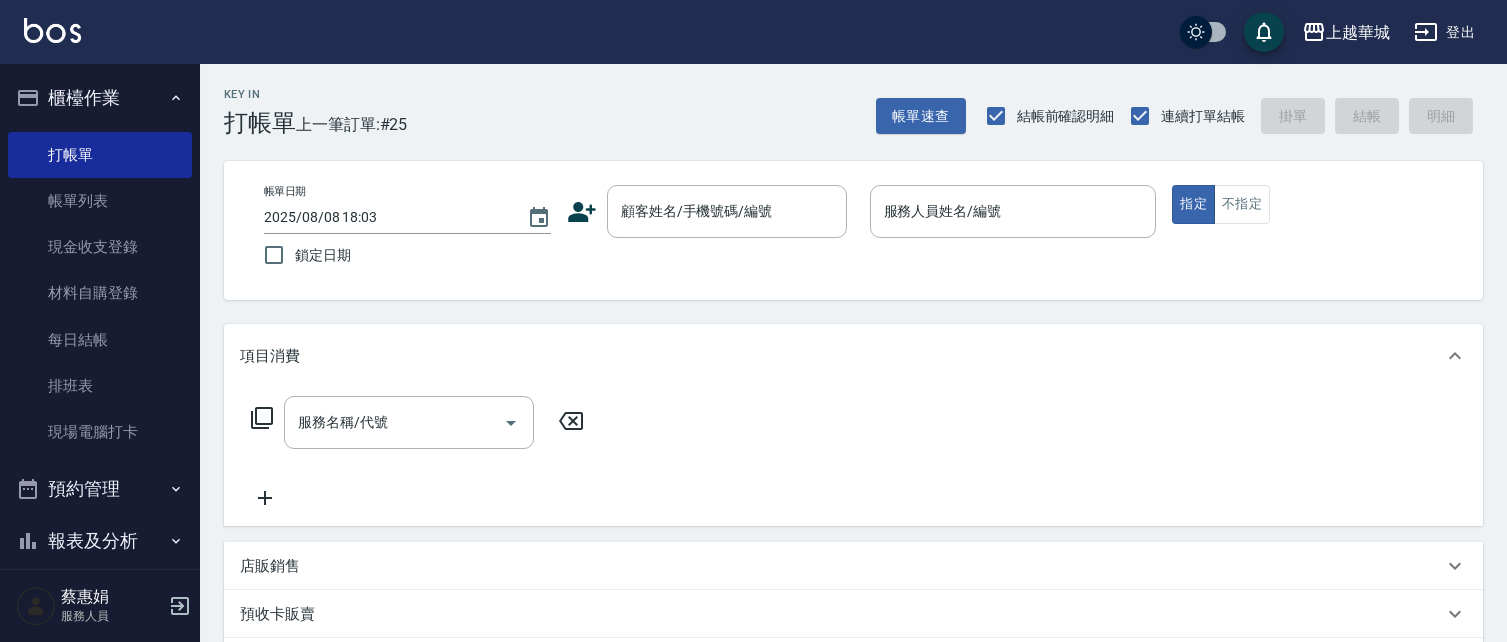 scroll, scrollTop: 0, scrollLeft: 0, axis: both 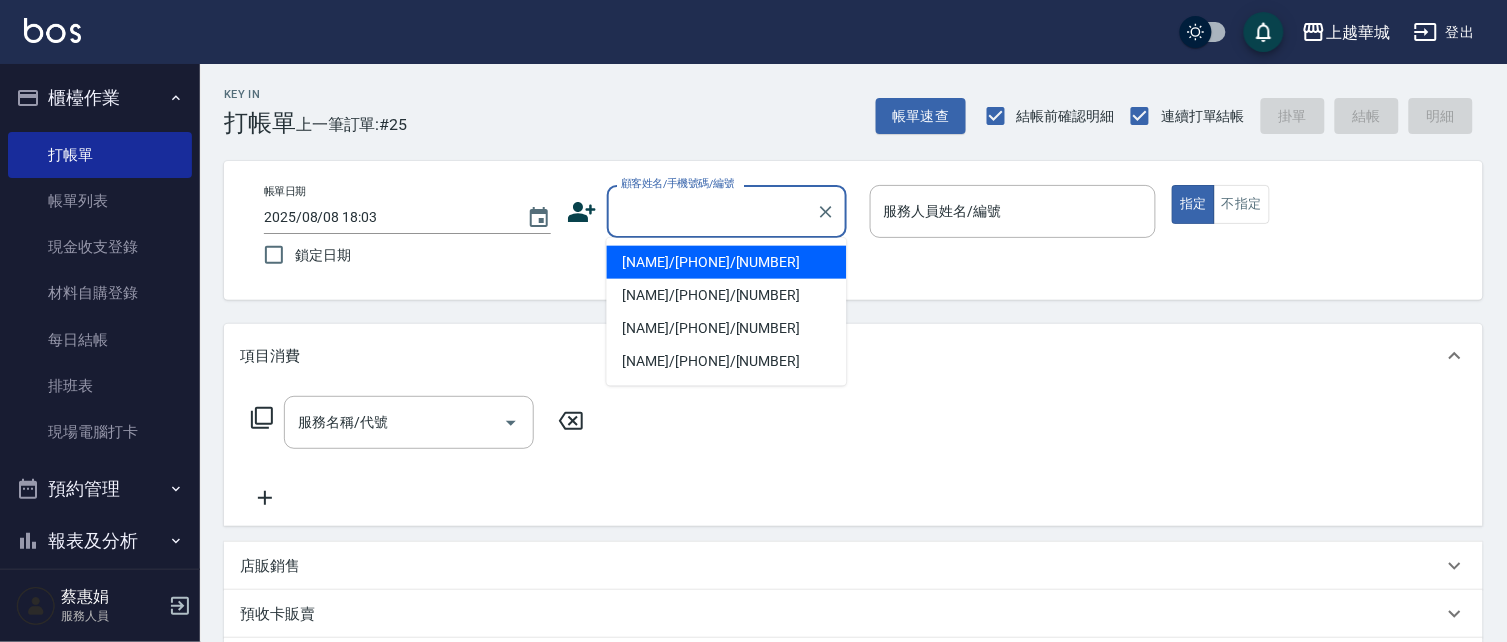 click on "顧客姓名/手機號碼/編號" at bounding box center (712, 211) 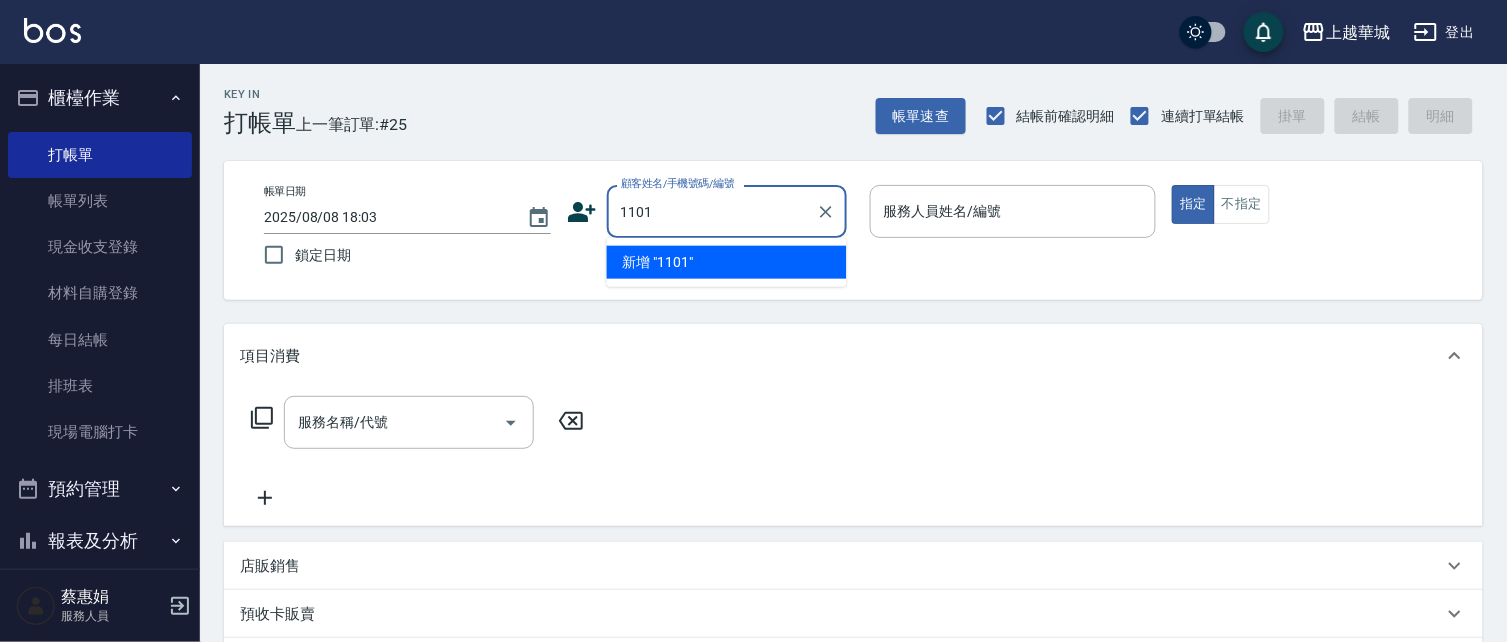 type on "1101" 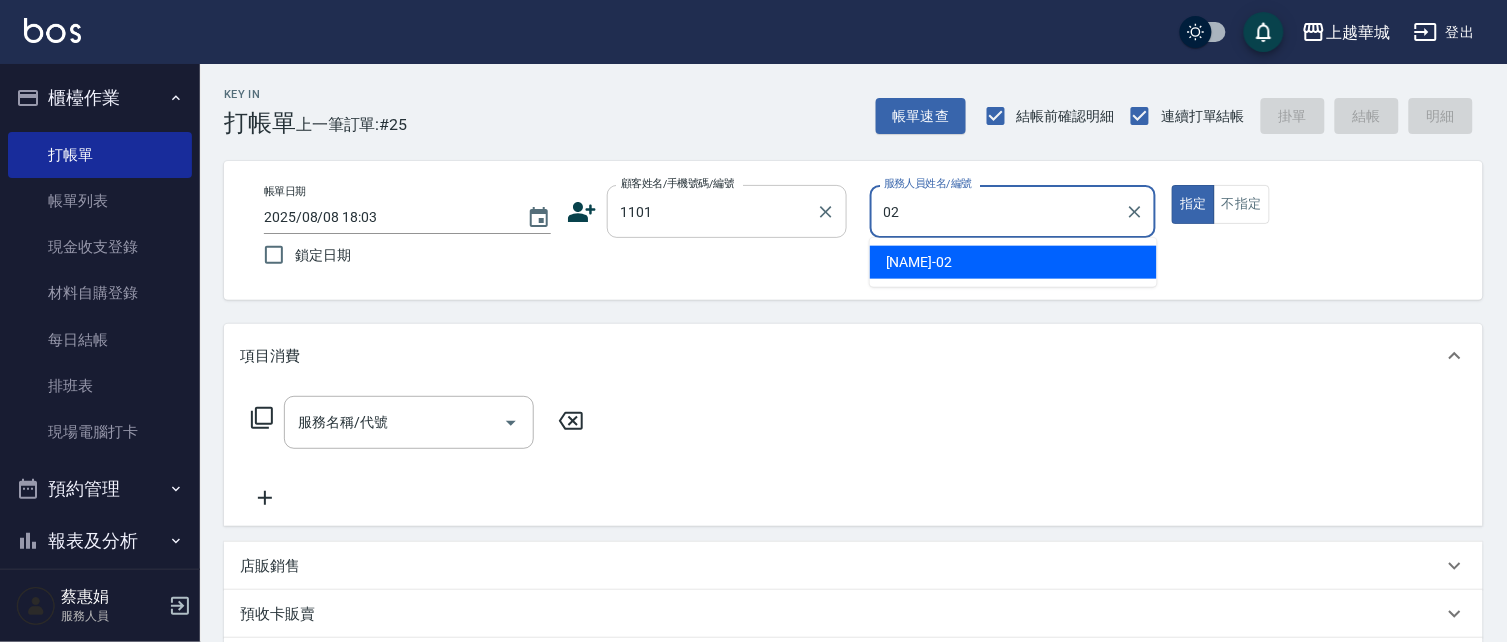 type on "[NAME]-[NUMBER]" 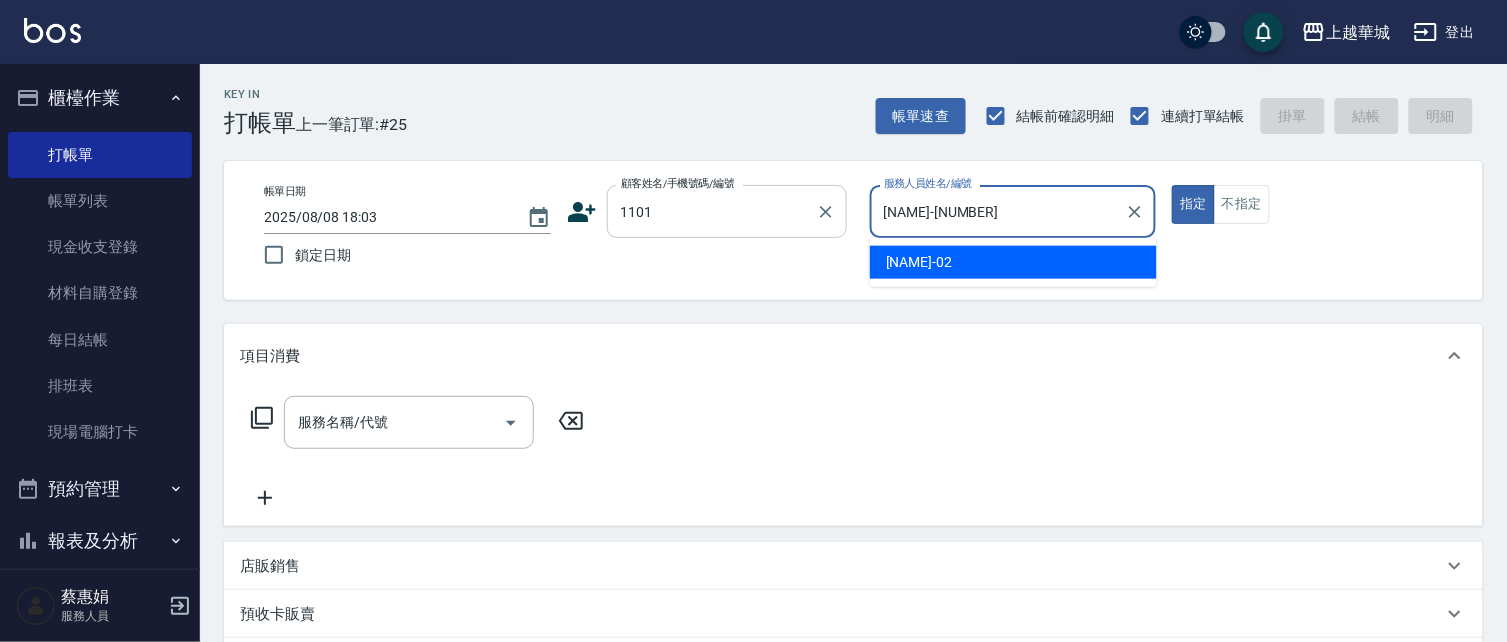 type on "true" 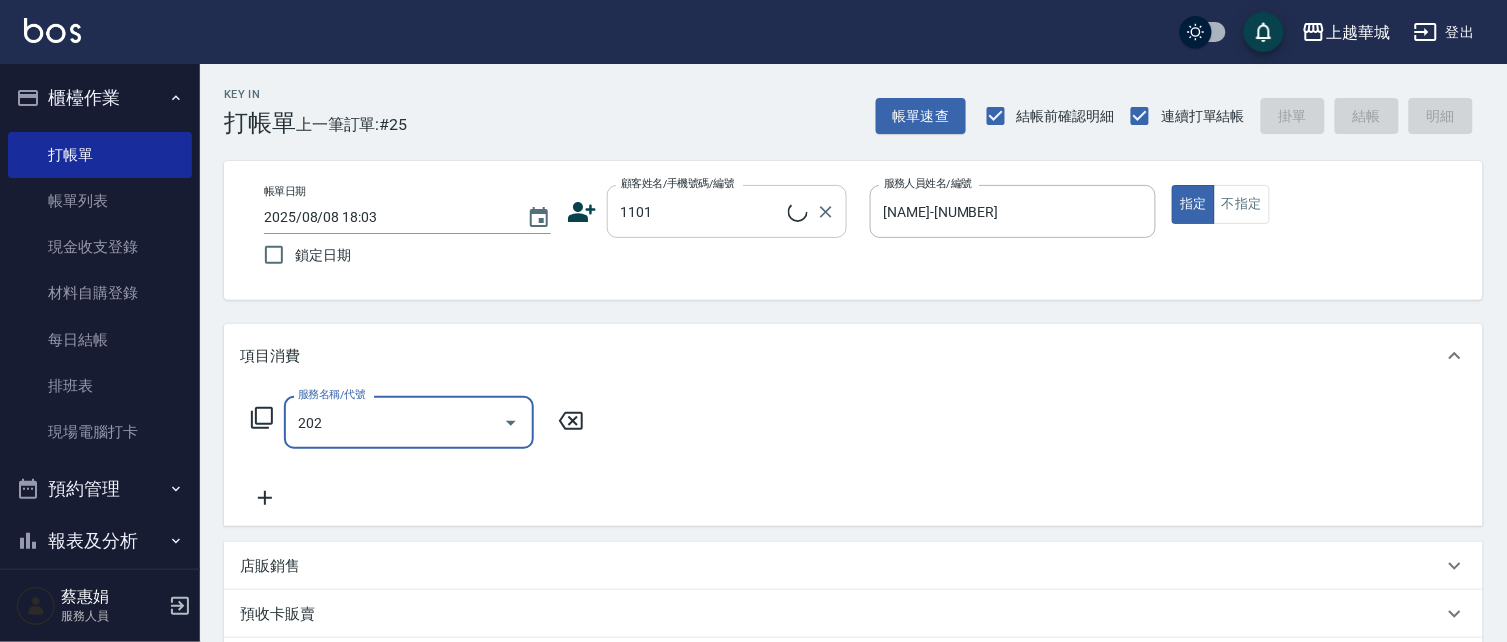 type on "202" 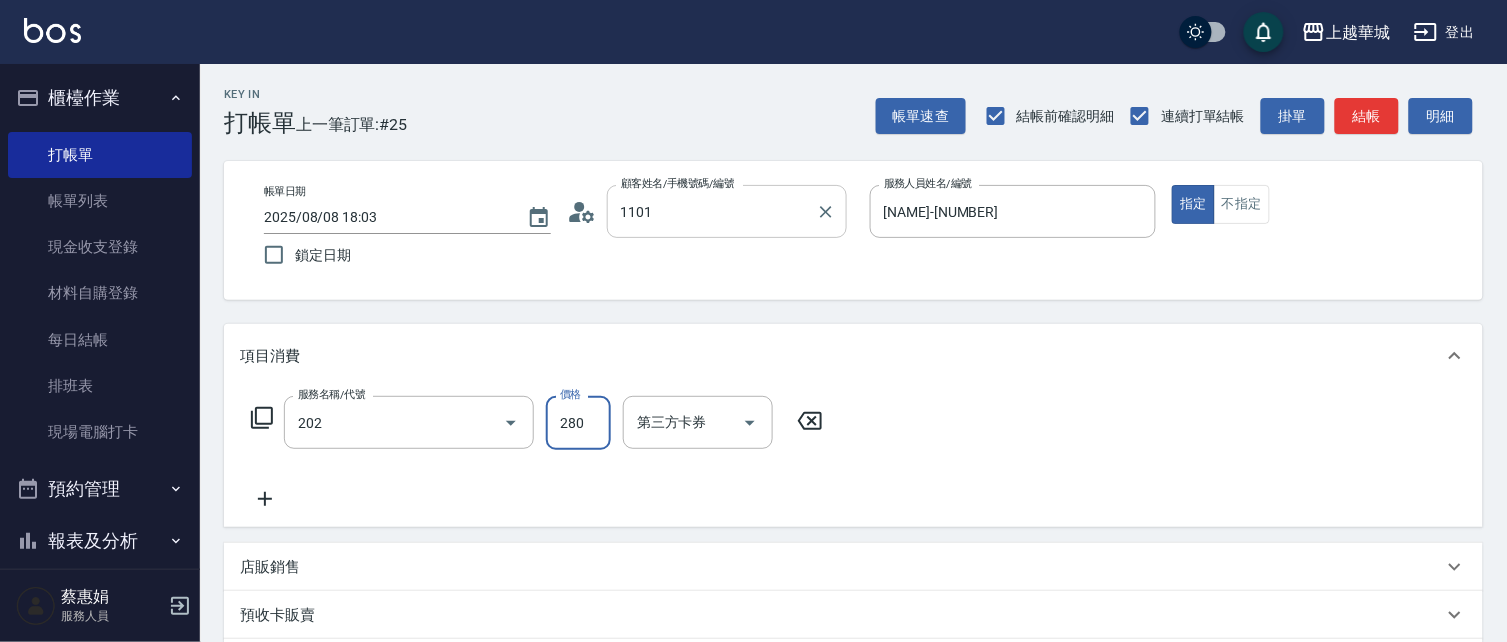type on "[NUMBER]_[NAME]/[NUMBER]" 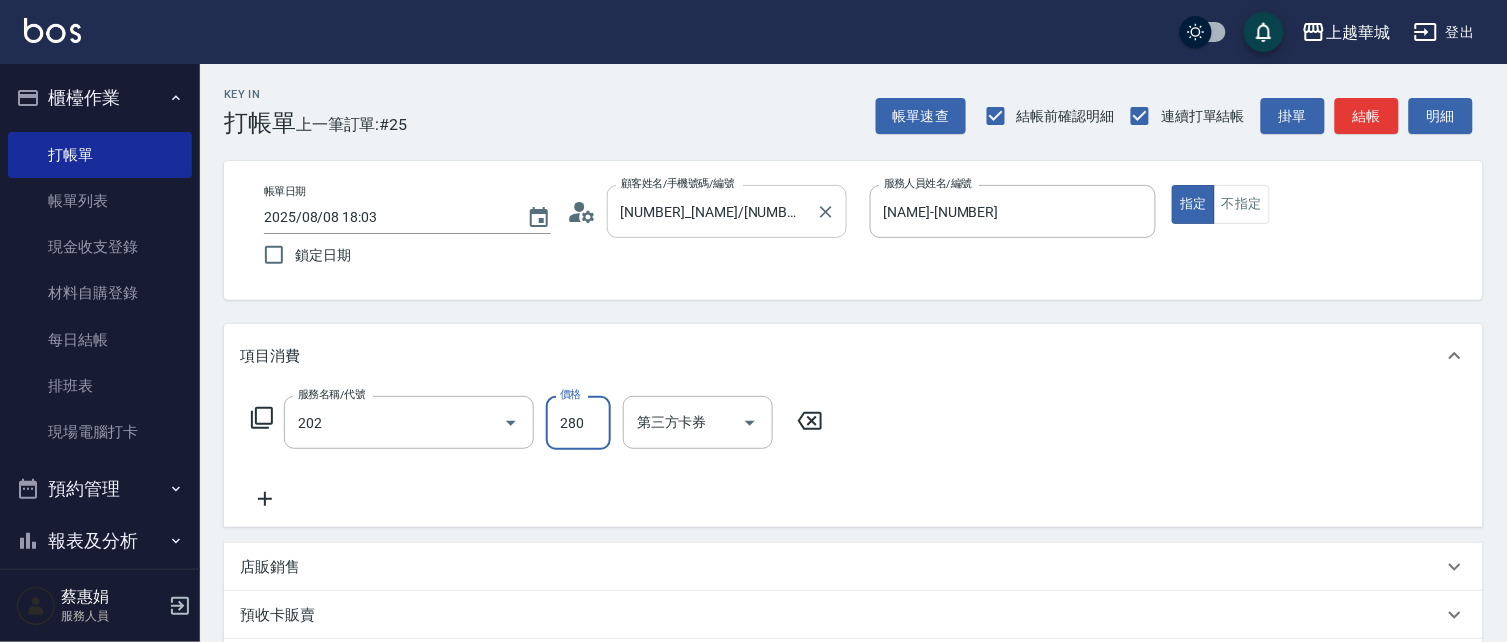 type on "[PHONE]([NUMBER])" 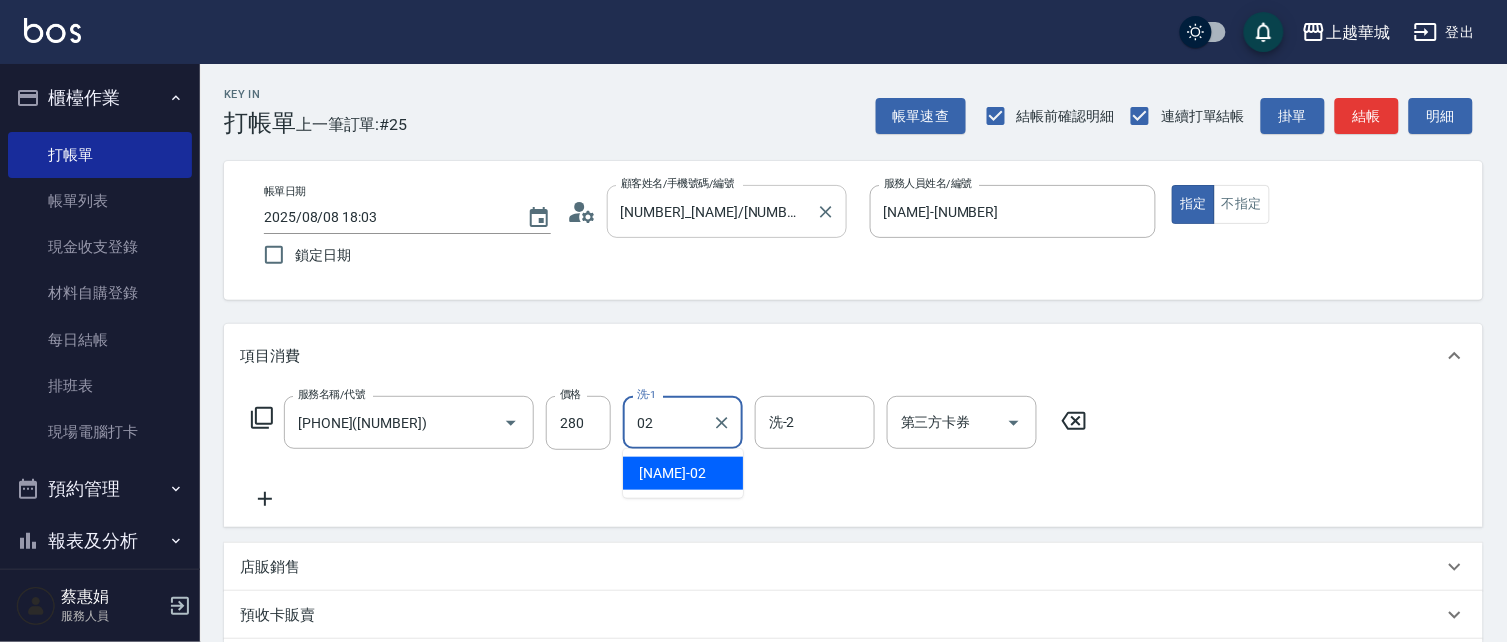 type on "[NAME]-[NUMBER]" 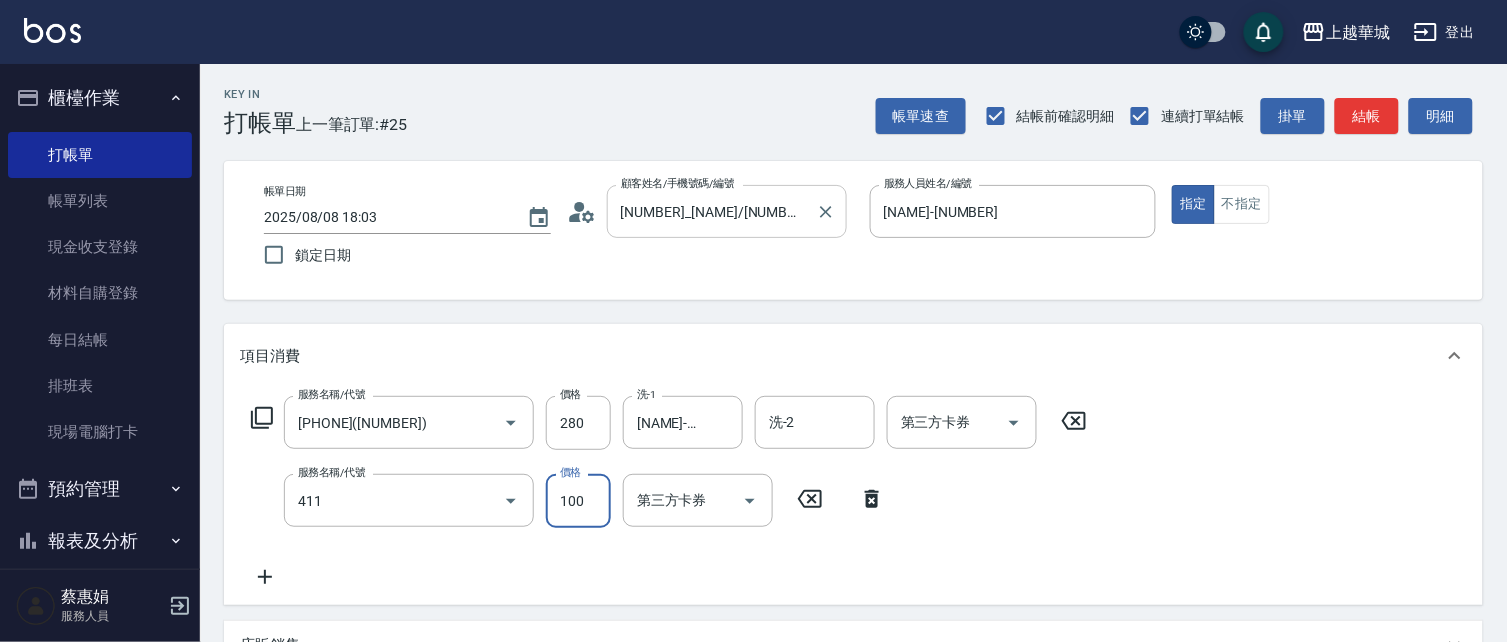 type on "[PHONE]([NUMBER])" 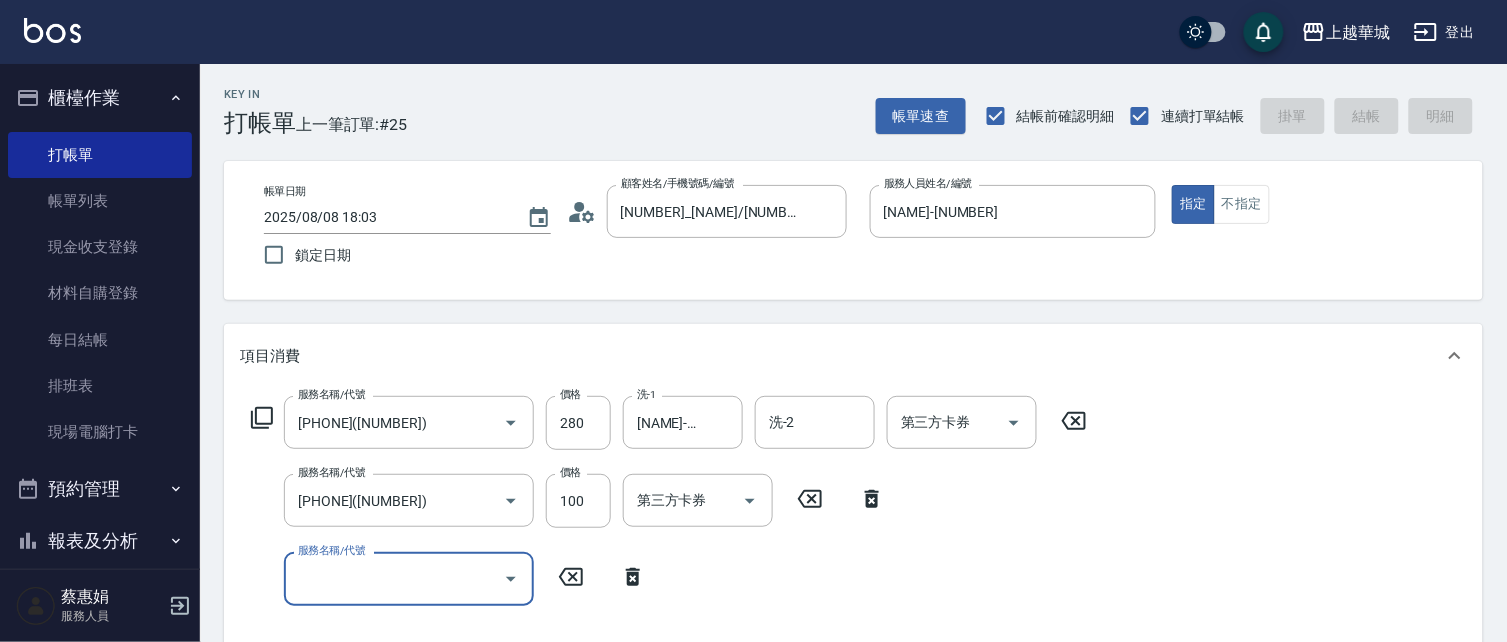type on "2025/08/08 20:20" 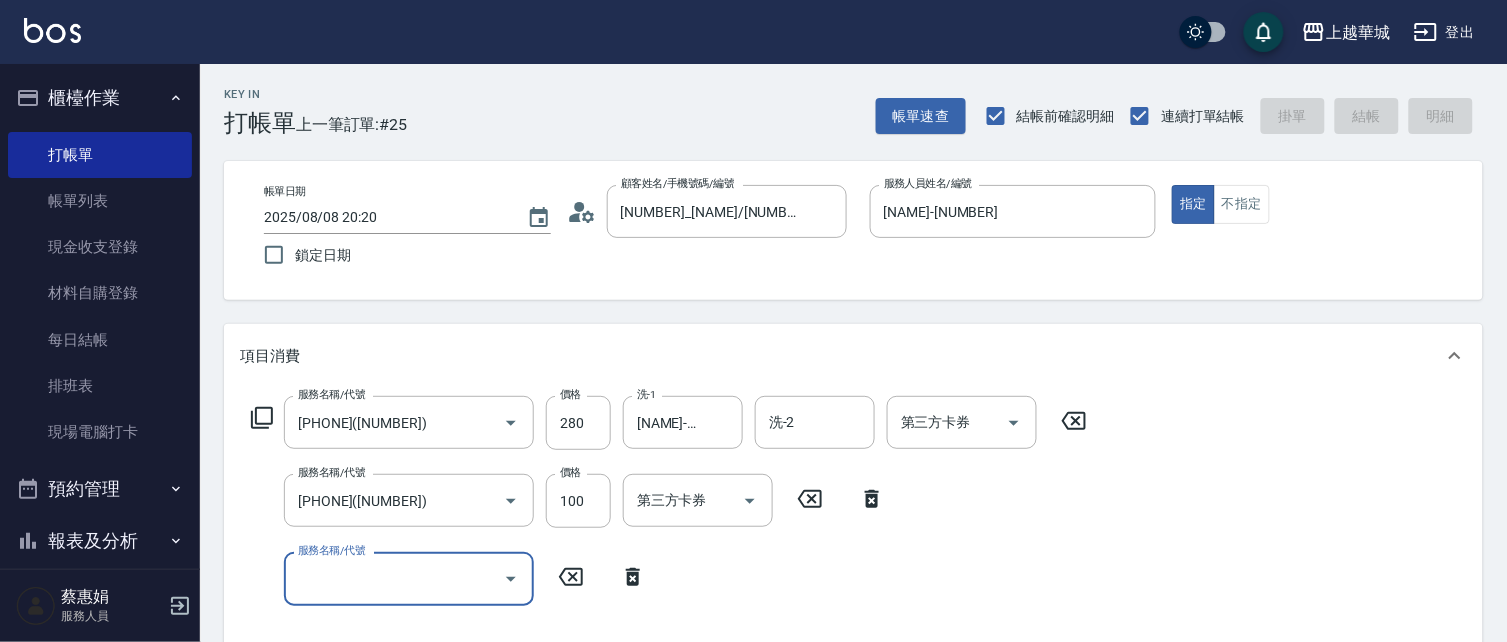 type 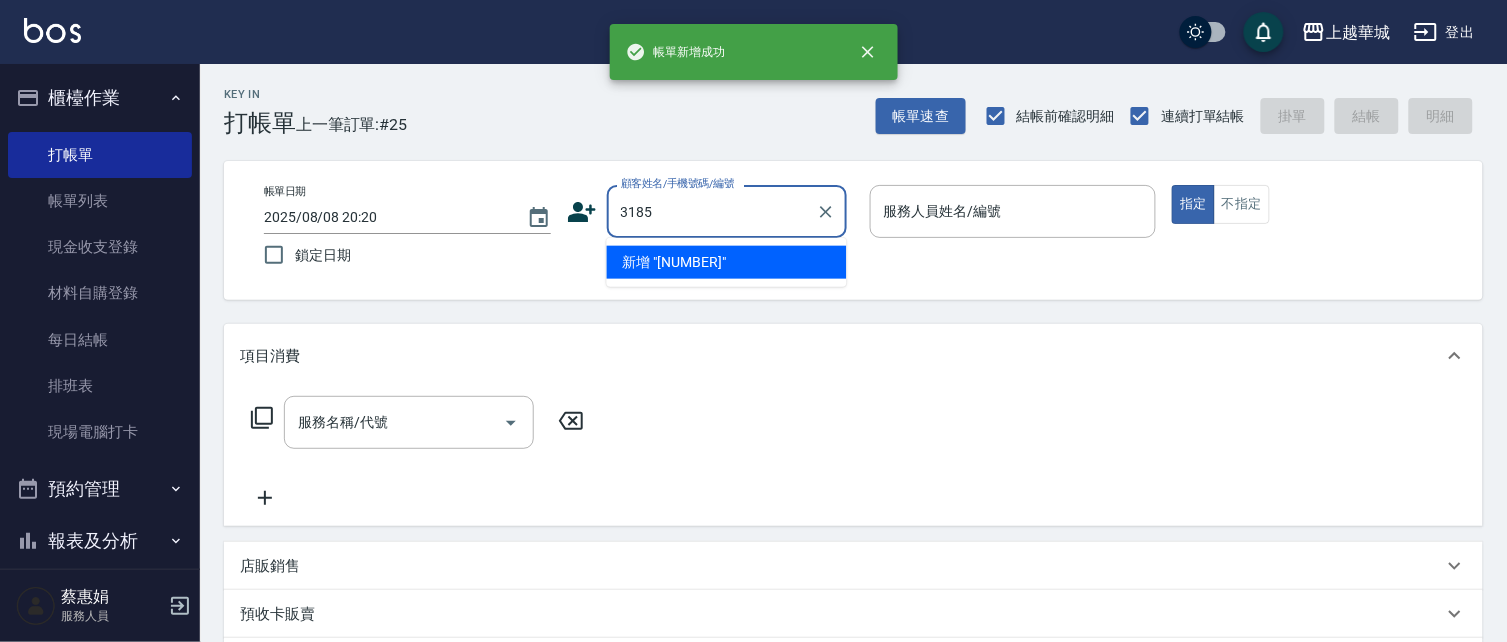 type on "3185" 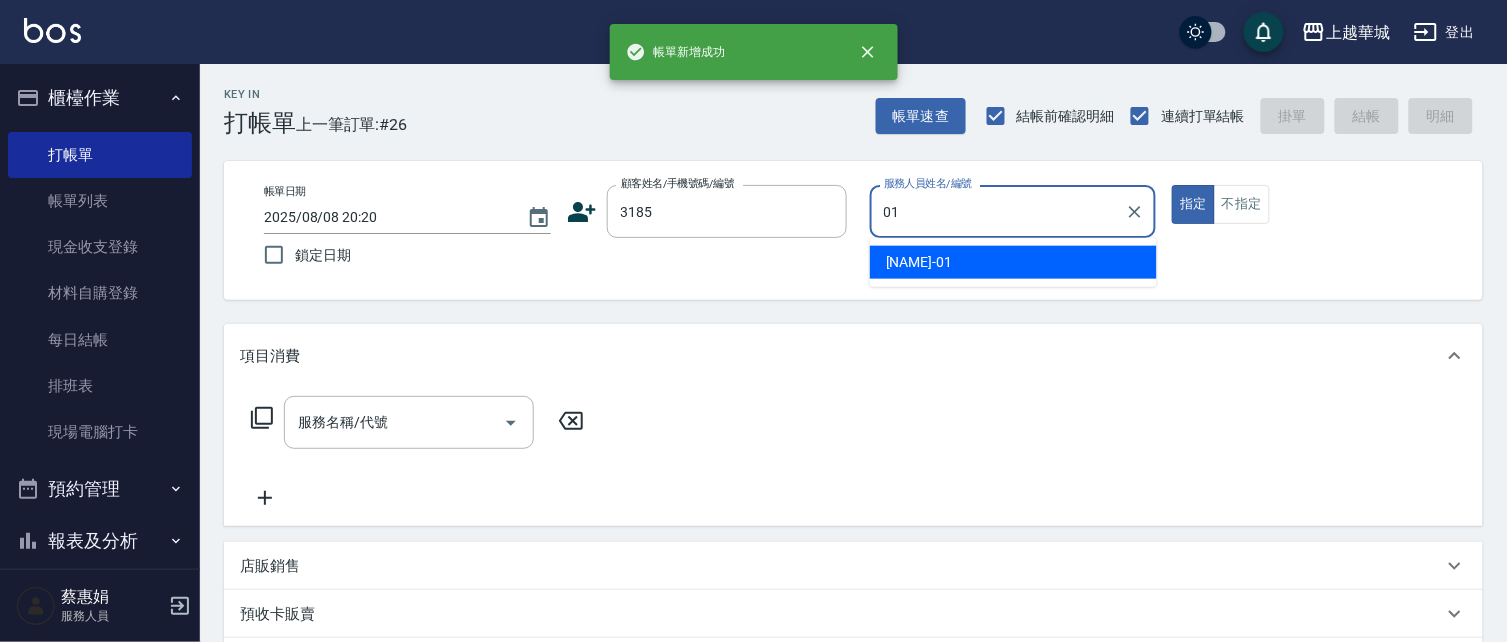 type on "[NAME]-[NUMBER]" 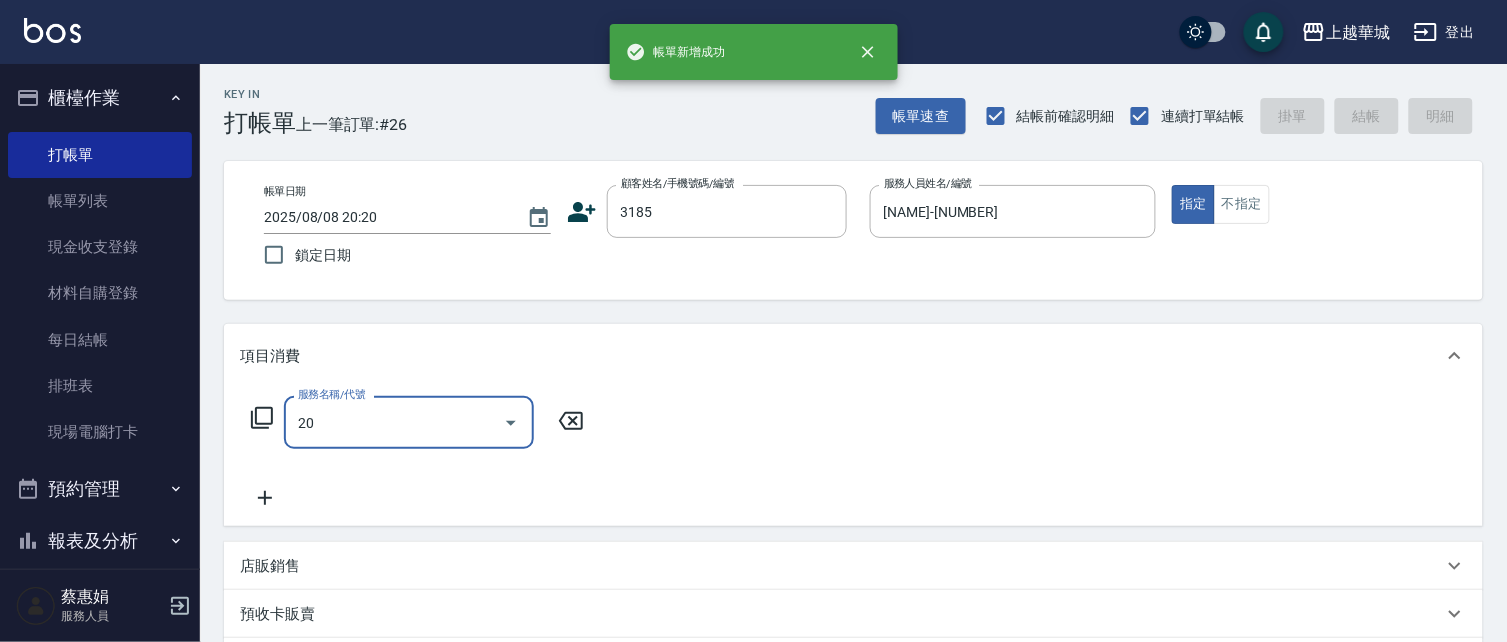 type on "202" 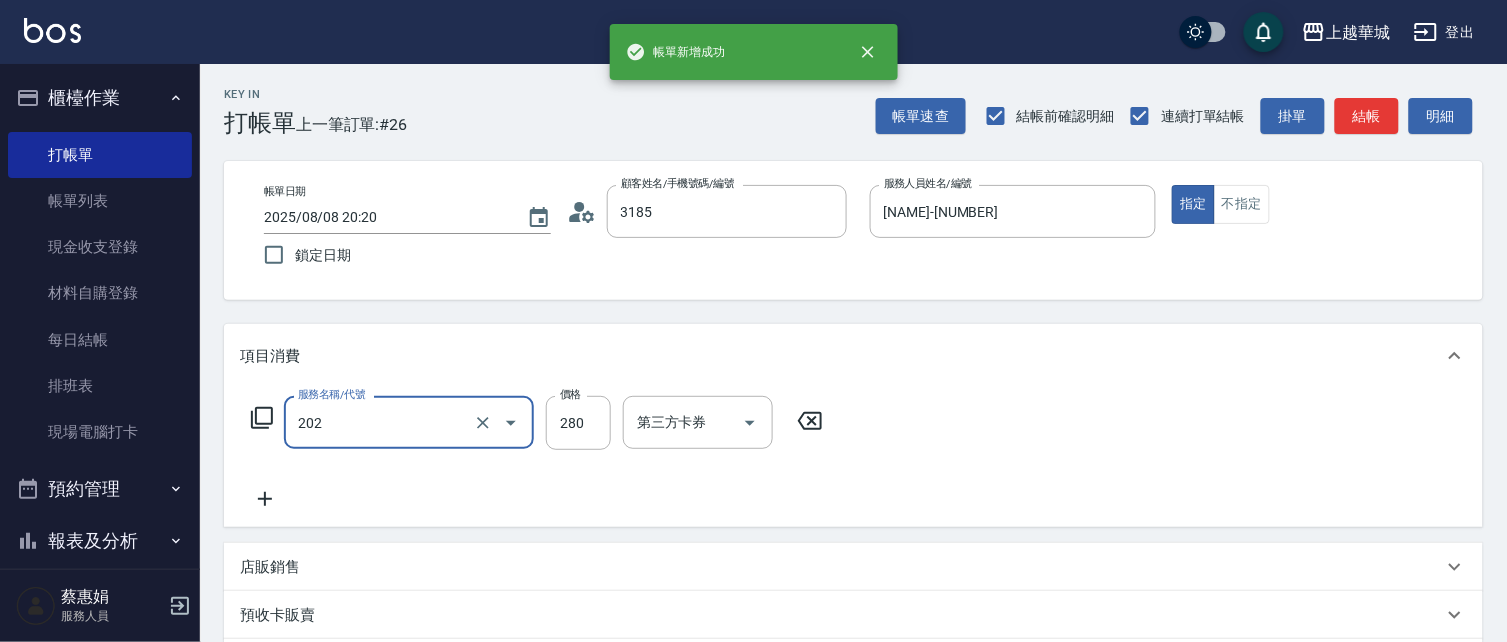 type on "[NAME]/[NUMBER]/[NUMBER]" 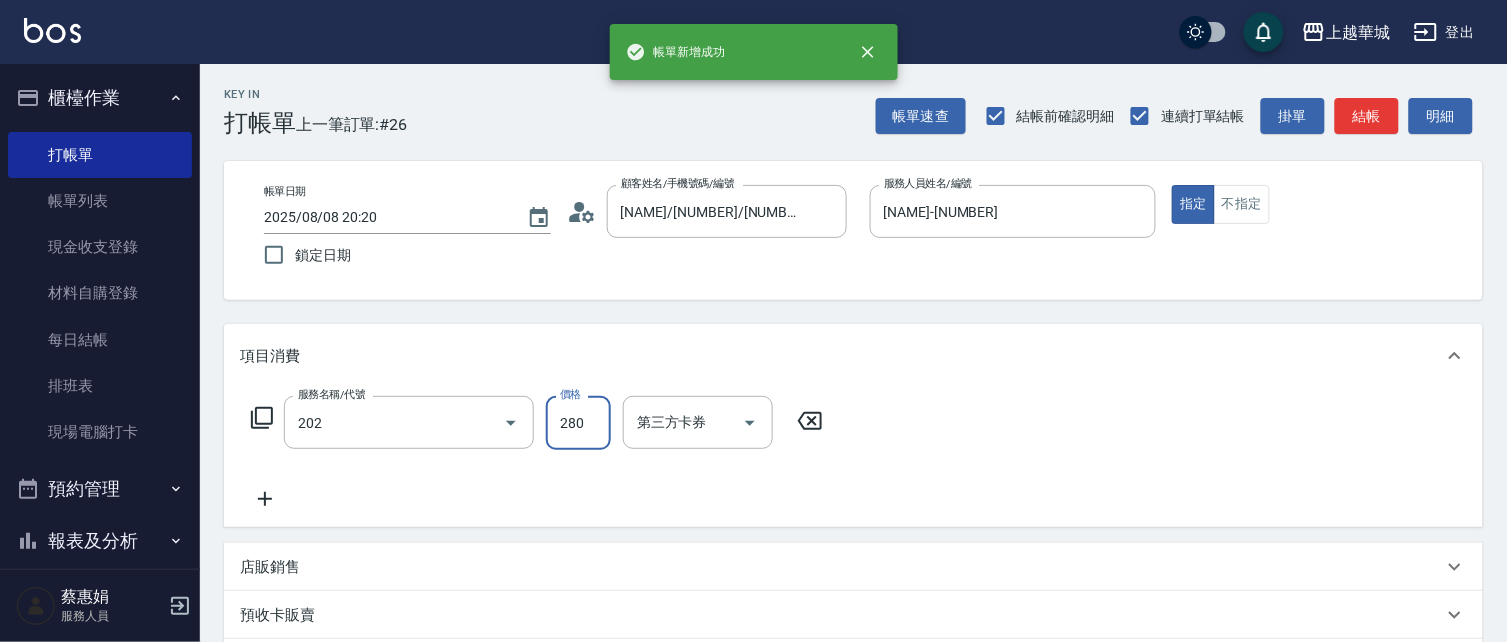 type on "[PHONE]([NUMBER])" 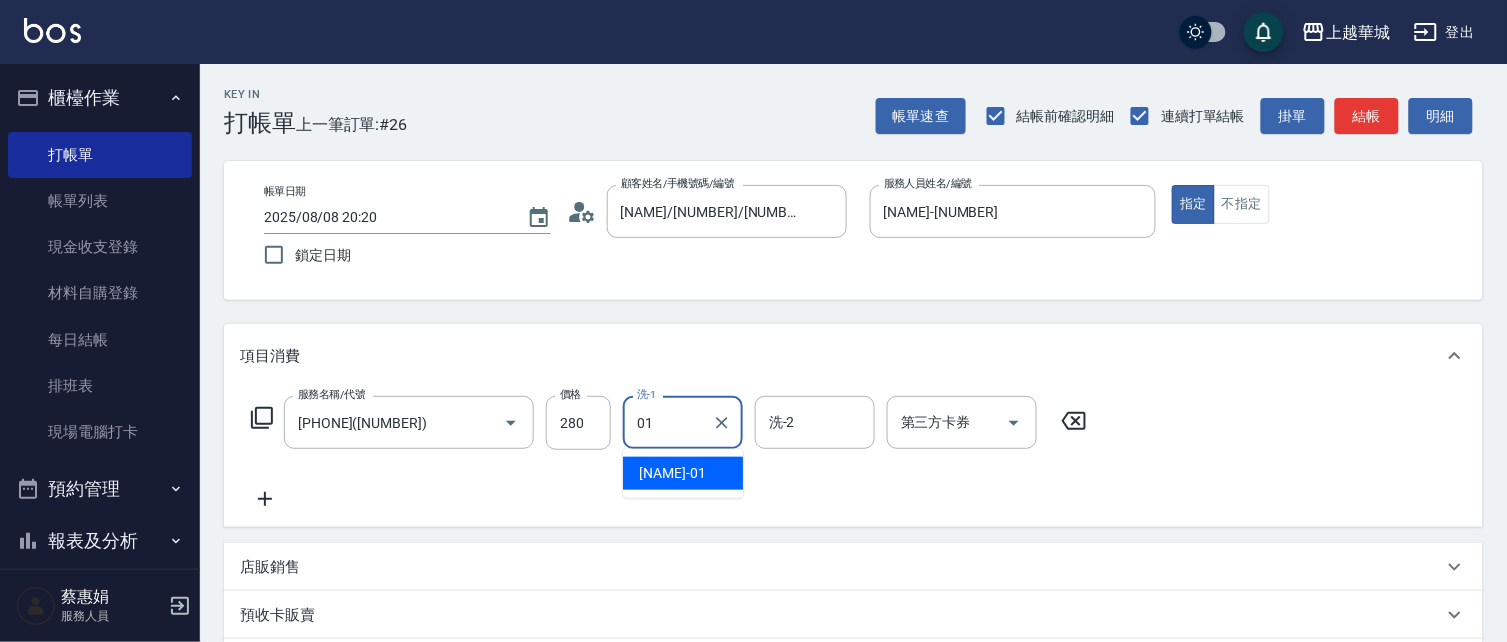 type on "[NAME]-[NUMBER]" 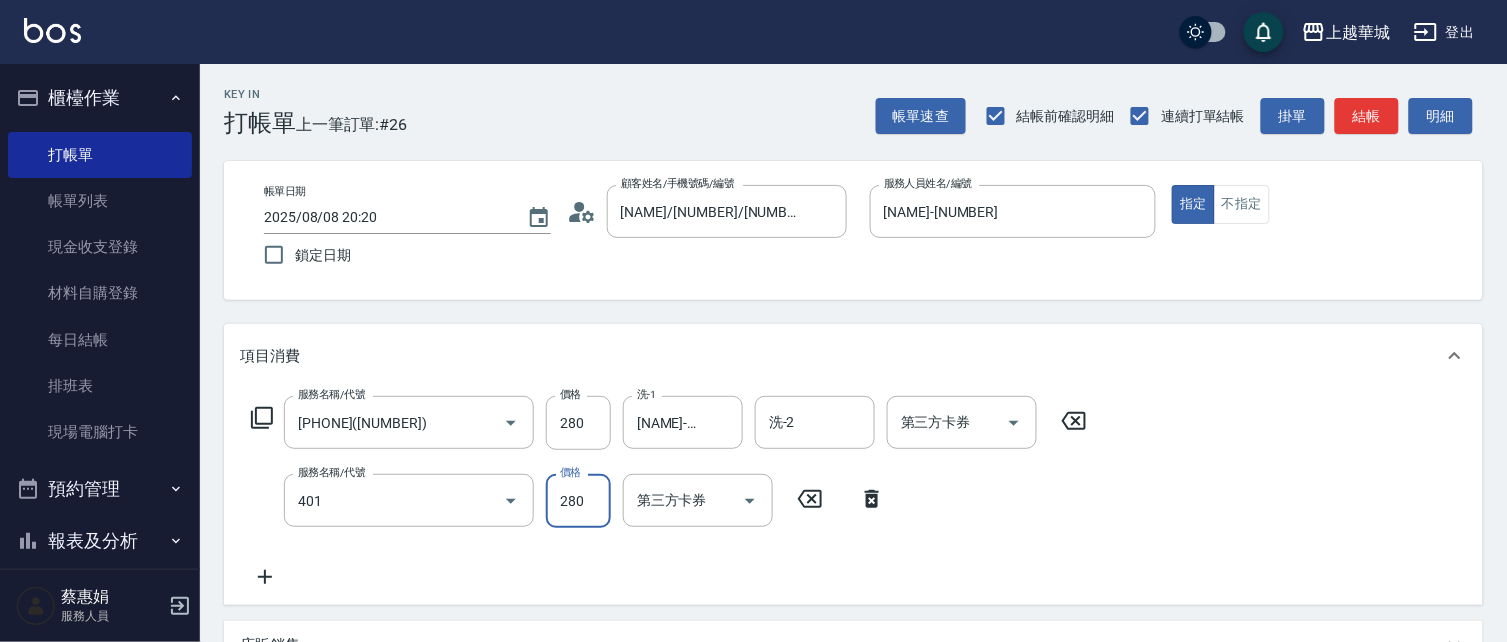 type on "([NUMBER])([NUMBER])" 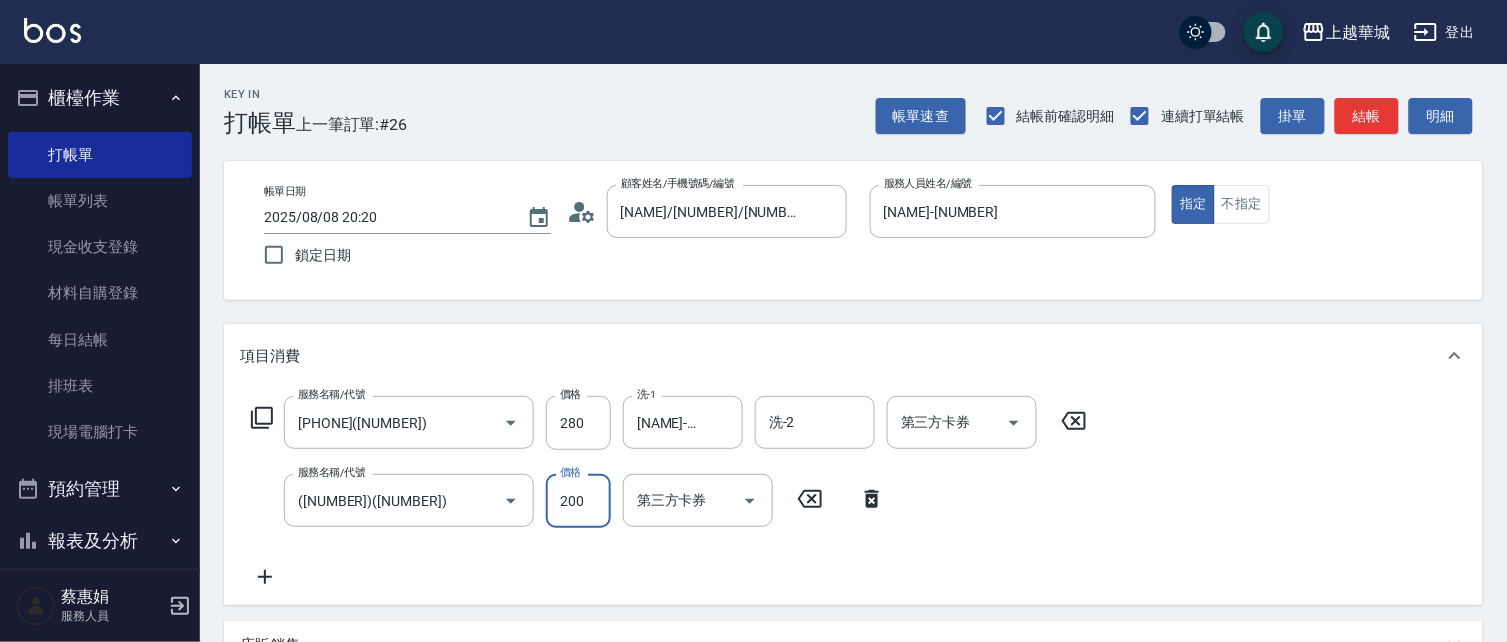 type on "200" 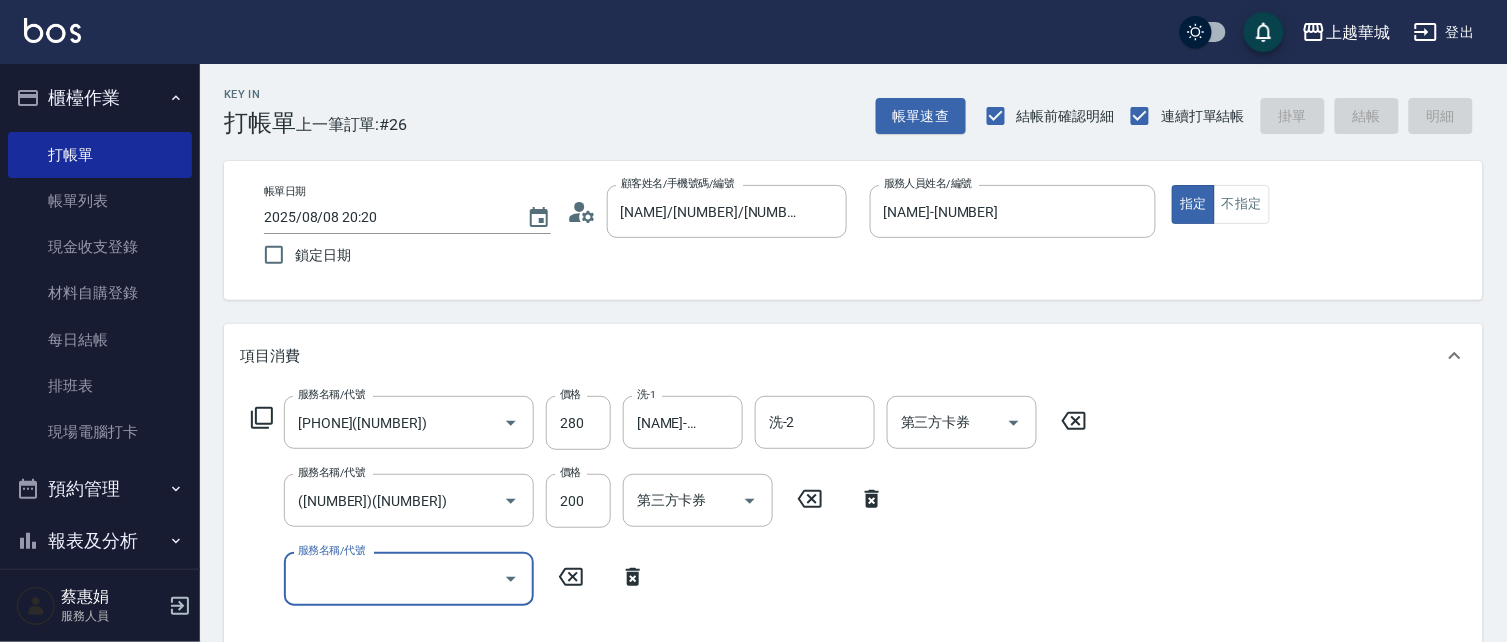 type on "2025/08/08 20:21" 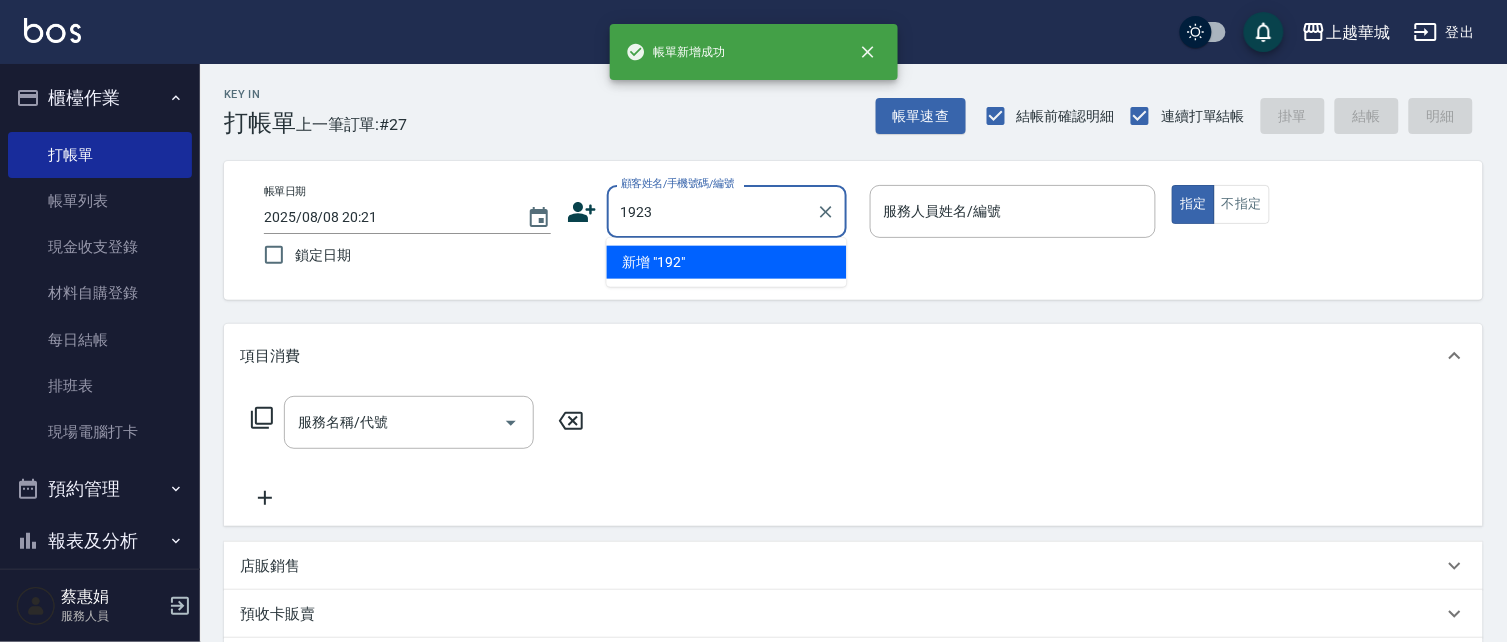 type on "1923" 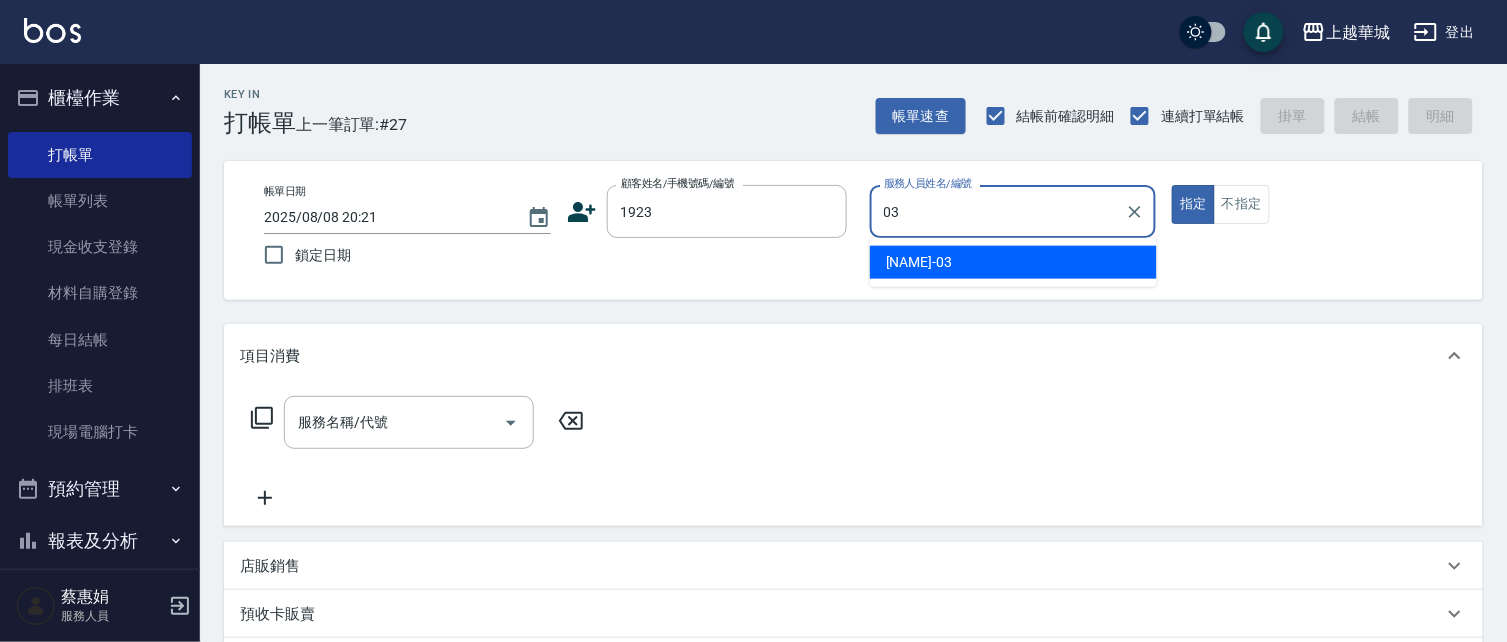 type on "[NAME]-[NUMBER]" 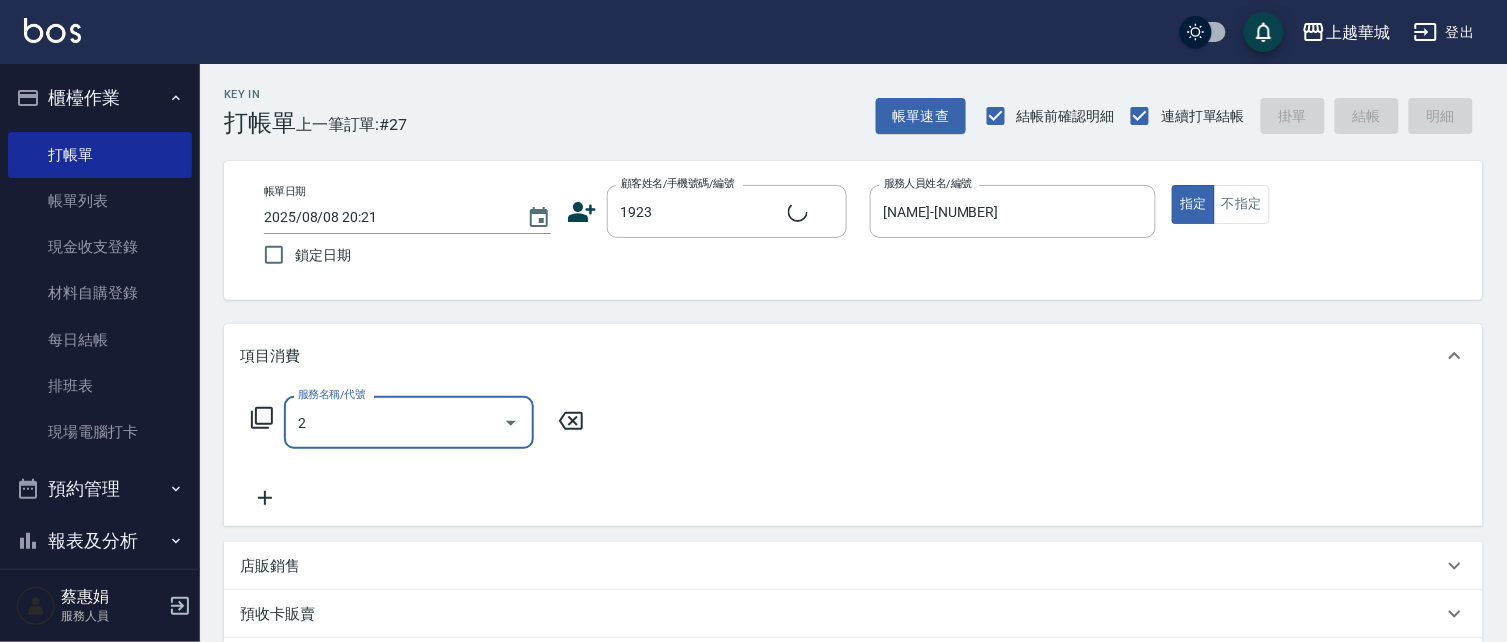 type on "22" 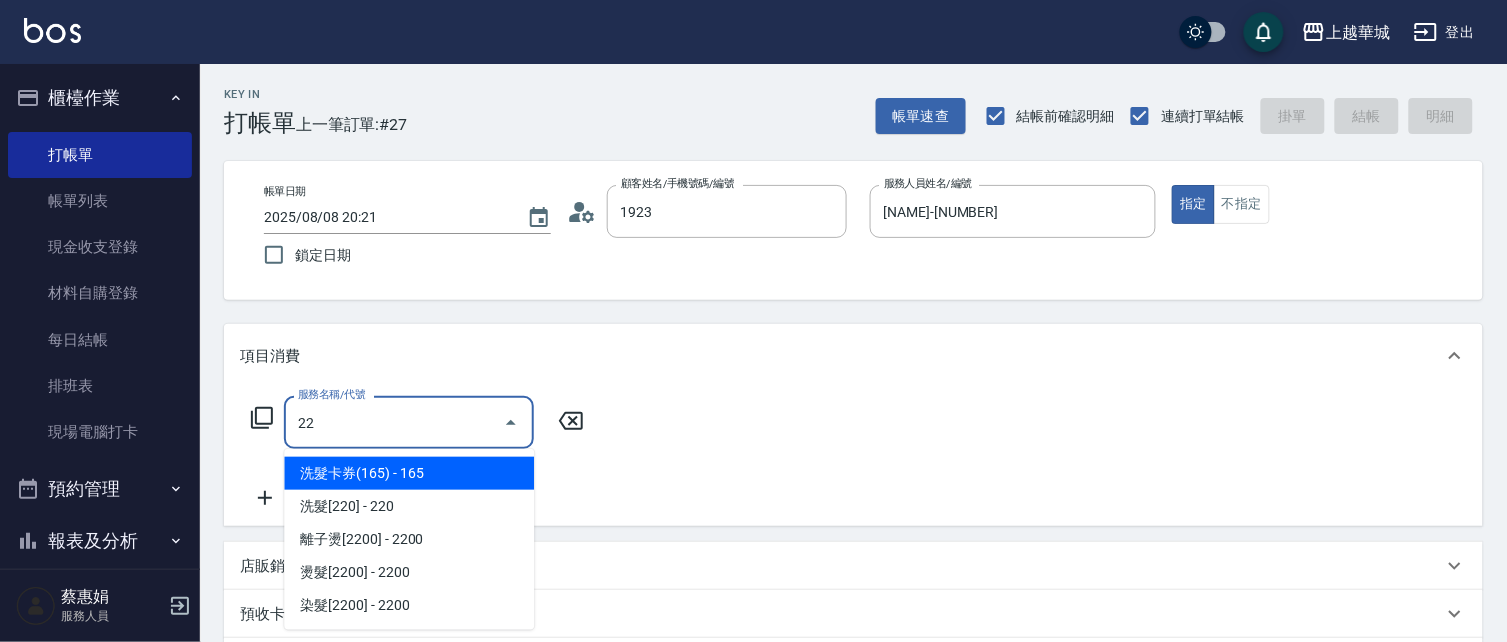 type on "[NAME]/[PHONE]/[NUMBER]" 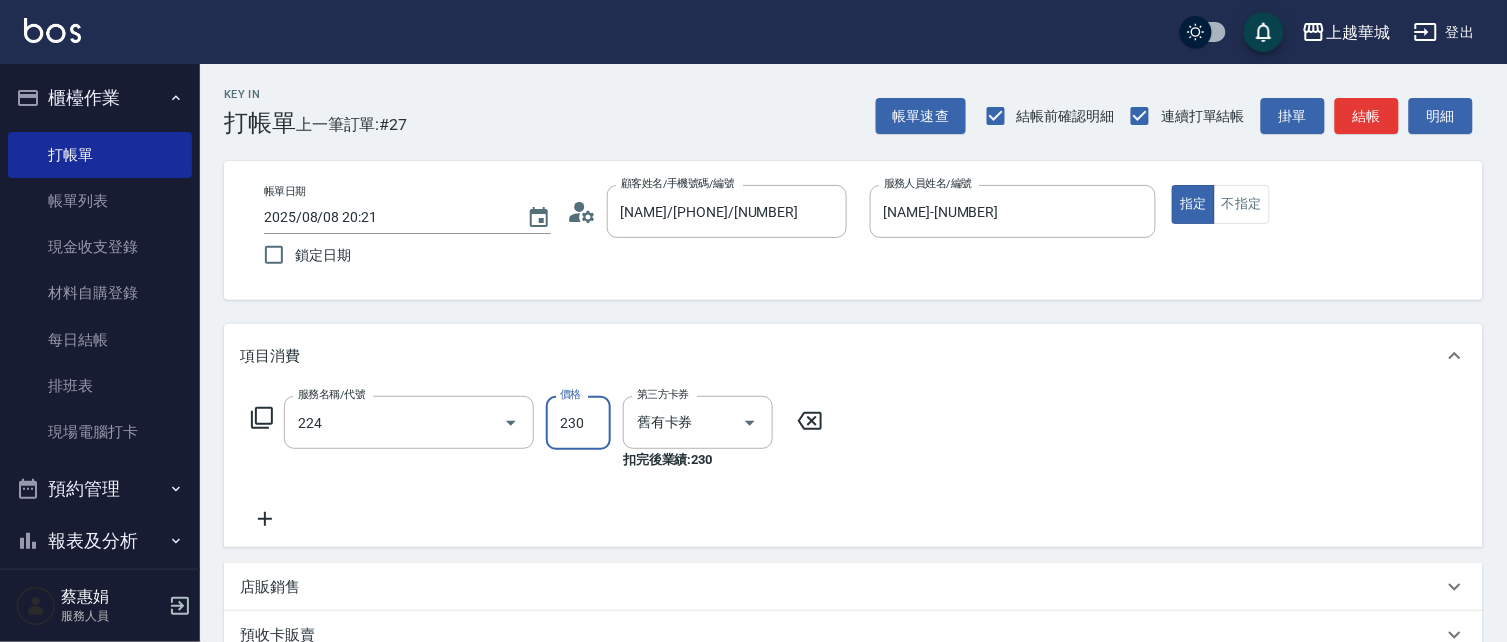 type on "[PHONE]([NUMBER])" 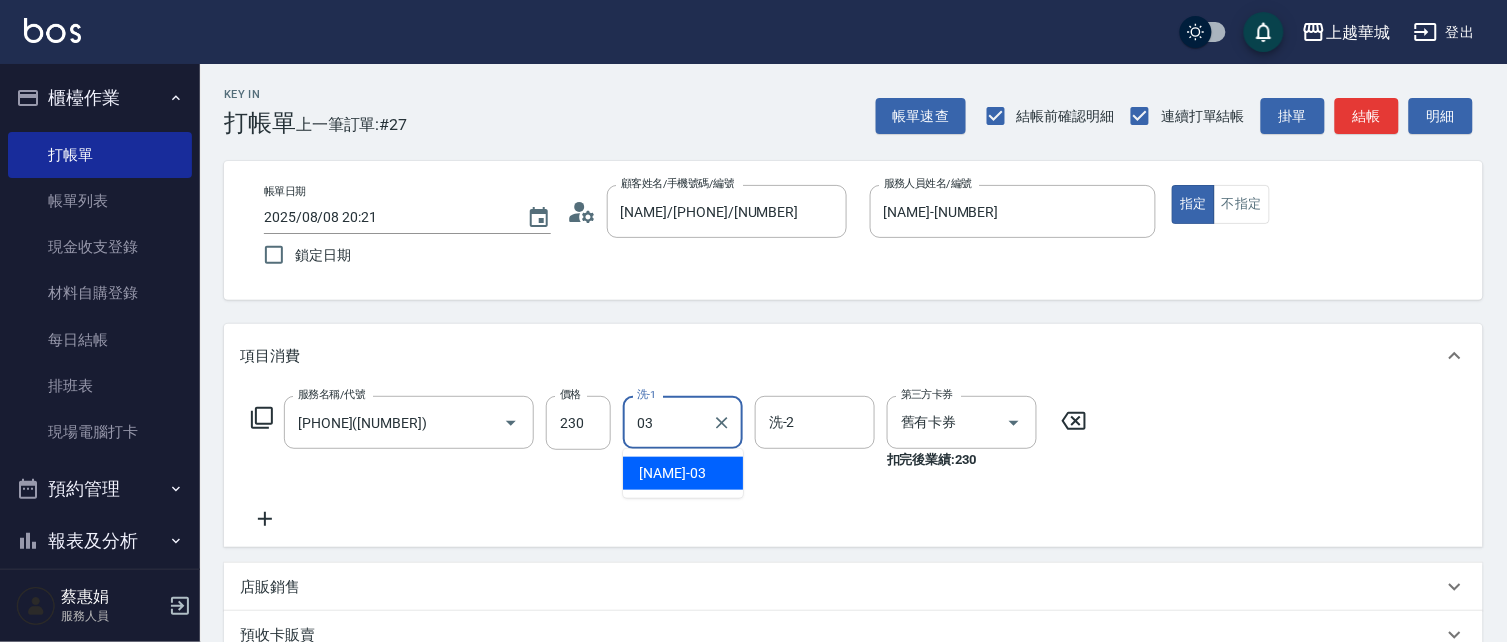 type on "[NAME]-[NUMBER]" 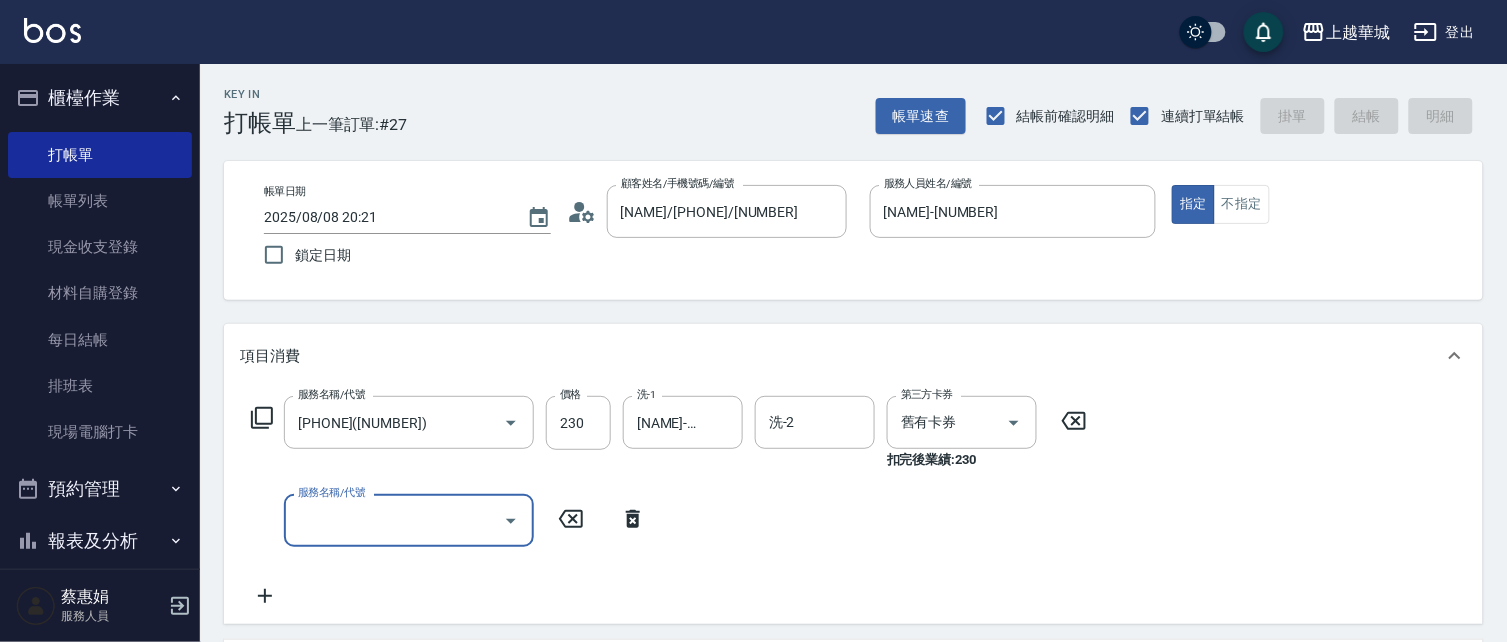 type 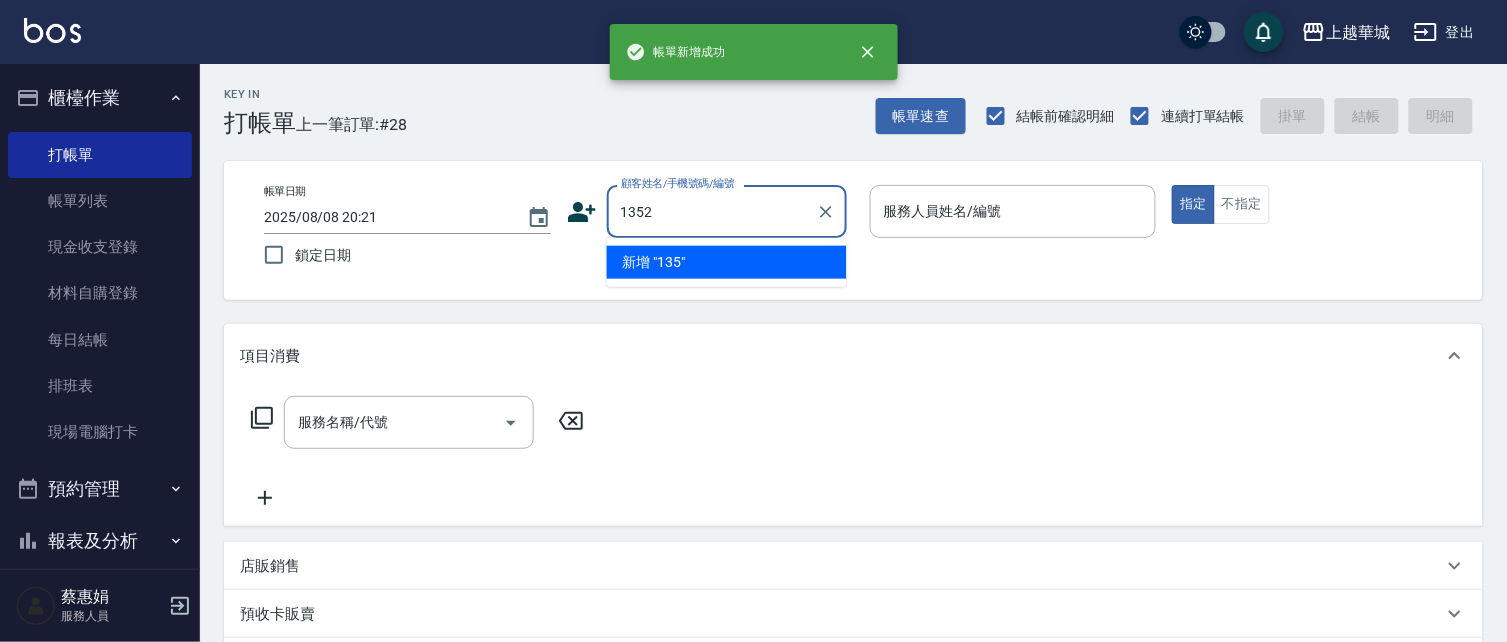 type on "1352" 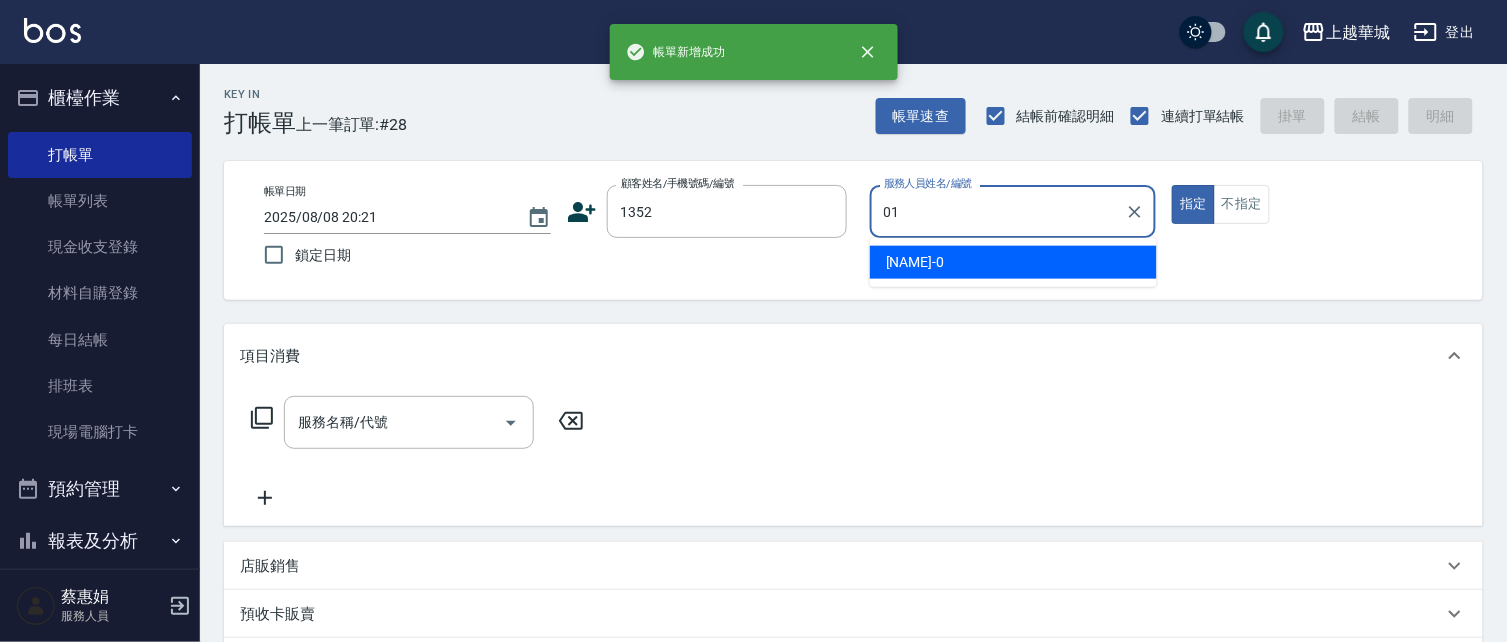 type on "[NAME]-[NUMBER]" 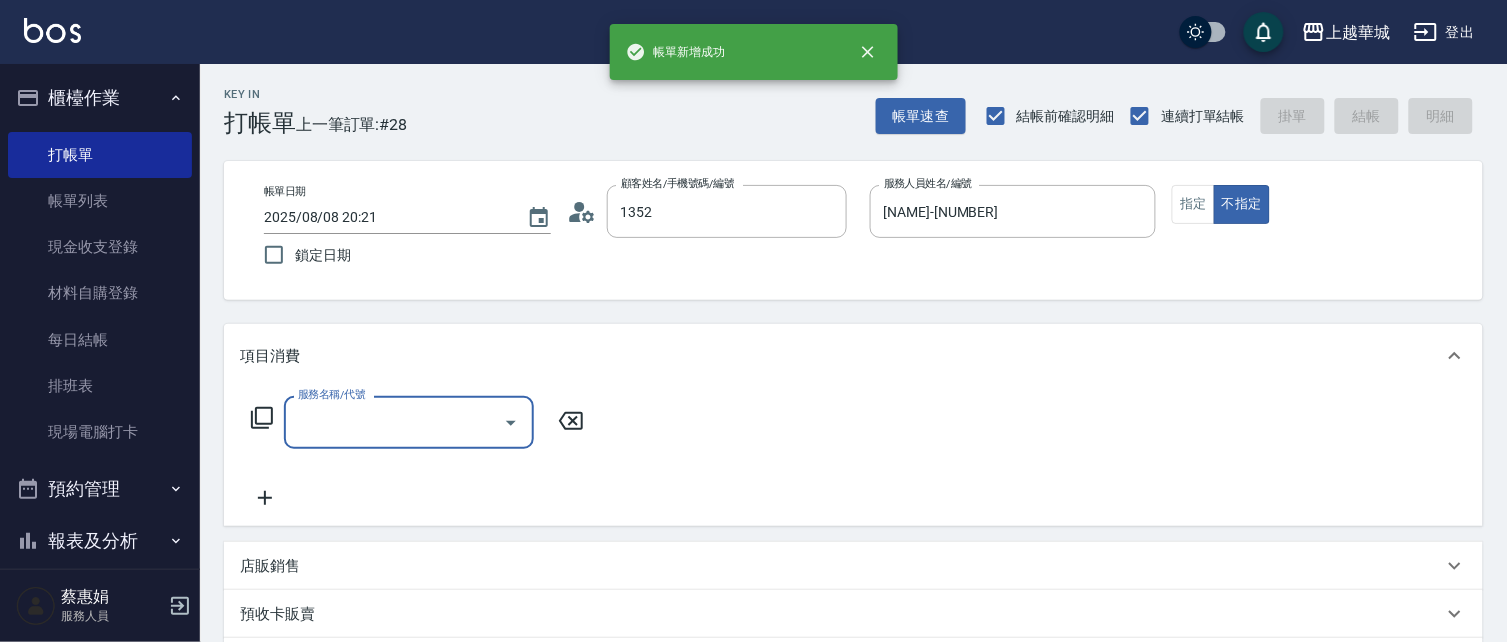 type on "[NAME]/[PHONE]/[NUMBER]" 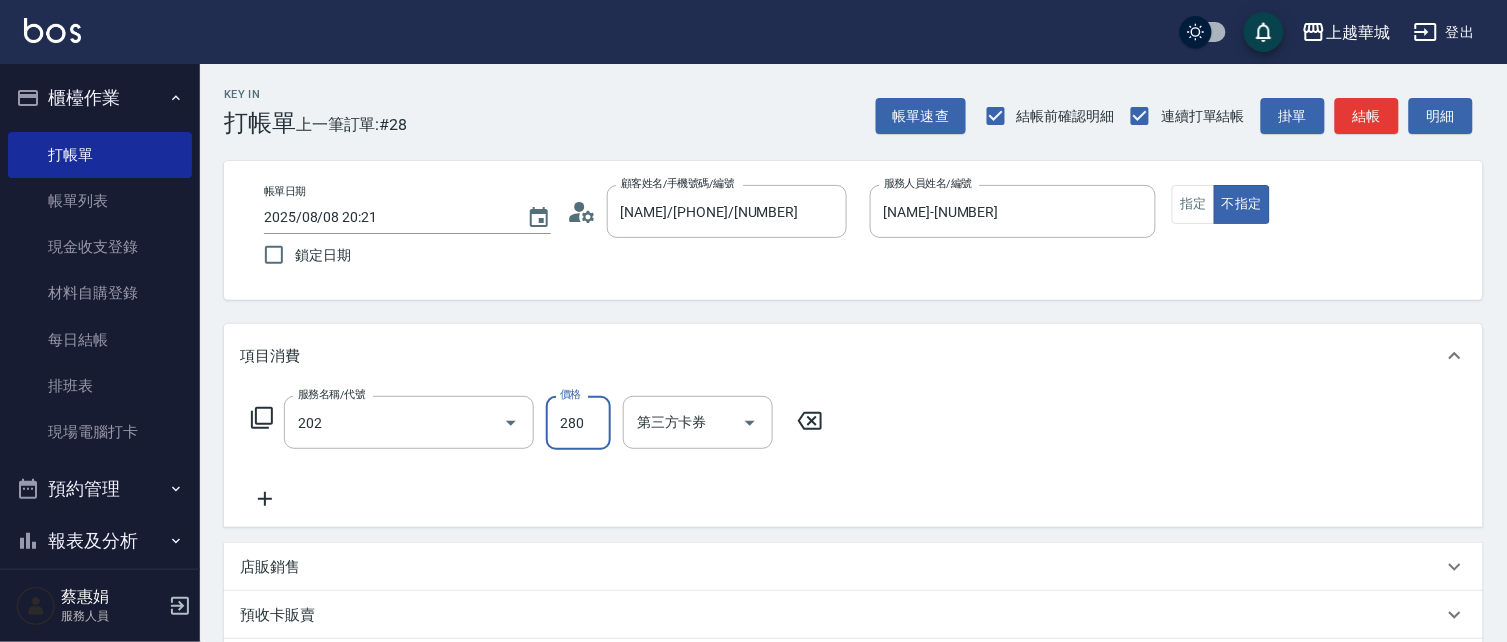 type on "[PHONE]([NUMBER])" 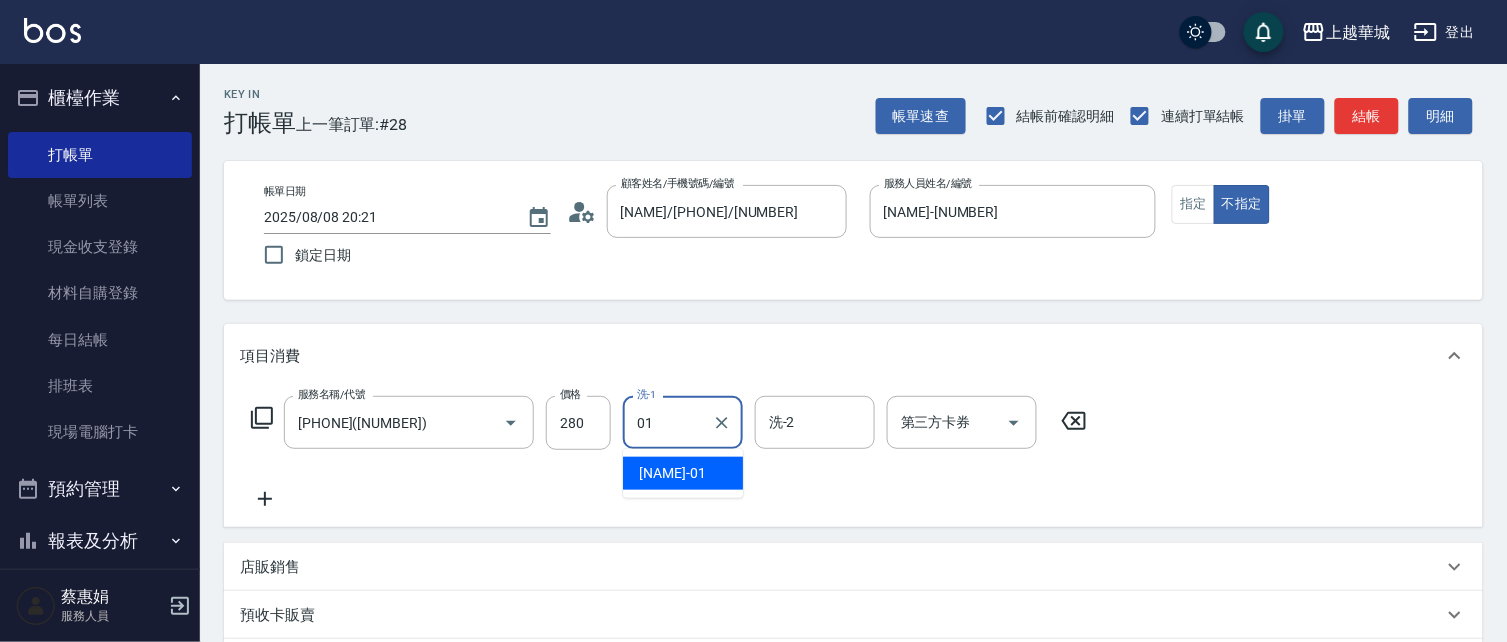 type on "[NAME]-[NUMBER]" 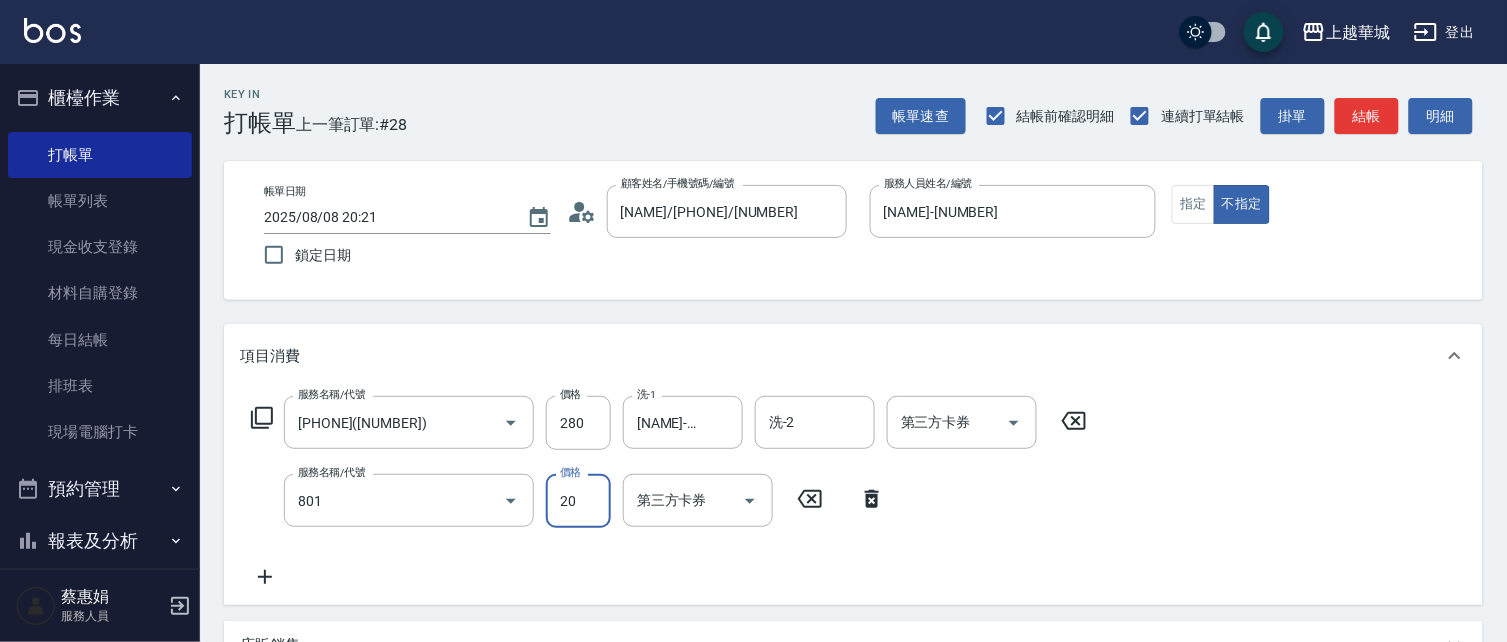 type on "潤絲(801)" 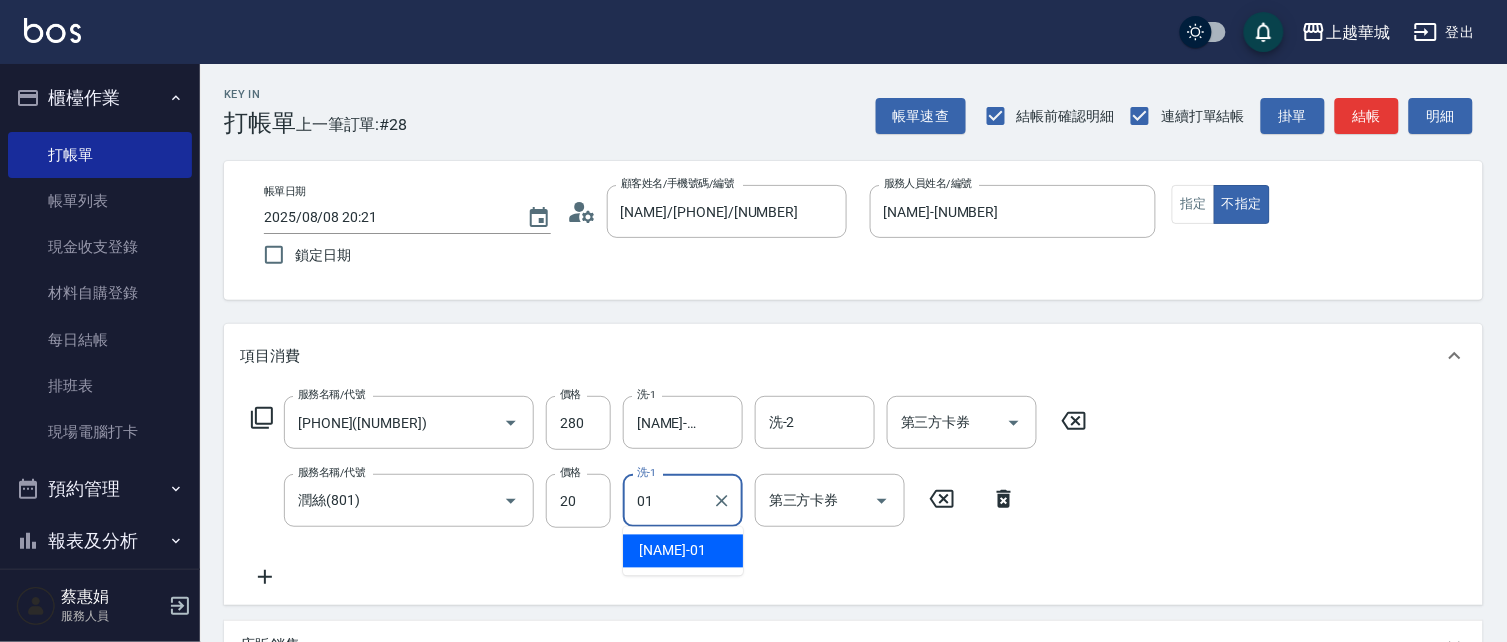 type on "[NAME]-[NUMBER]" 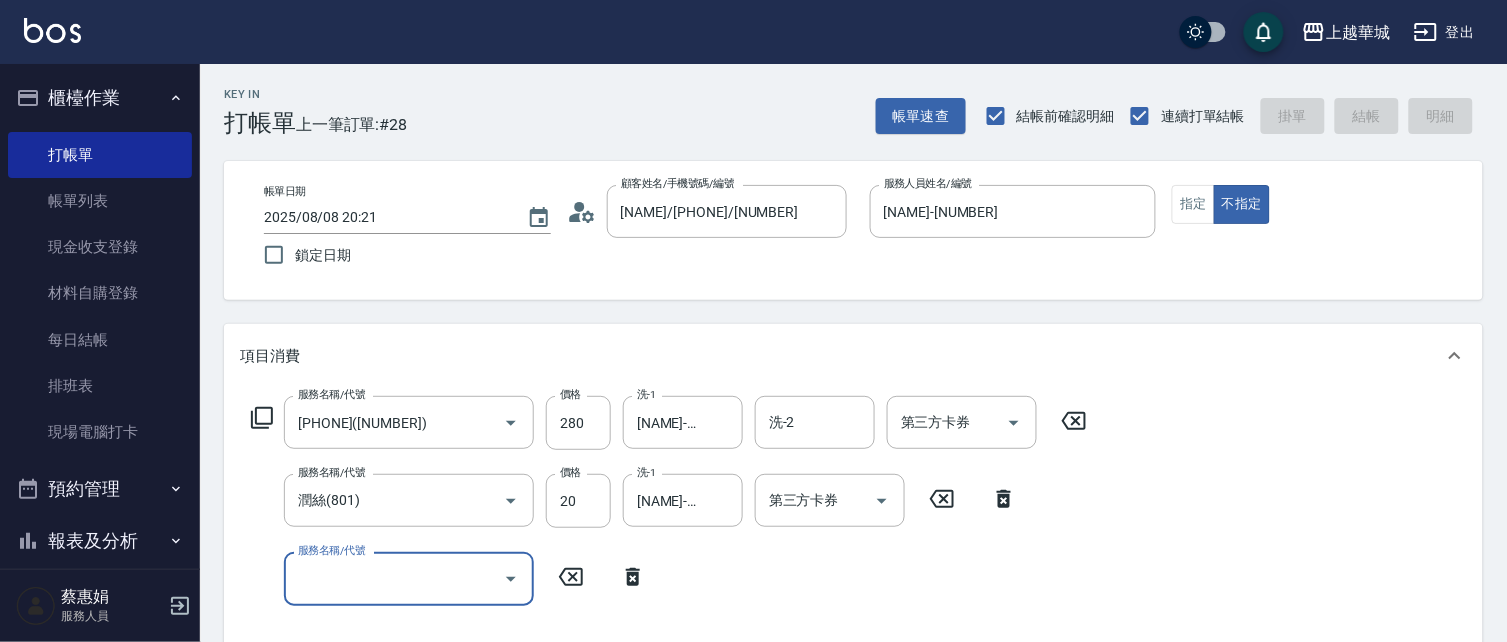 type 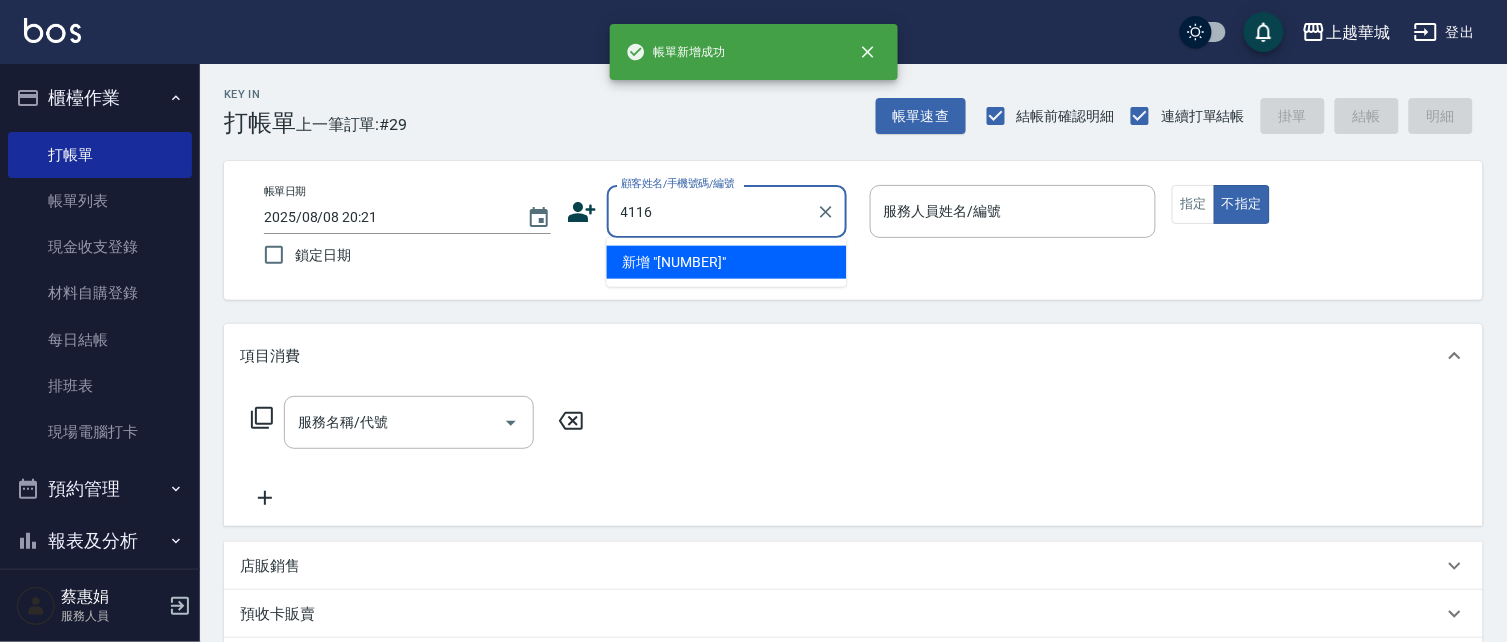 type on "4116" 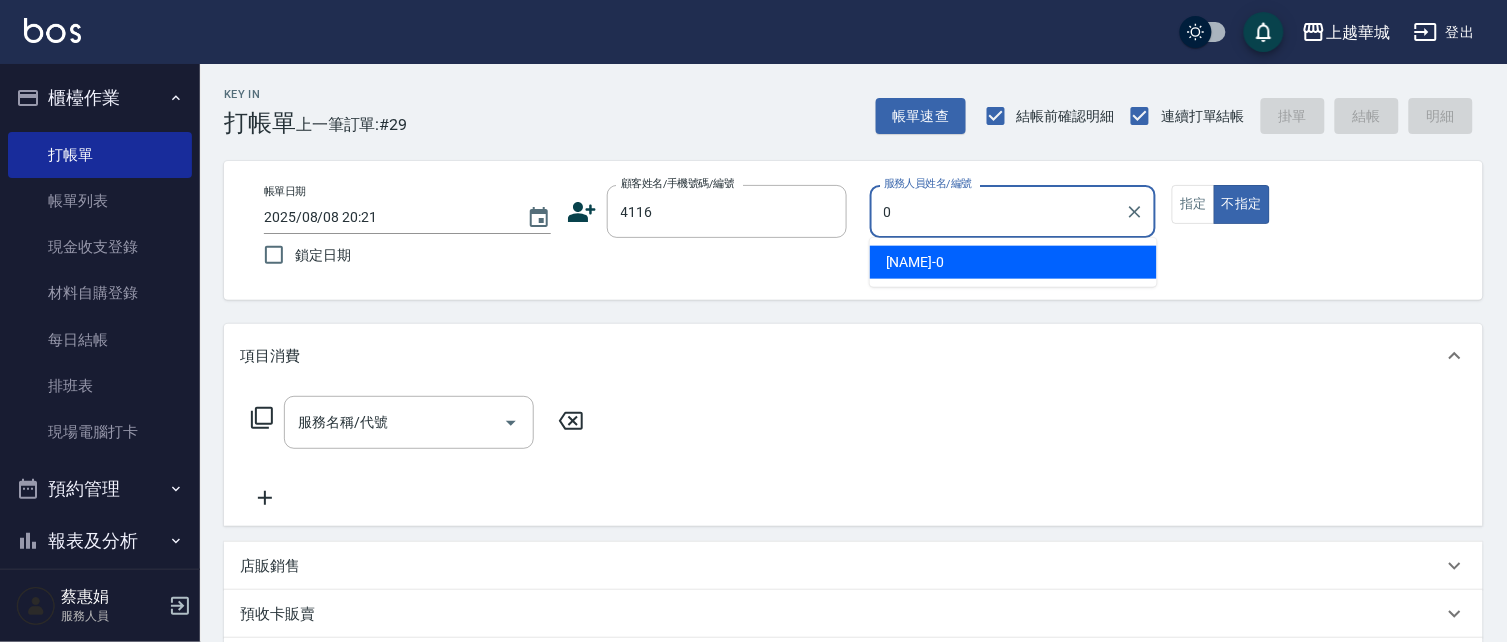type on "04" 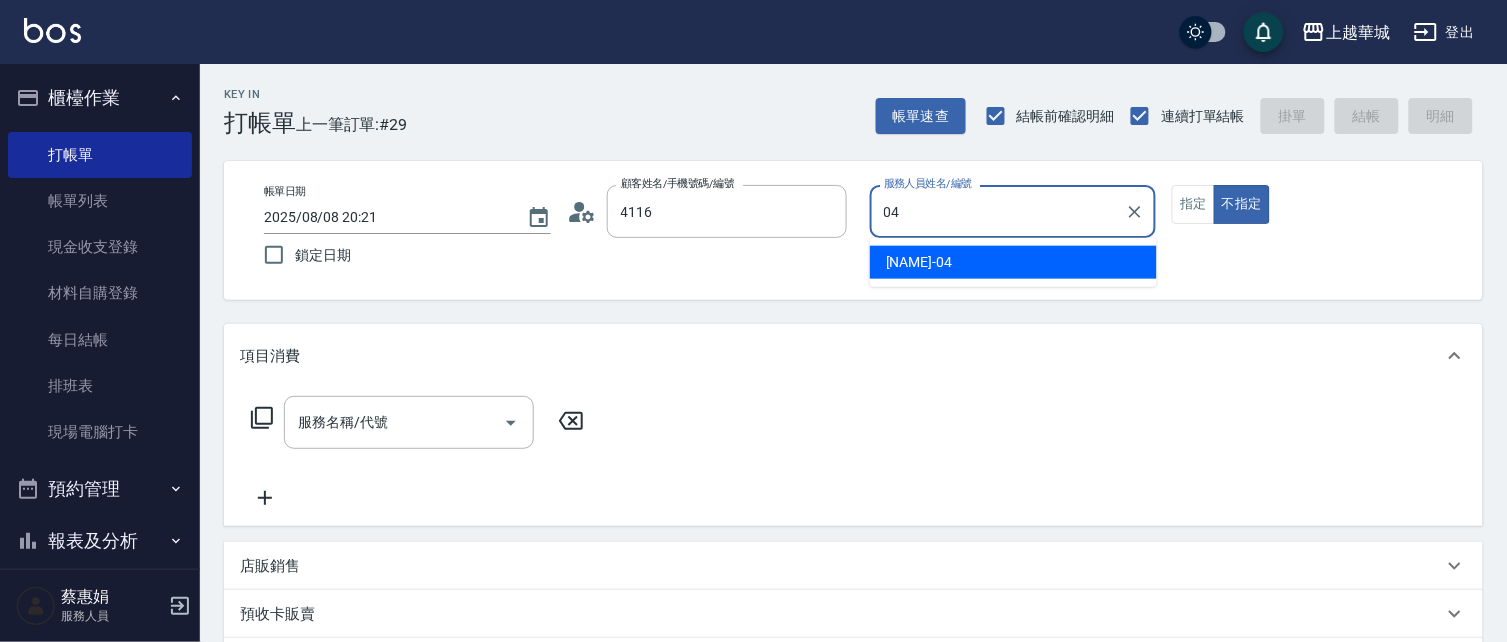 type on "[NAME]/[PHONE]/[NUMBER]" 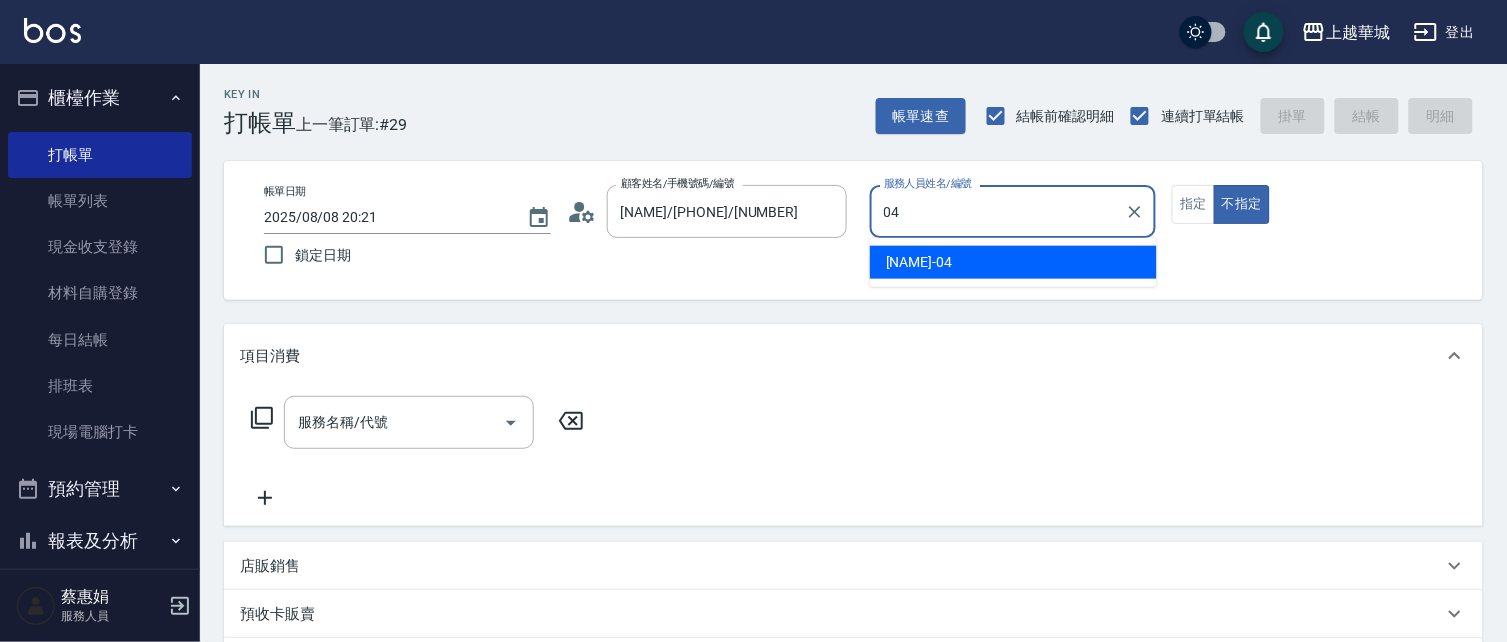 type on "04" 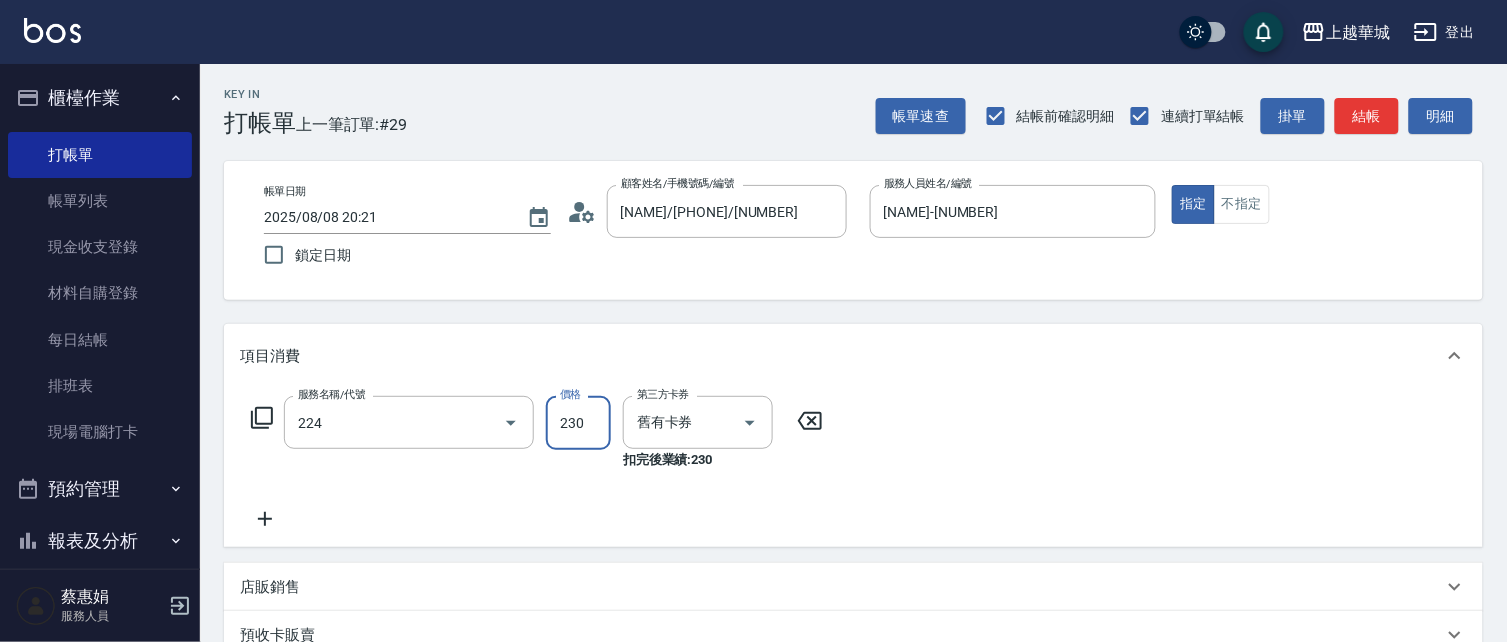type on "[PHONE]([NUMBER])" 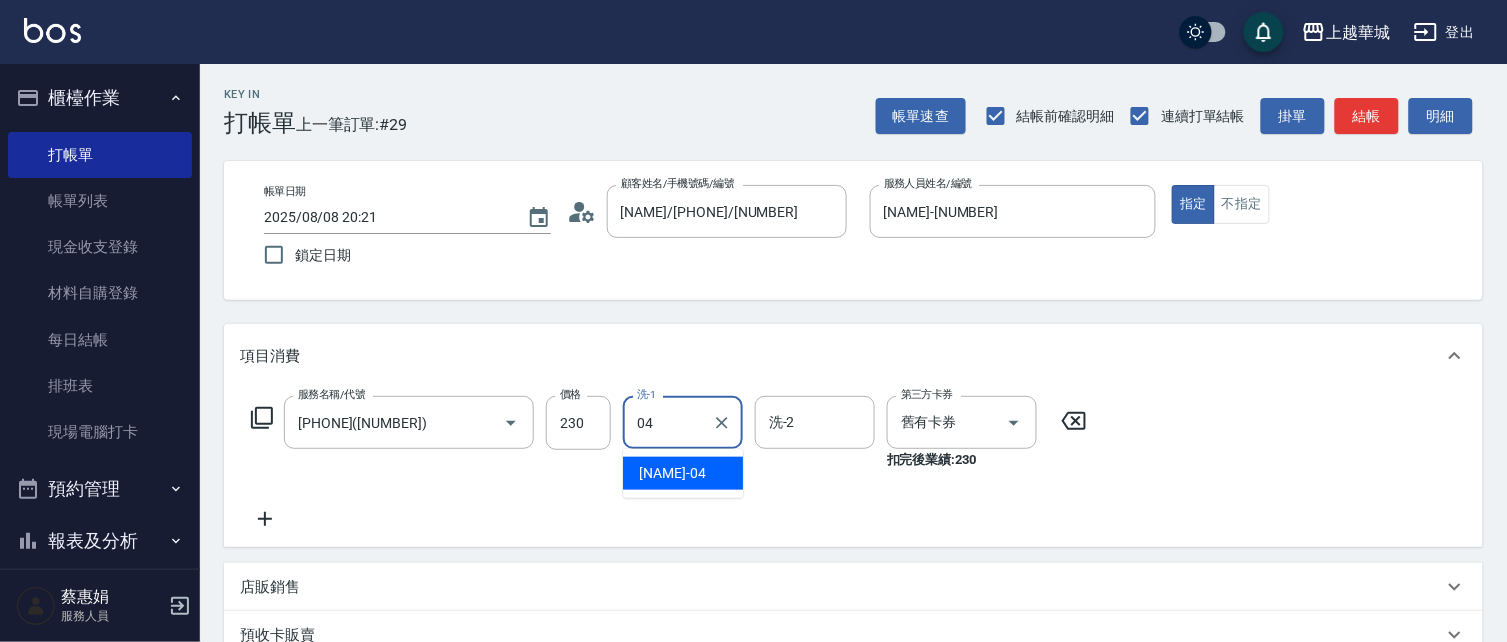 type on "[NAME]-[NUMBER]" 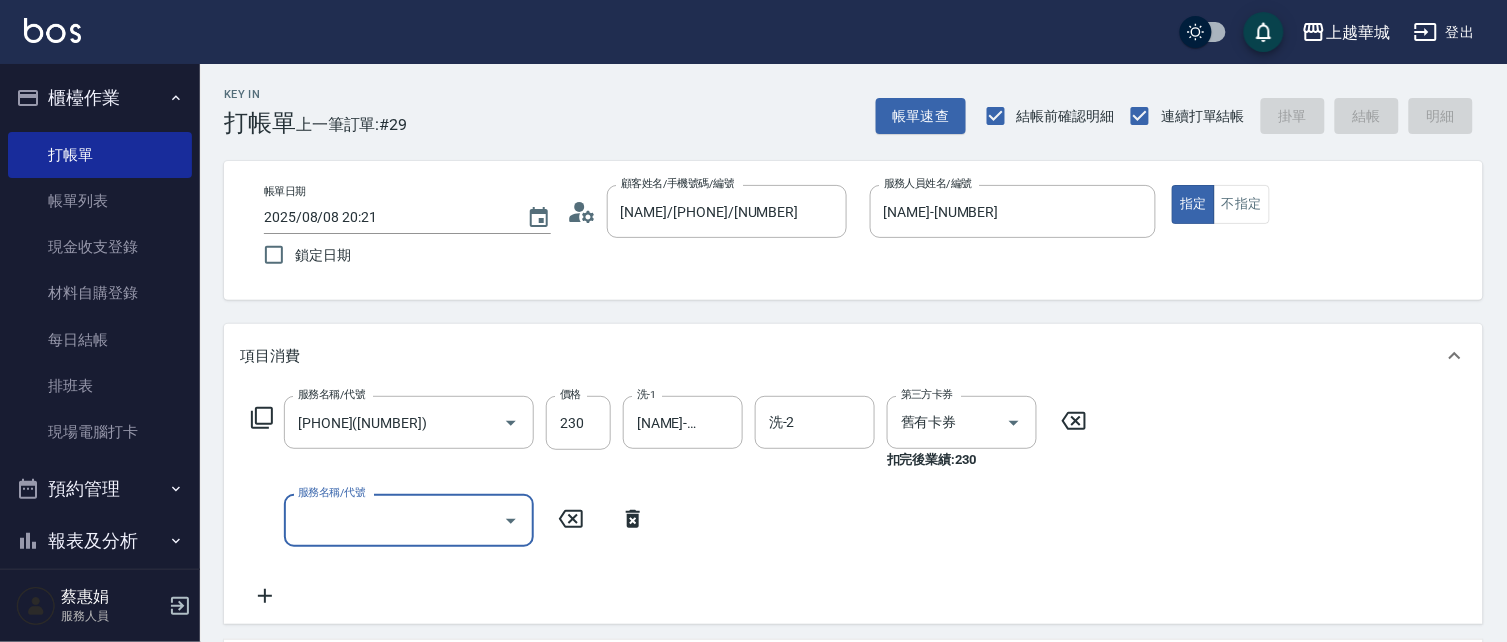 type 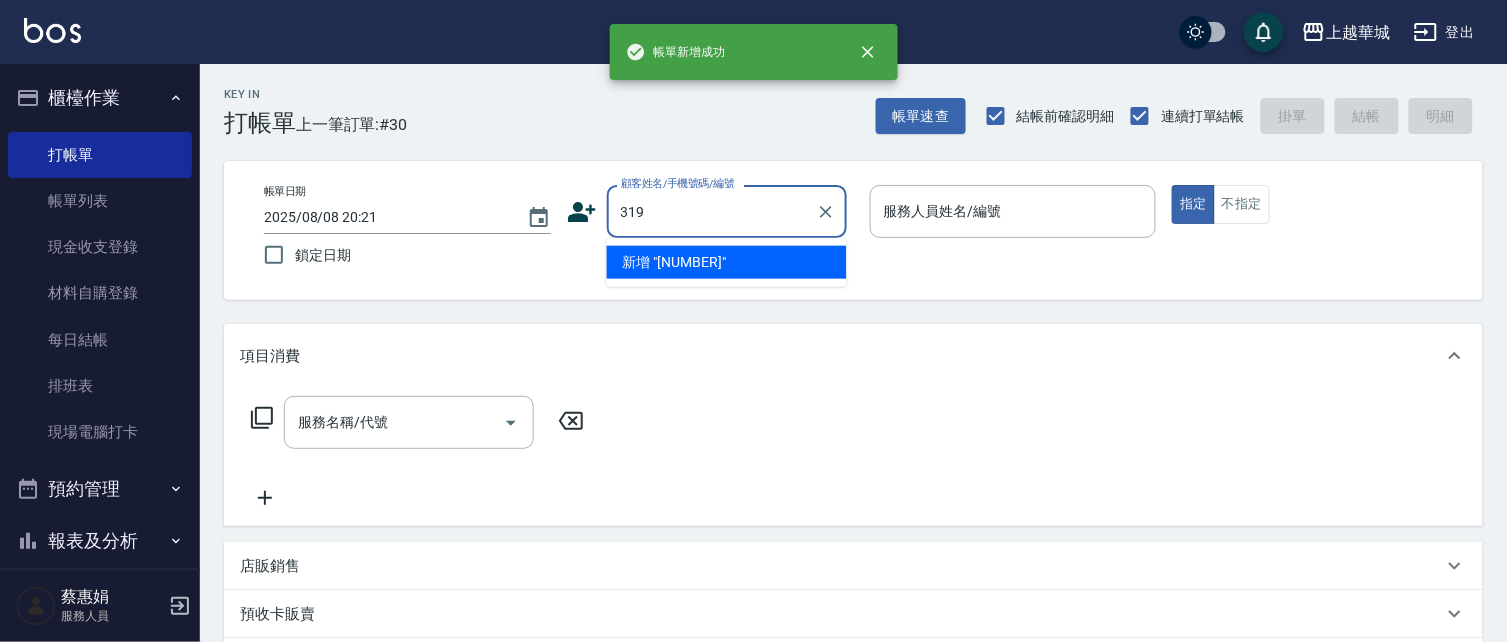 type on "319" 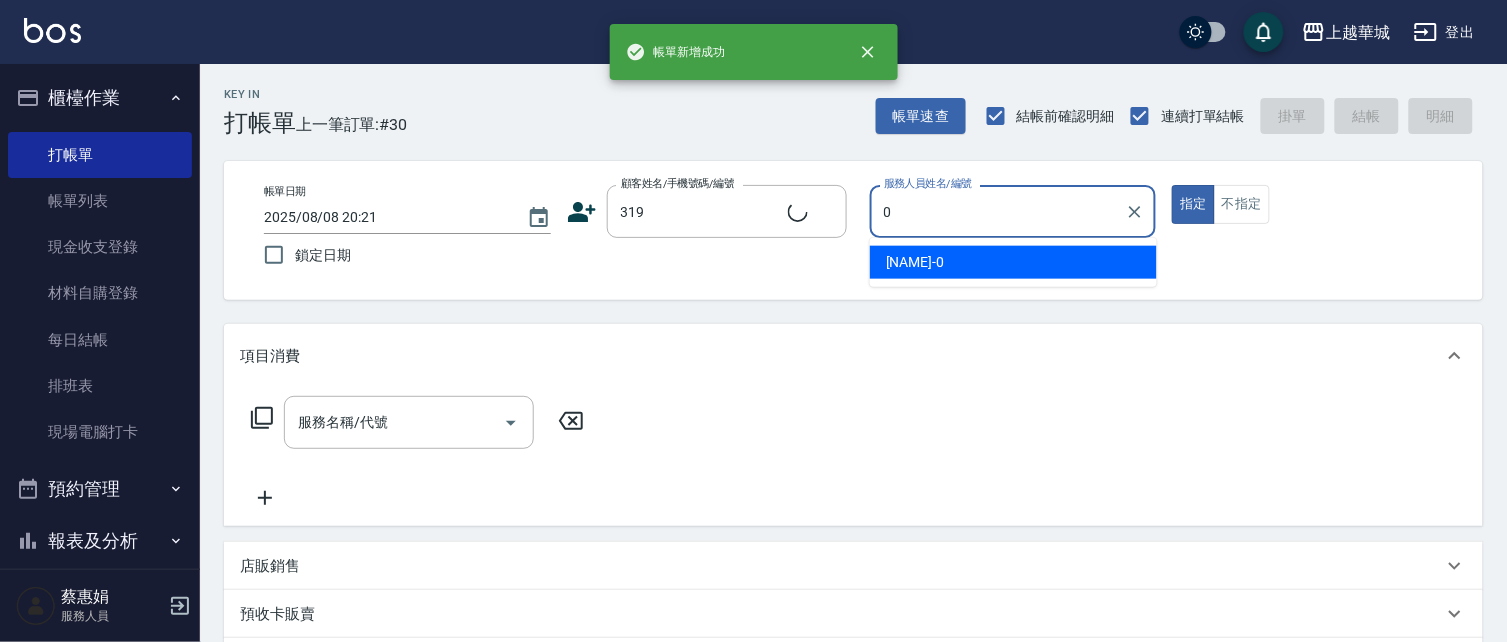 type on "02" 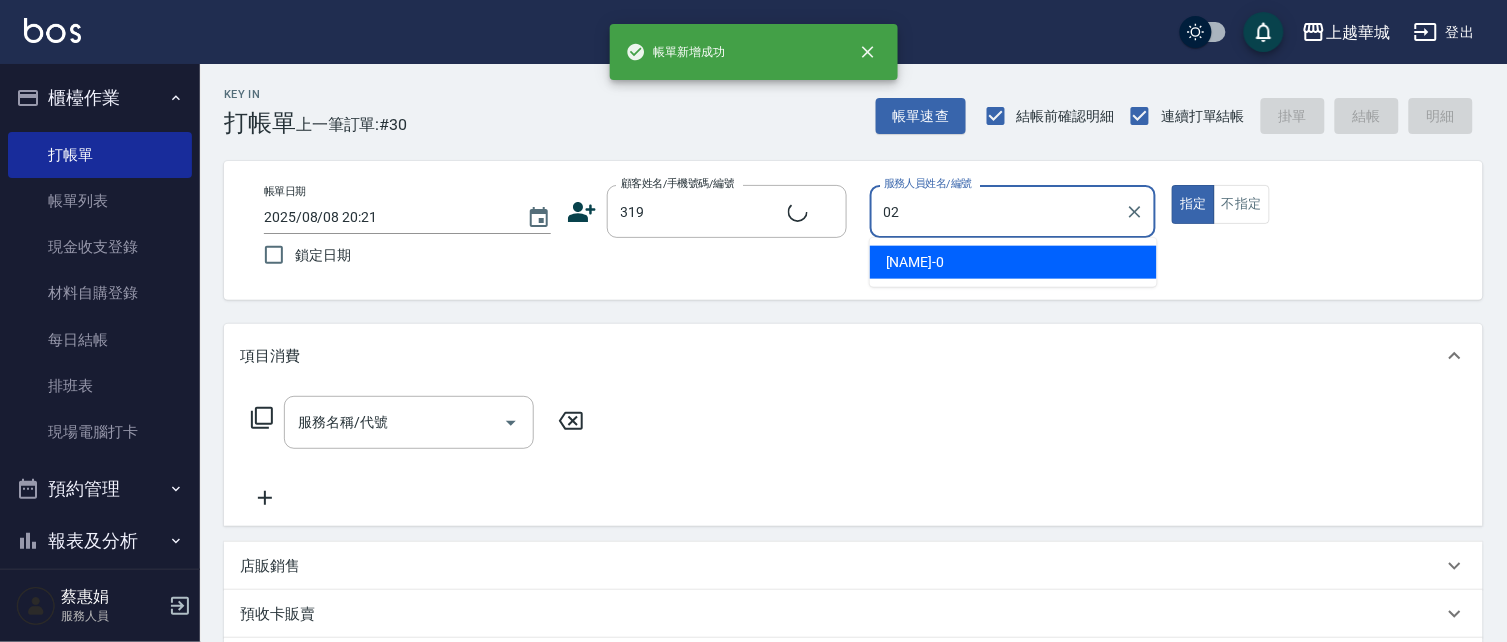 type on "[NAME]/[NUMBER]/[NUMBER]" 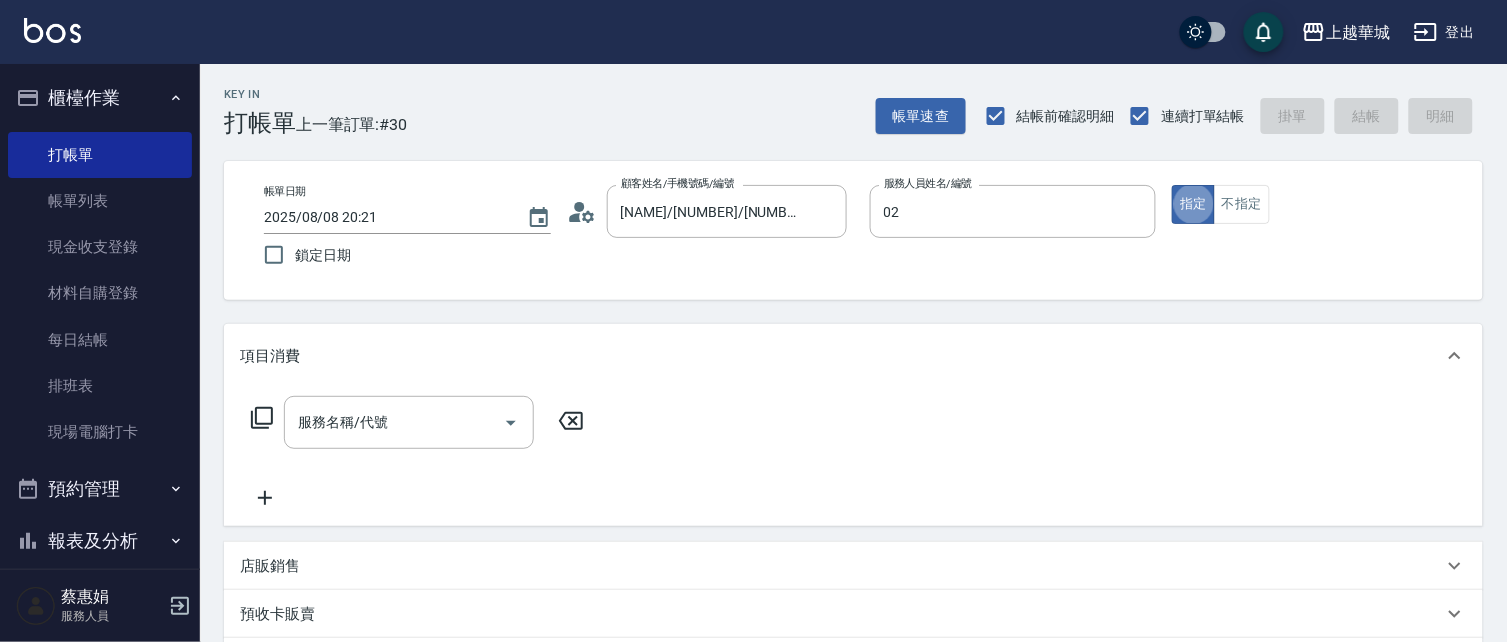 type on "[NAME]-[NUMBER]" 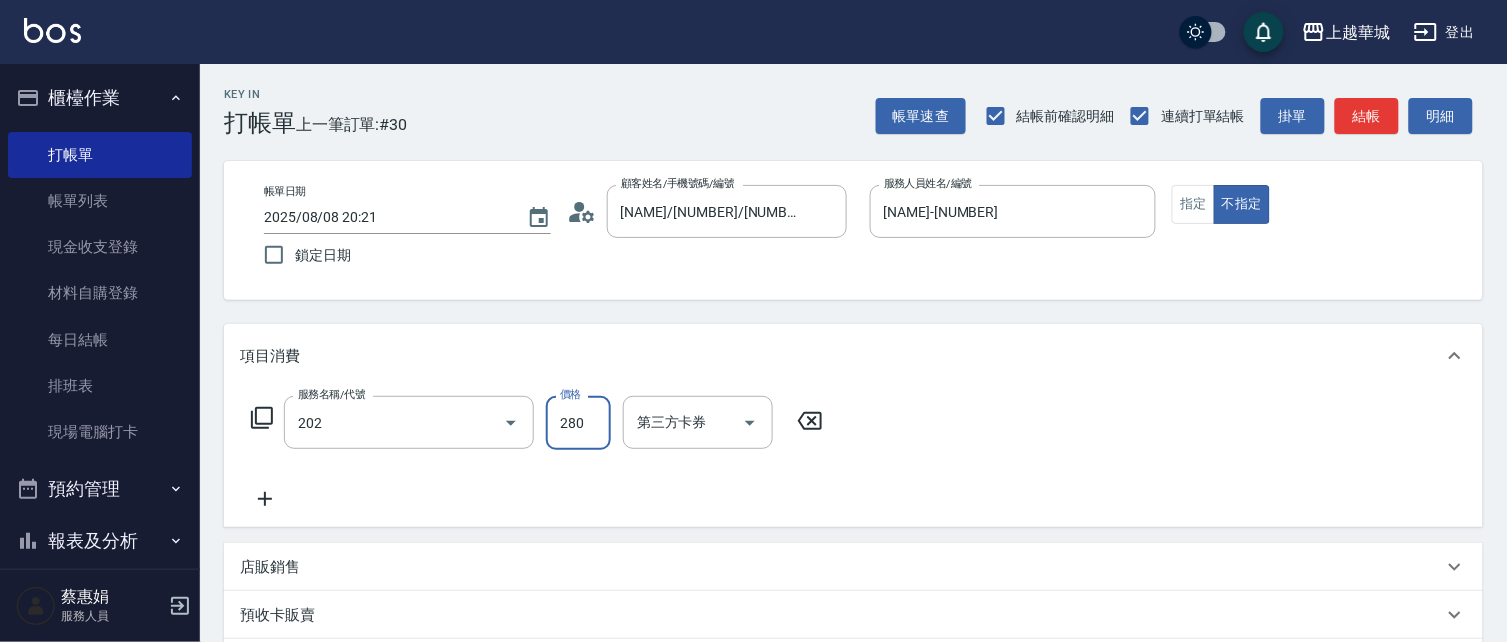 type on "[PHONE]([NUMBER])" 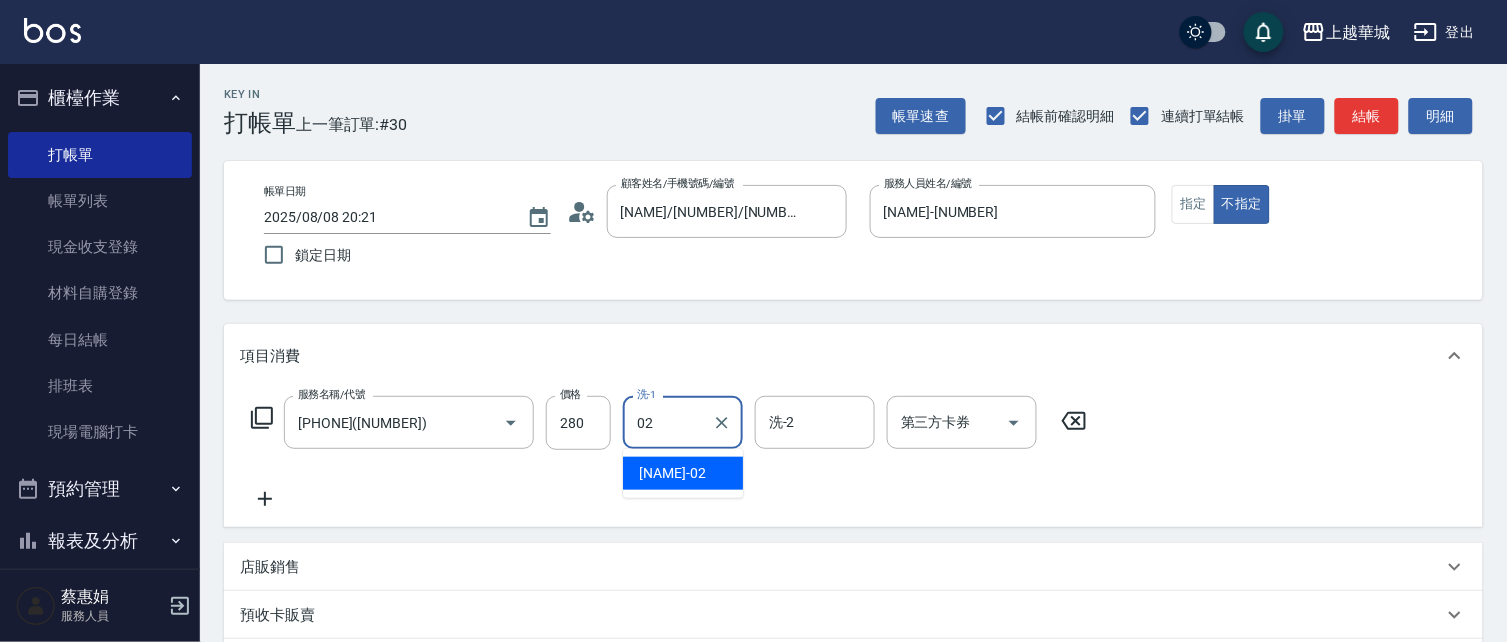 type on "[NAME]-[NUMBER]" 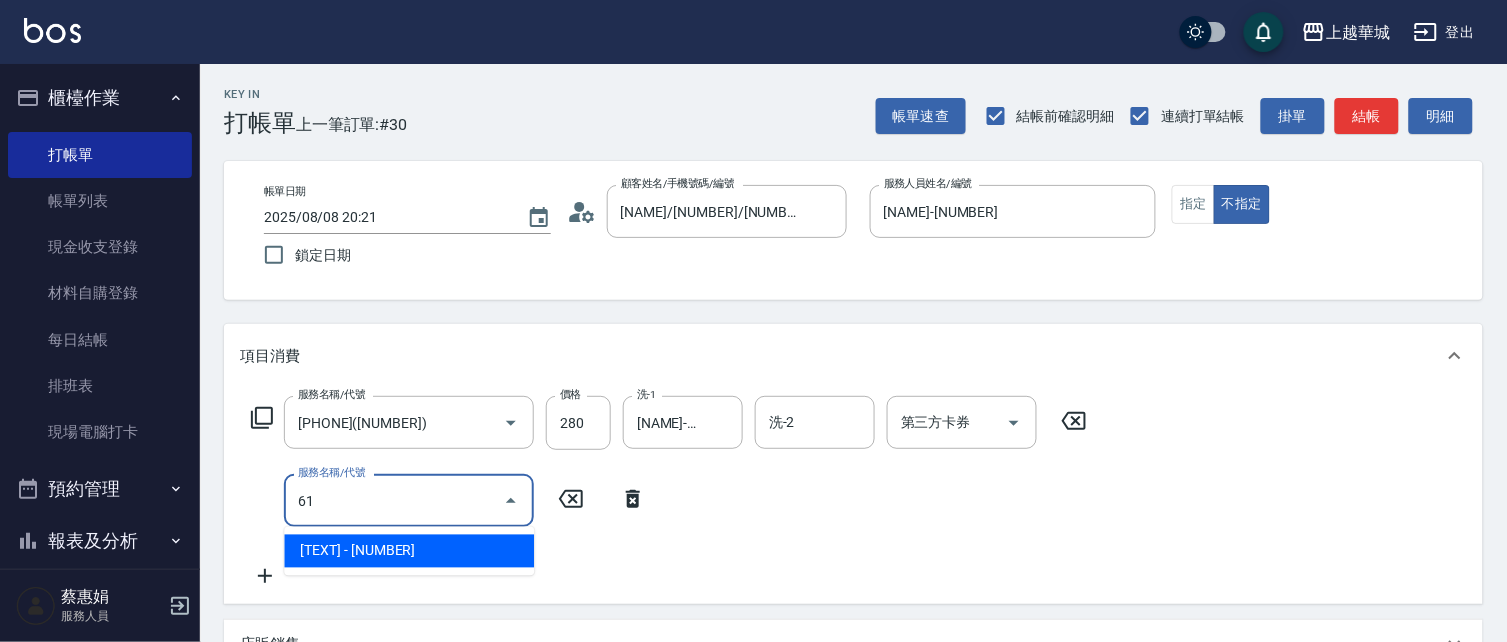 type on "6" 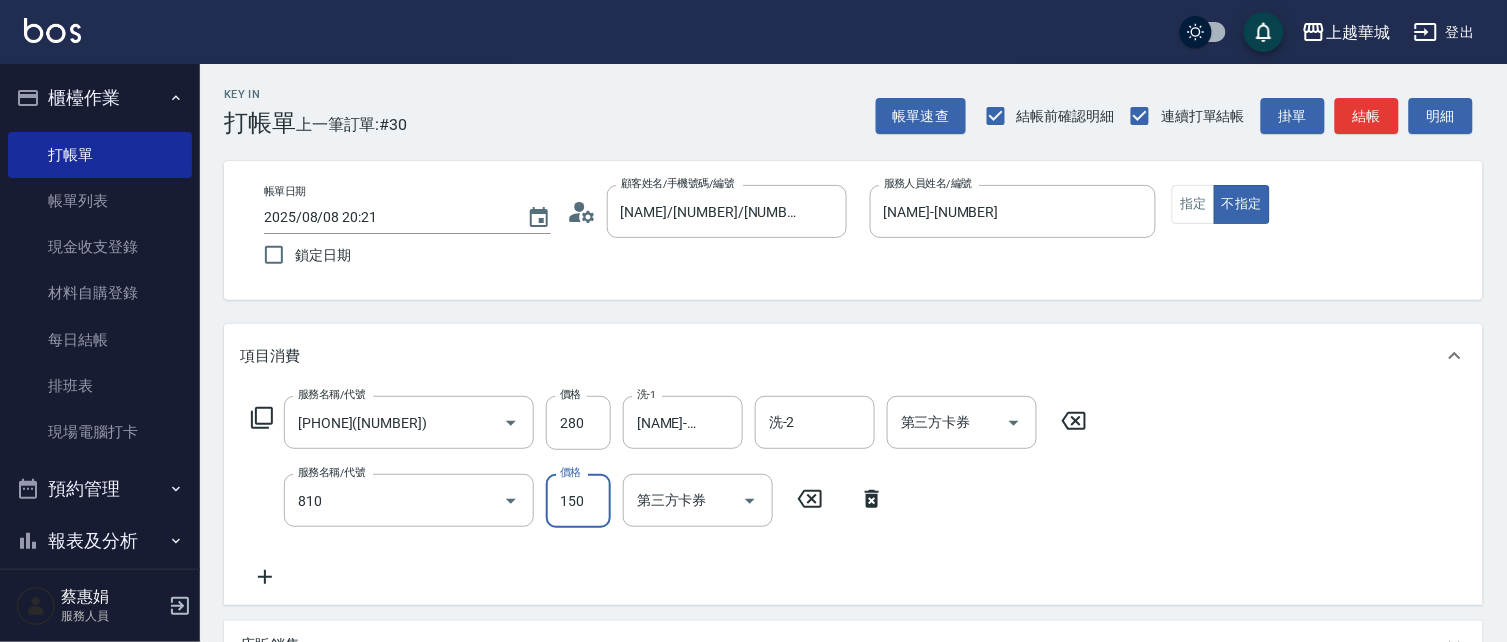 type on "([NUMBER])" 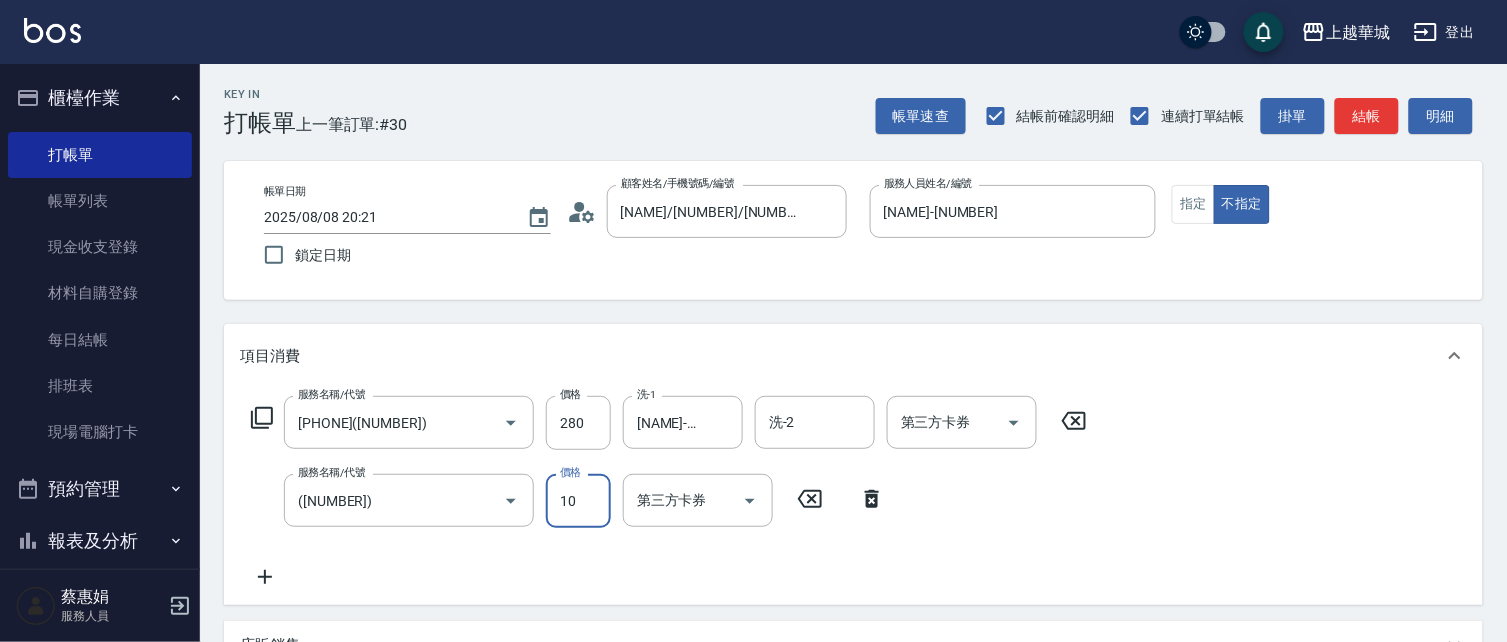 type on "100" 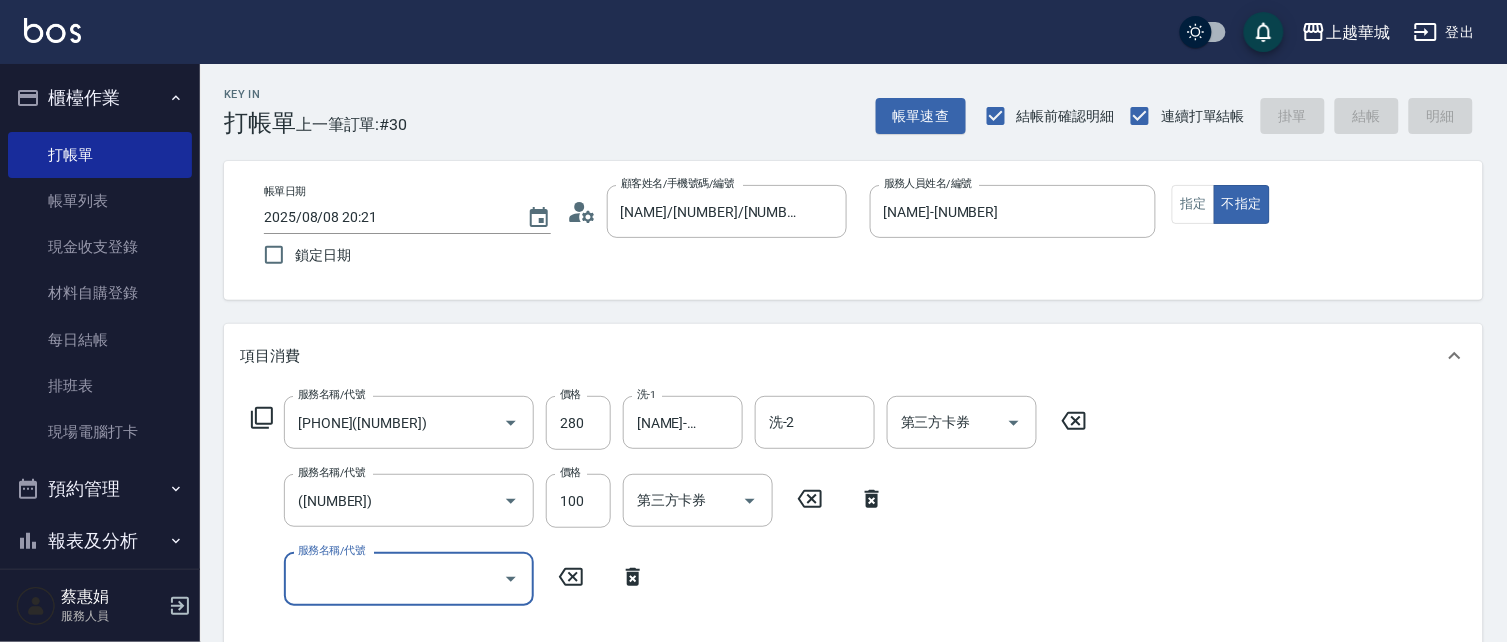 type 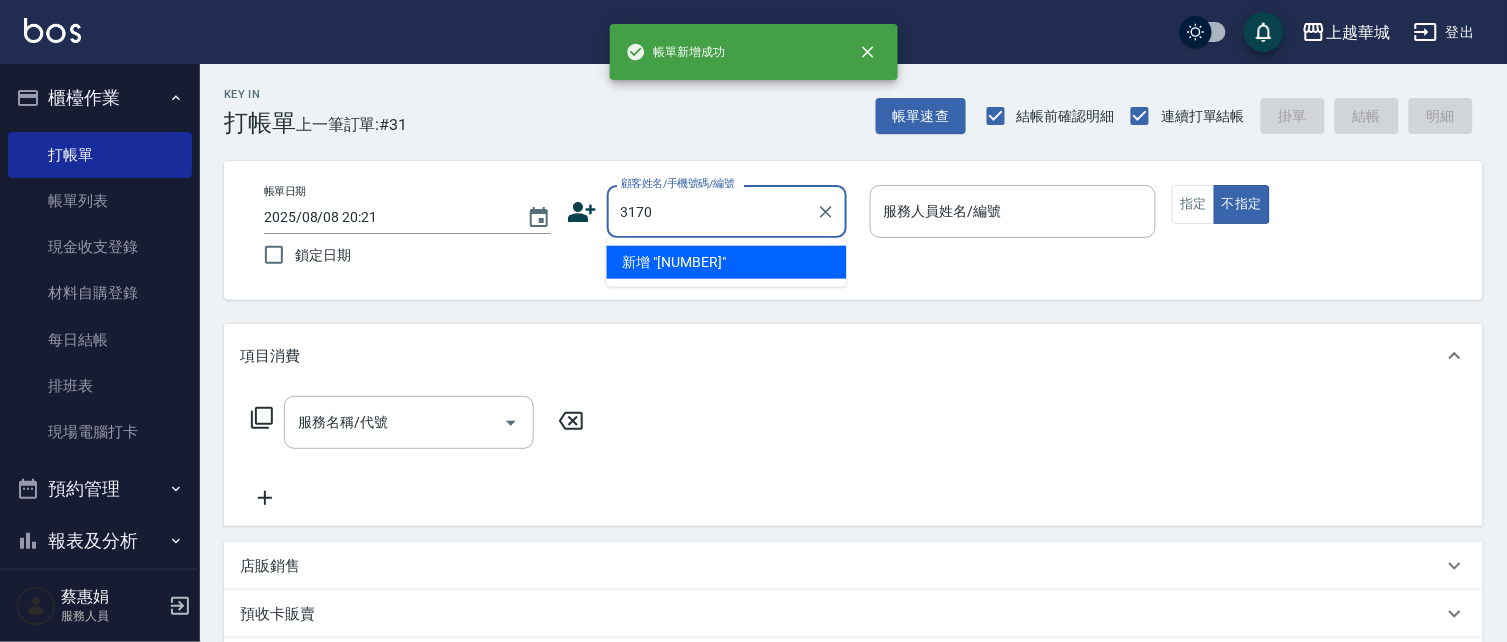 type on "3170" 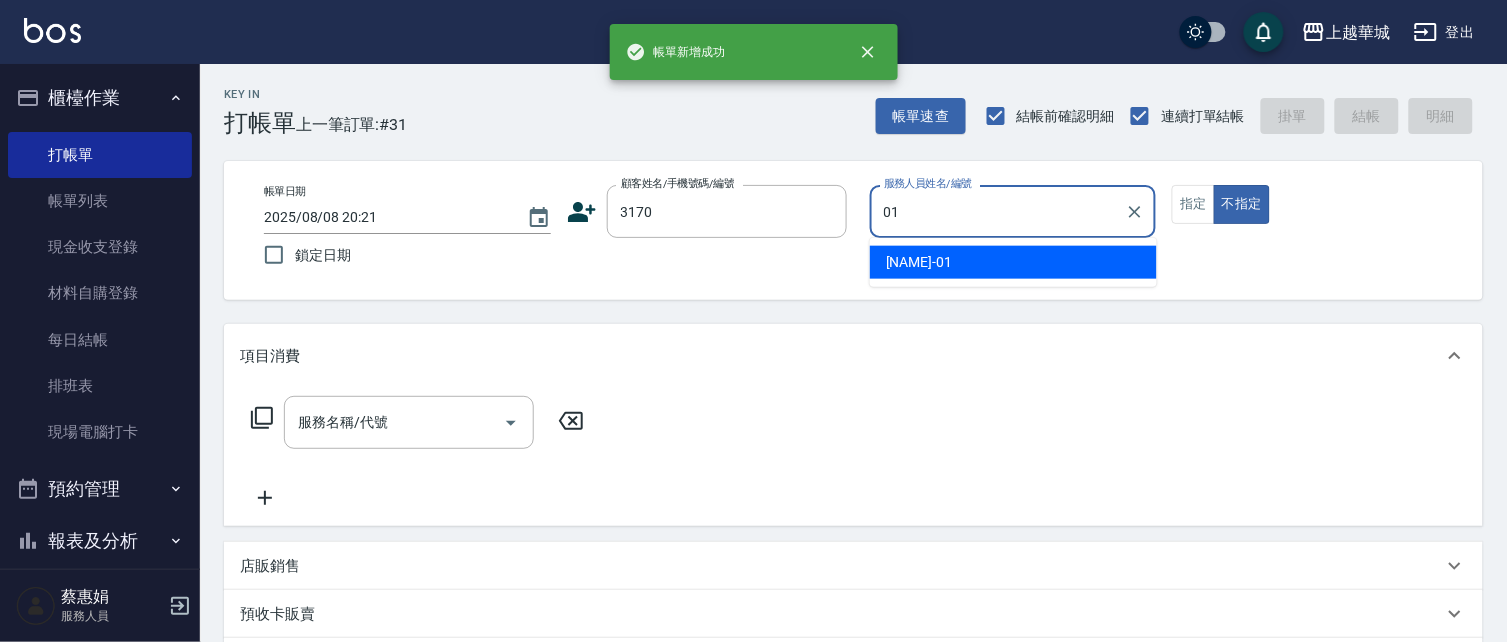 type on "[NAME]-[NUMBER]" 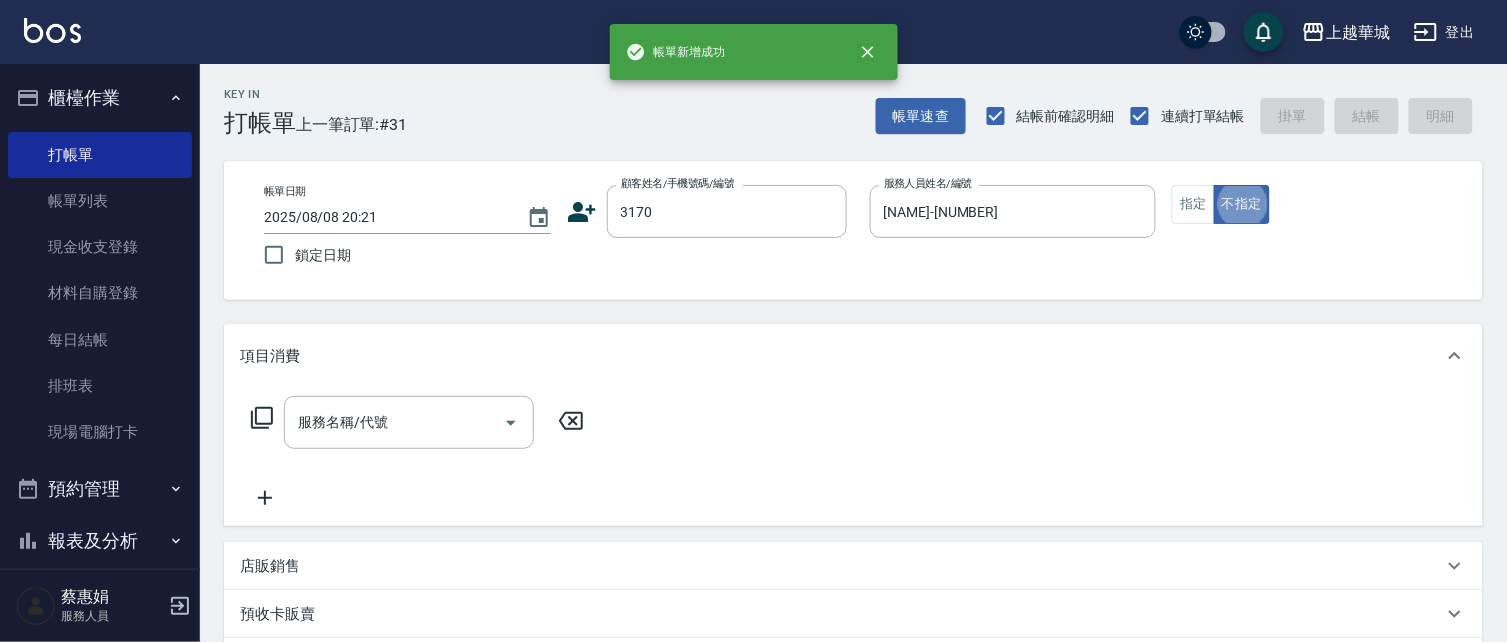 type on "[NAME]/[PHONE]/[NUMBER]" 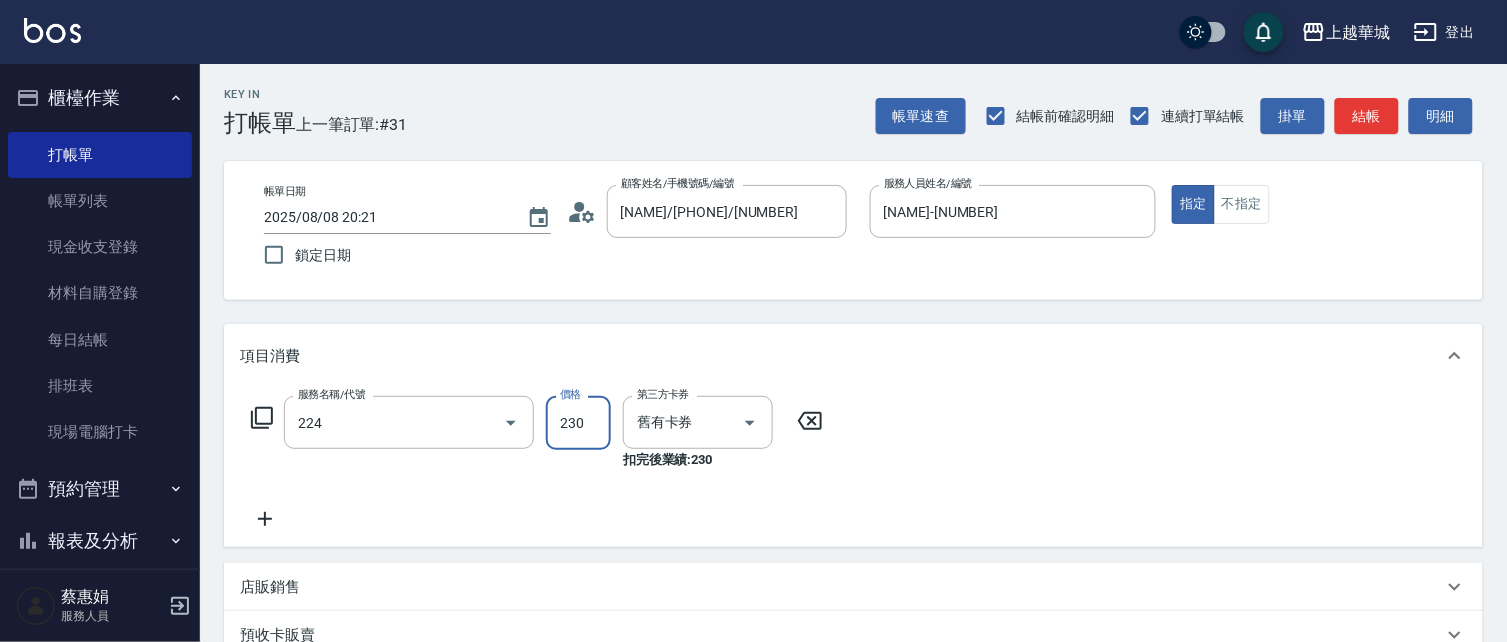 type on "[PHONE]([NUMBER])" 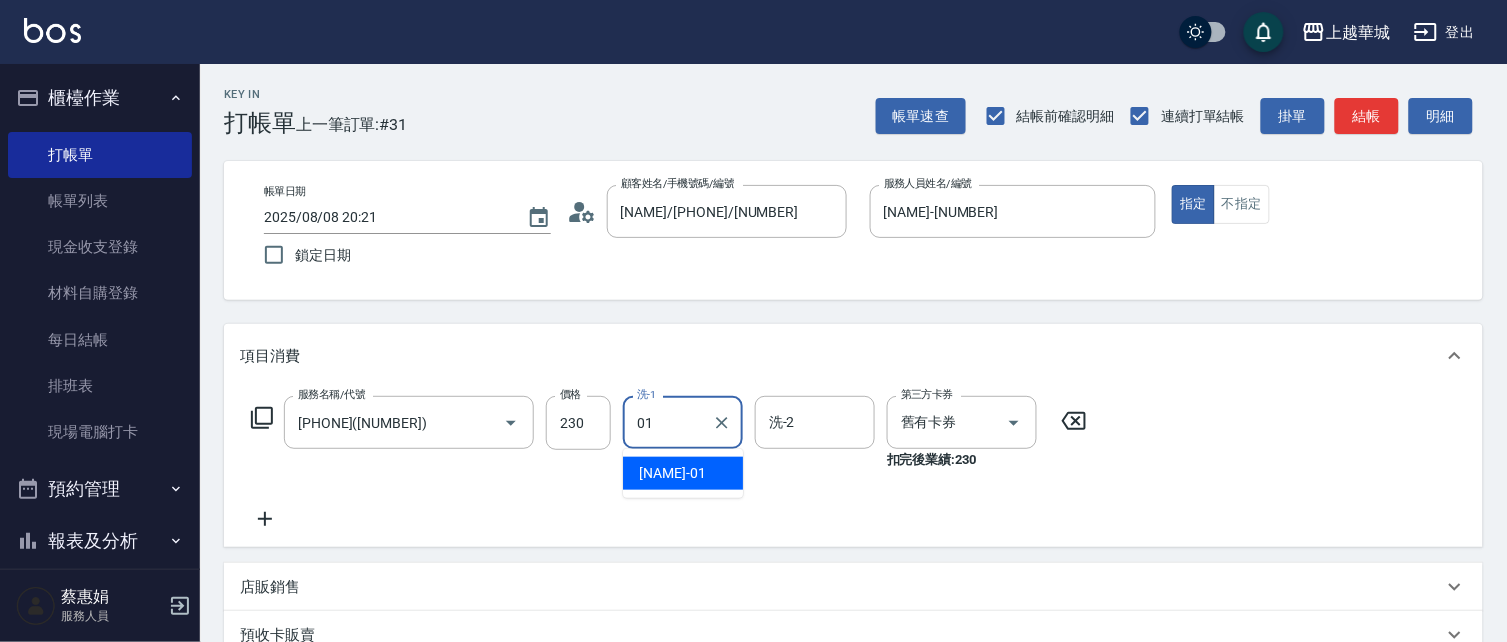type on "[NAME]-[NUMBER]" 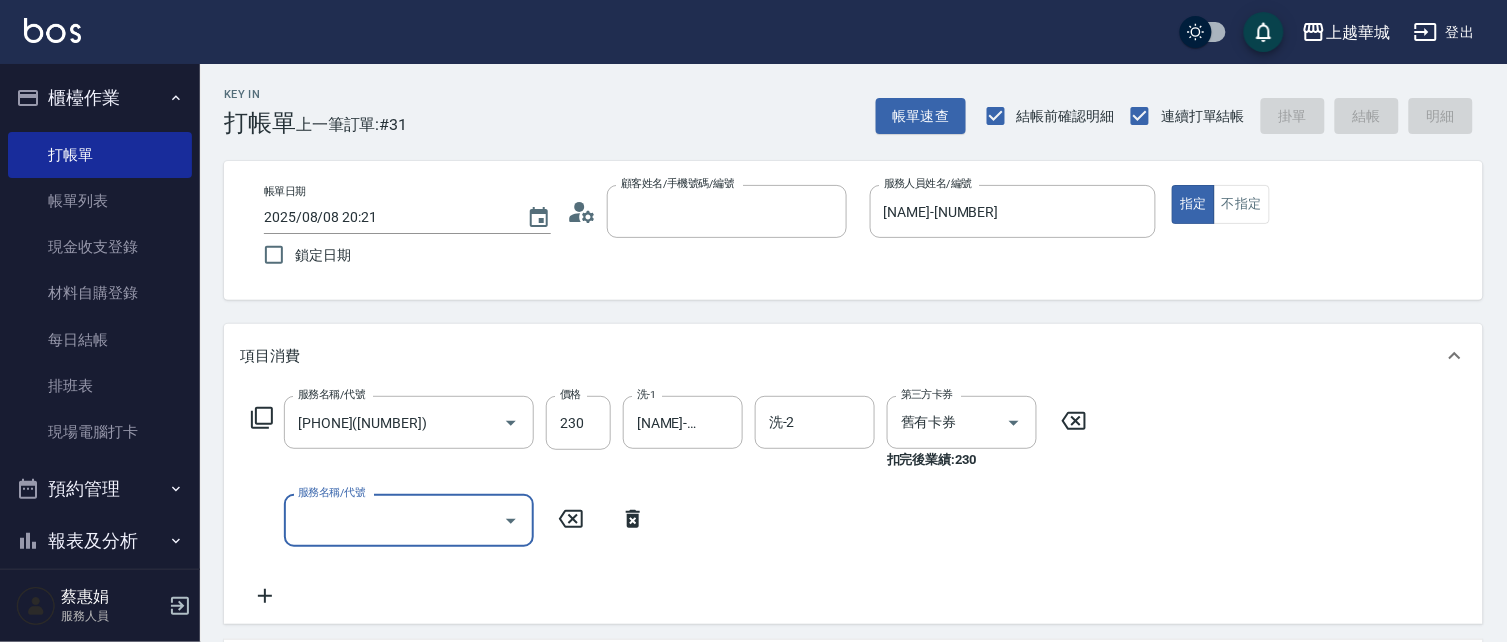 type on "7" 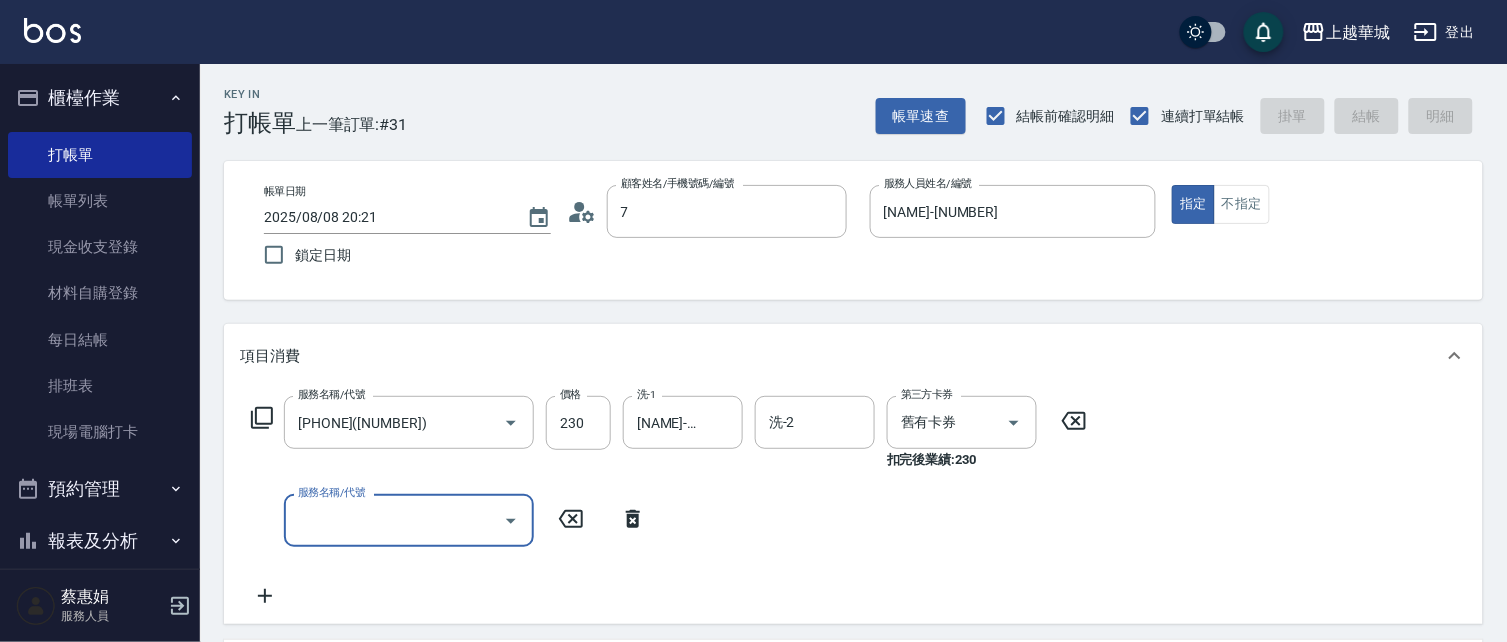 type on "2025/08/08 20:22" 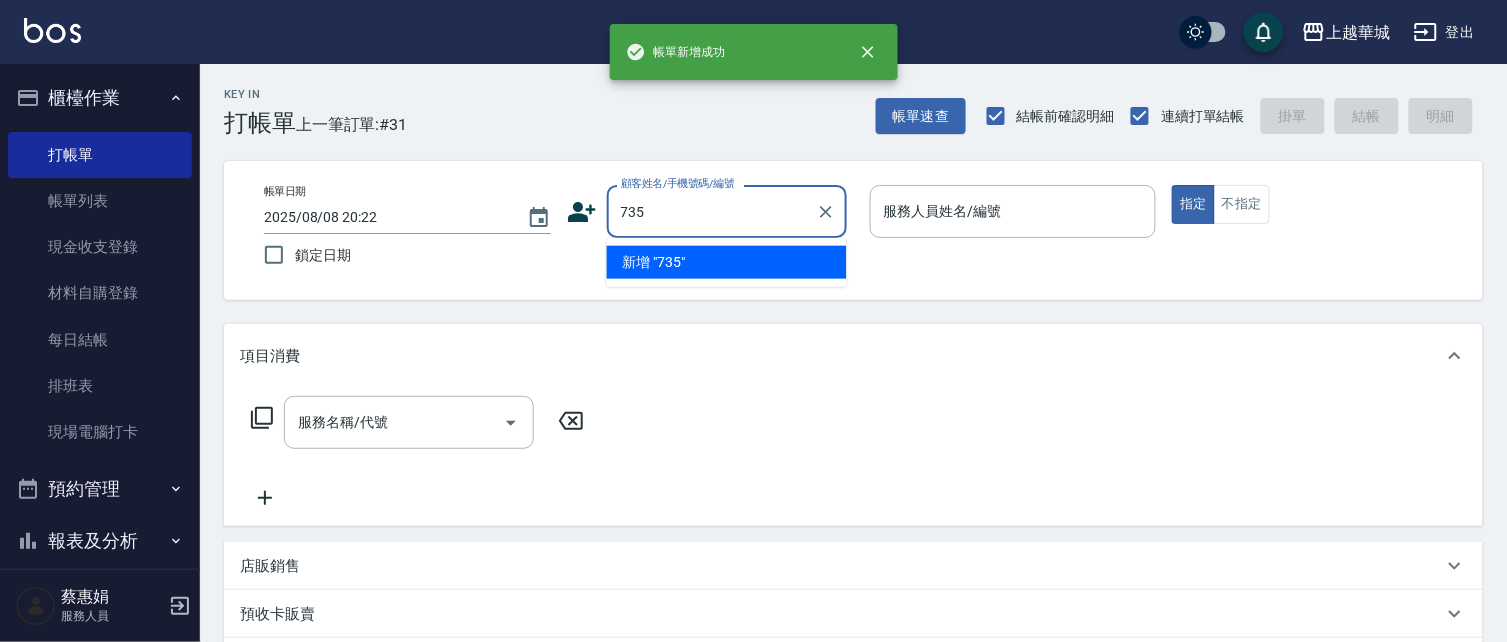 type on "735" 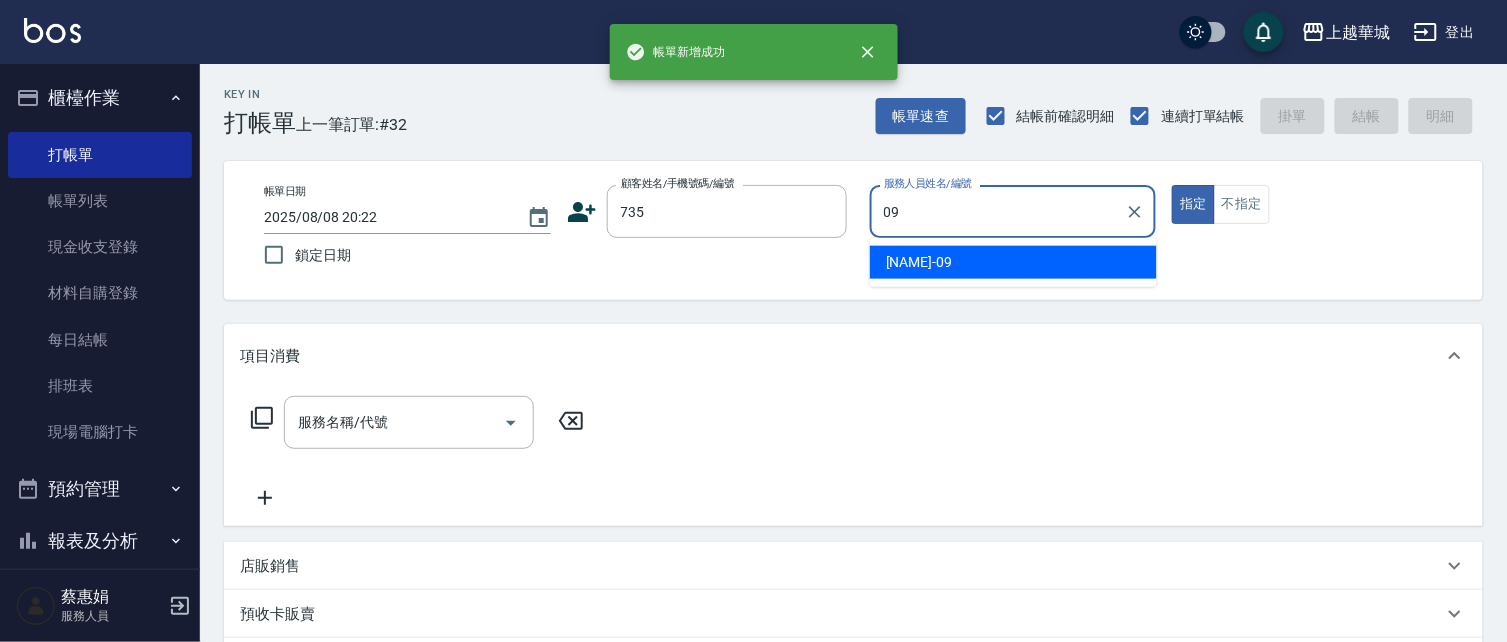 type on "[NAME]-[NUMBER]" 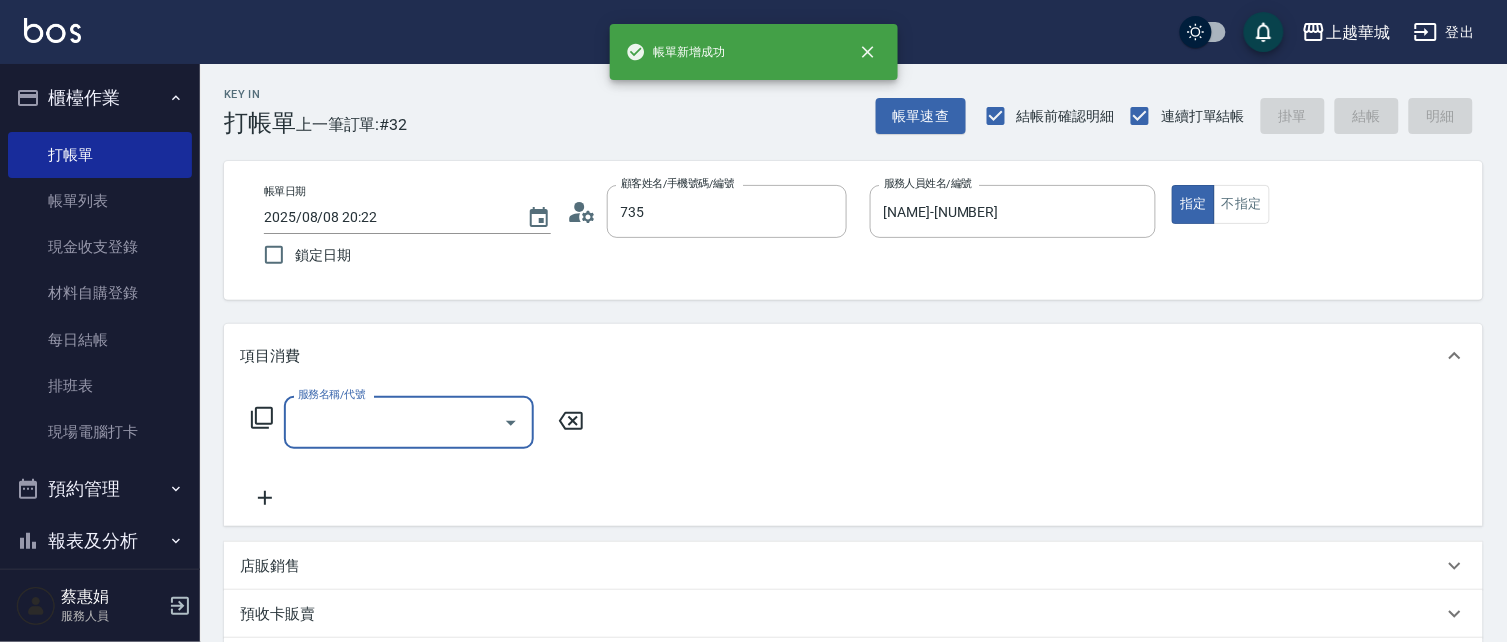 type on "[NAME]/ [PHONE]/[NUMBER]" 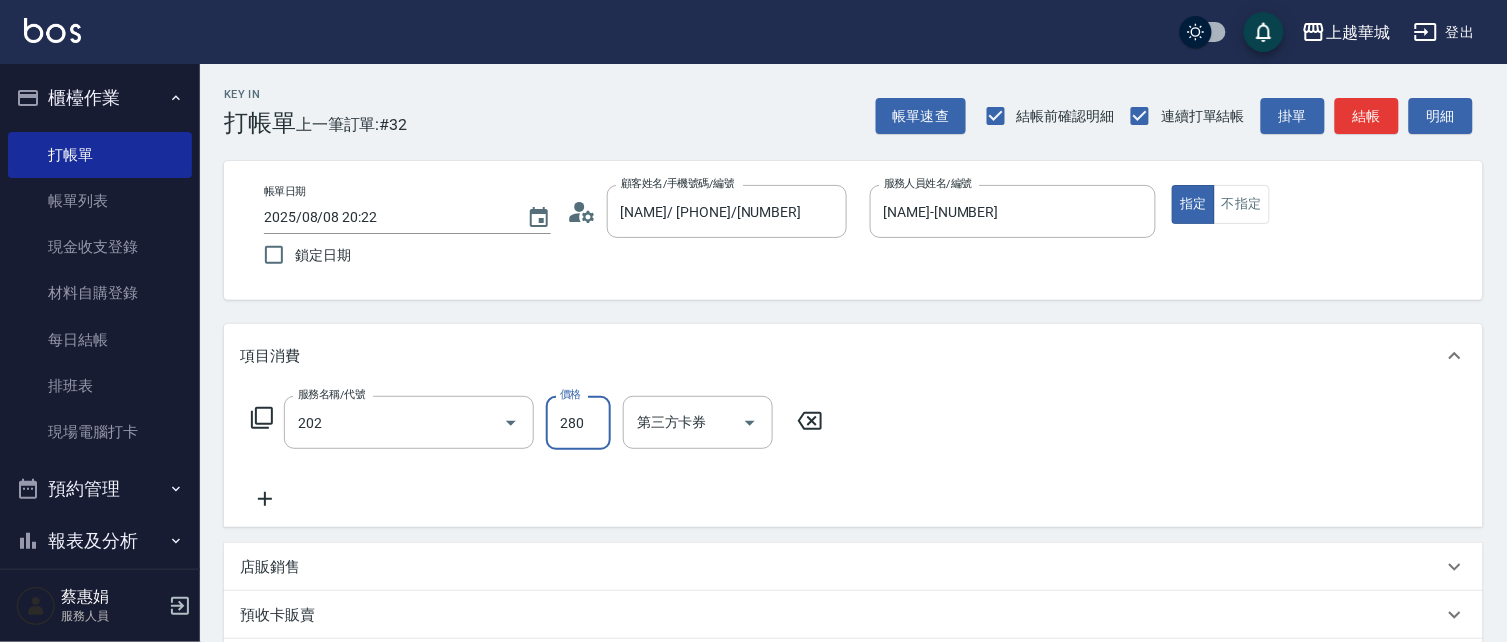 type on "[PHONE]([NUMBER])" 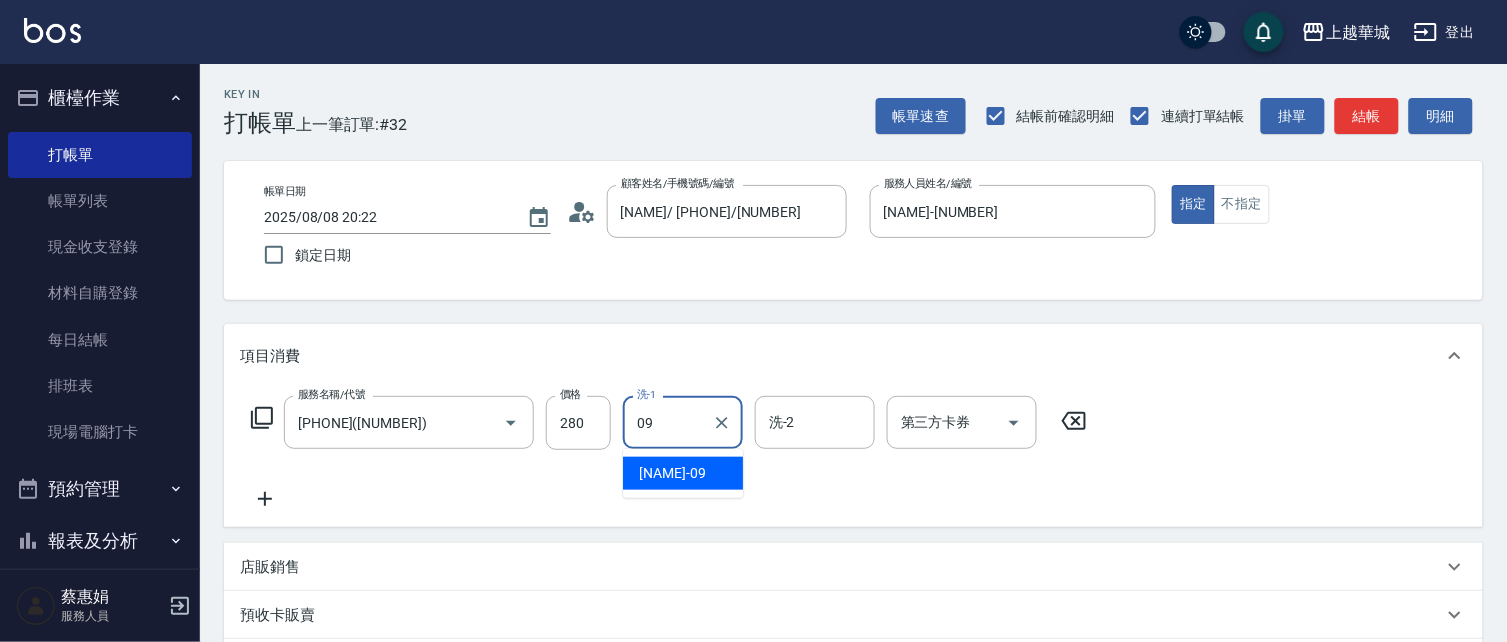 type on "[NAME]-[NUMBER]" 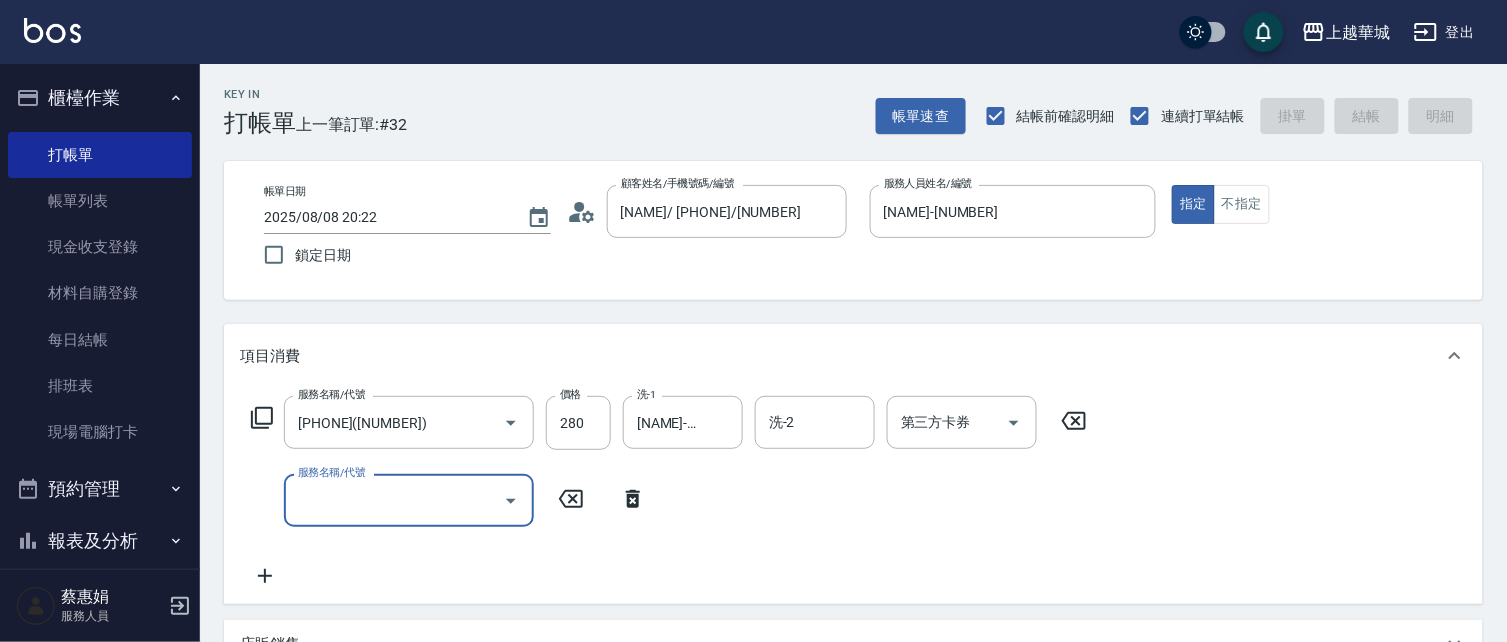 type 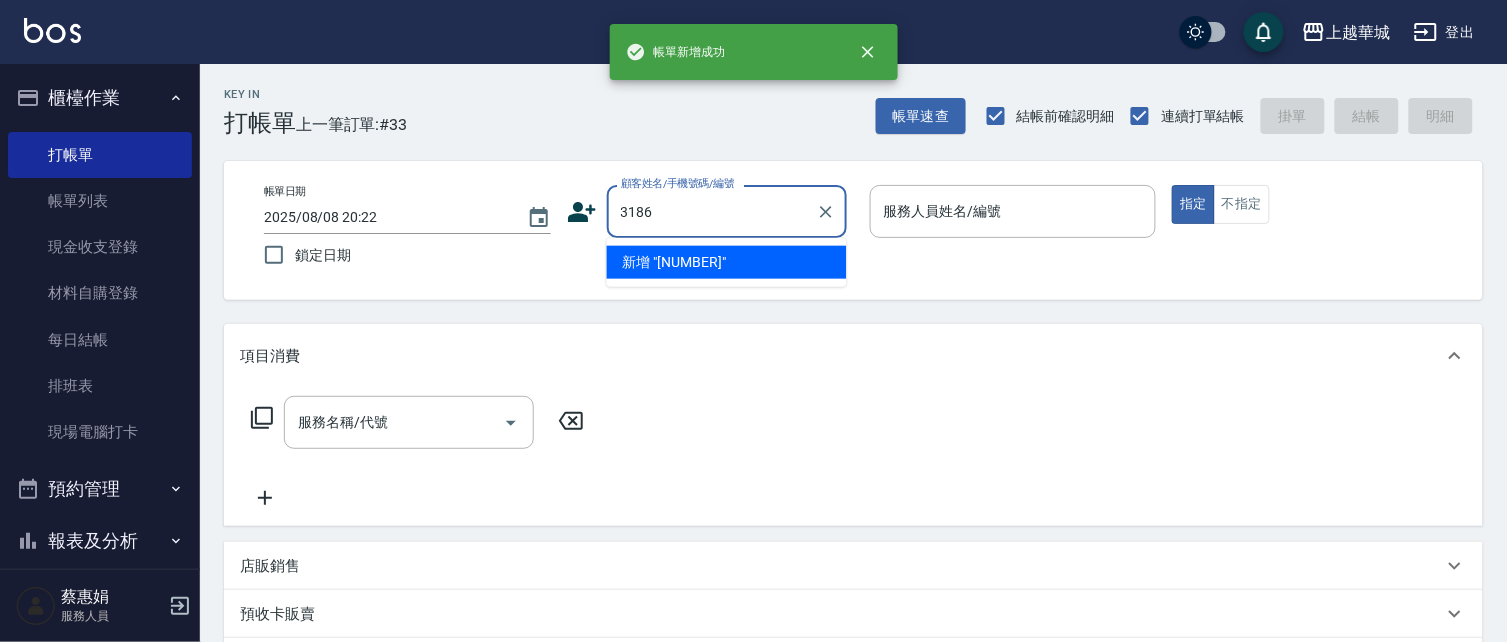 type on "3186" 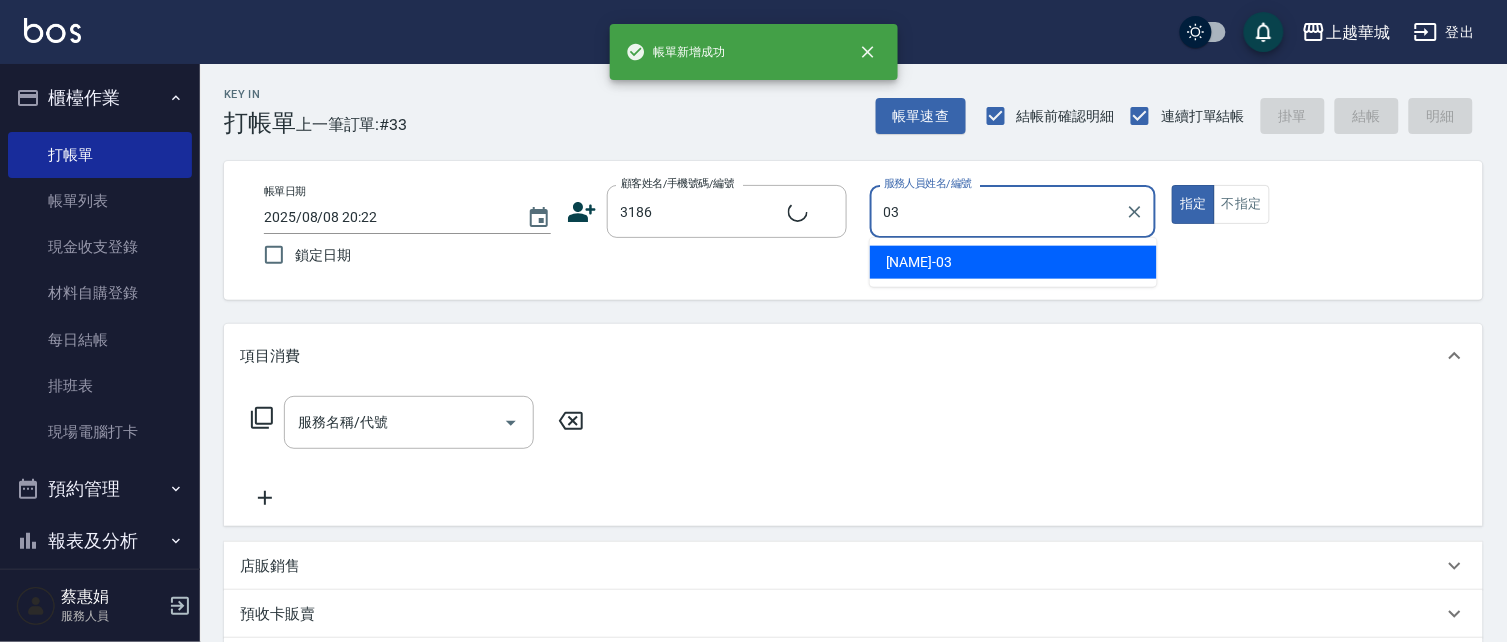 type on "[NAME]-[NUMBER]" 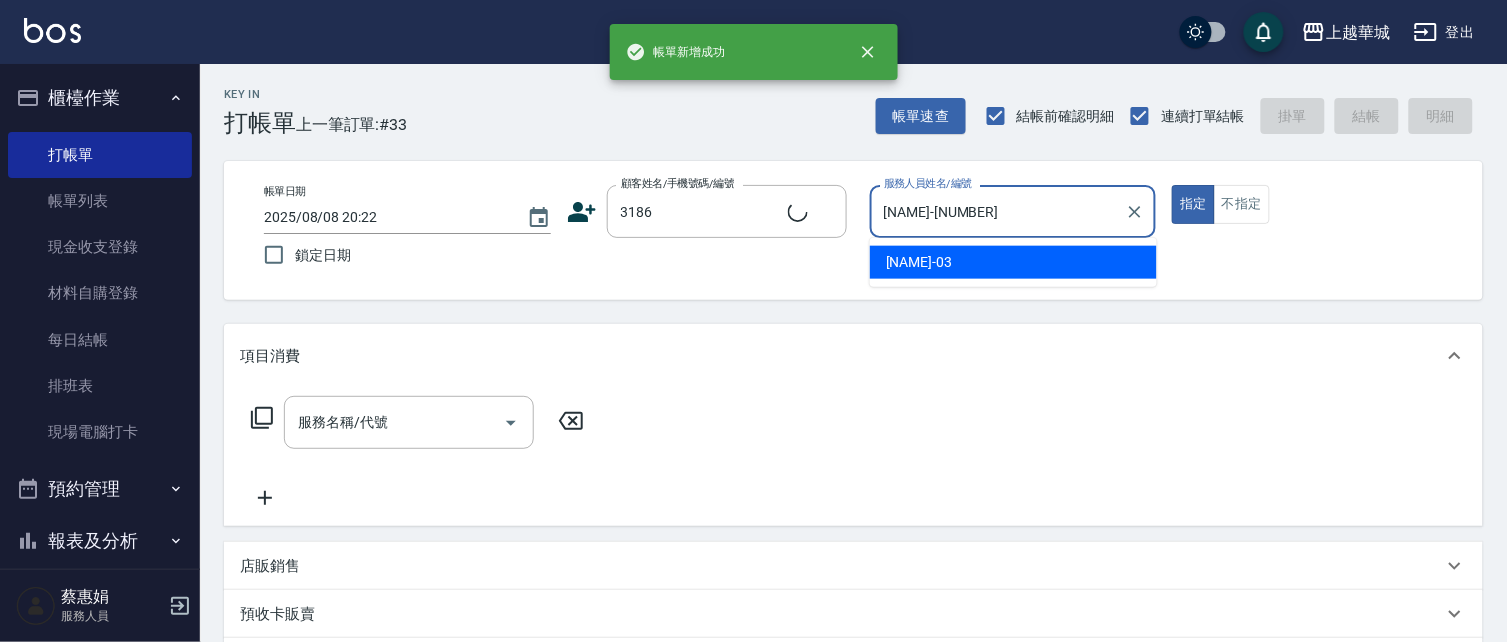 type on "[NAME]/[PHONE]/[NUMBER]" 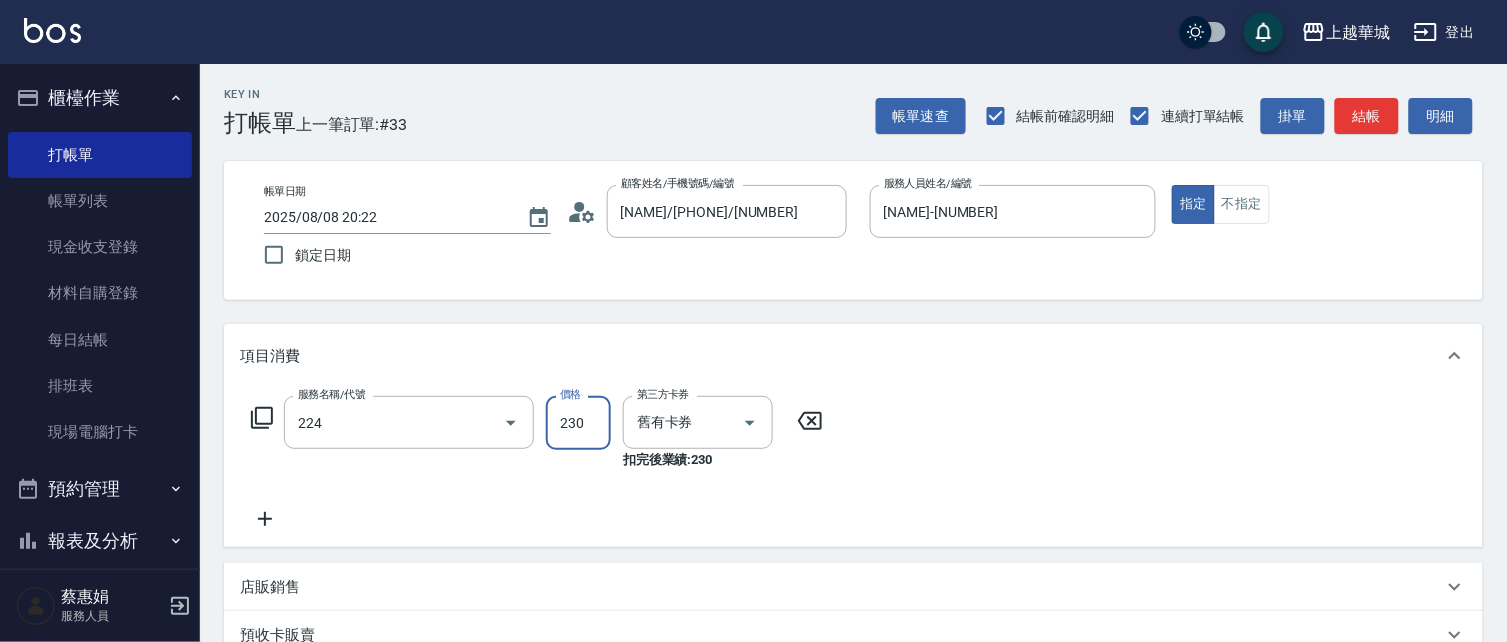 type on "[PHONE]([NUMBER])" 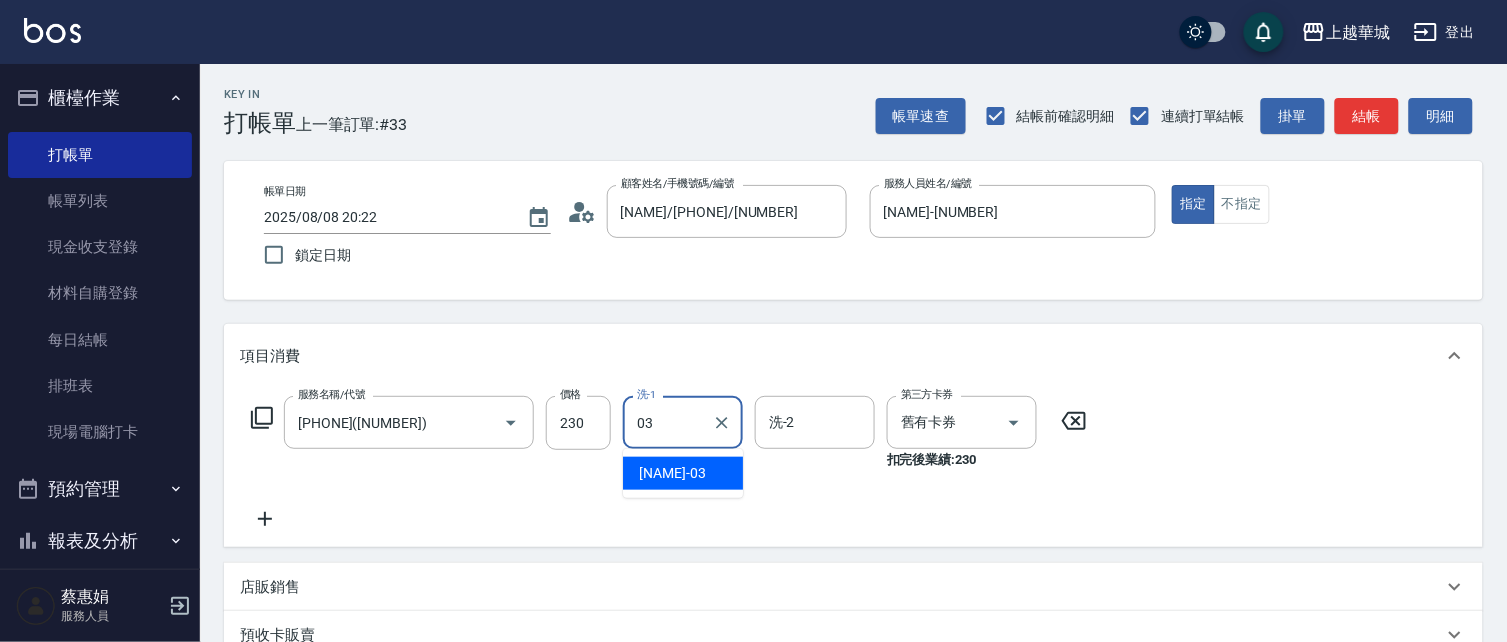 type on "[NAME]-[NUMBER]" 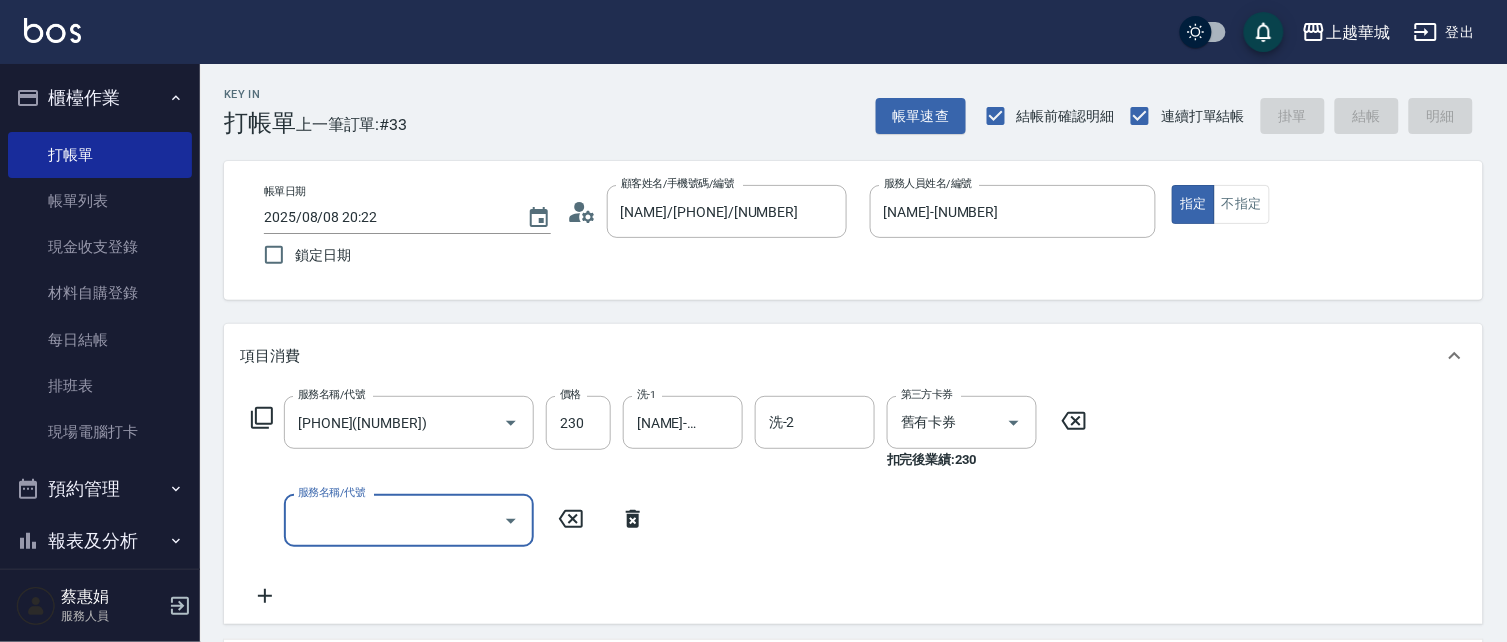 type 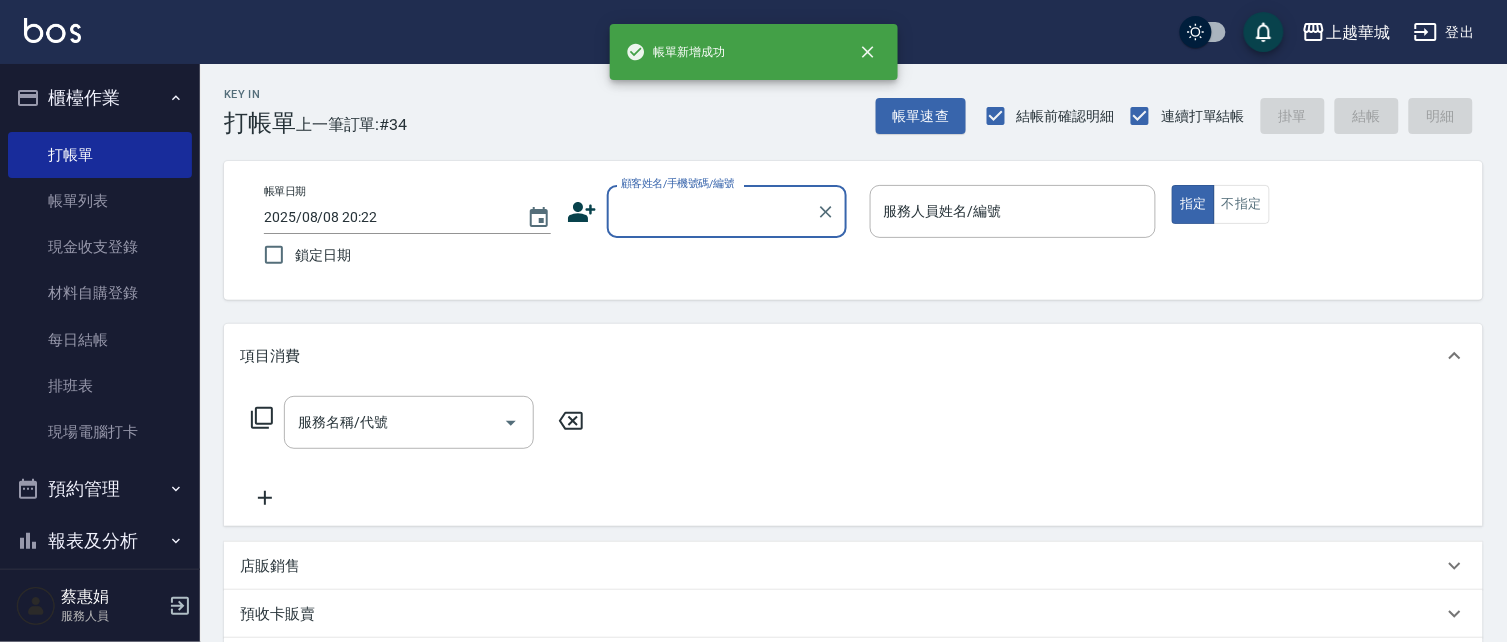 click on "櫃檯作業" at bounding box center (100, 98) 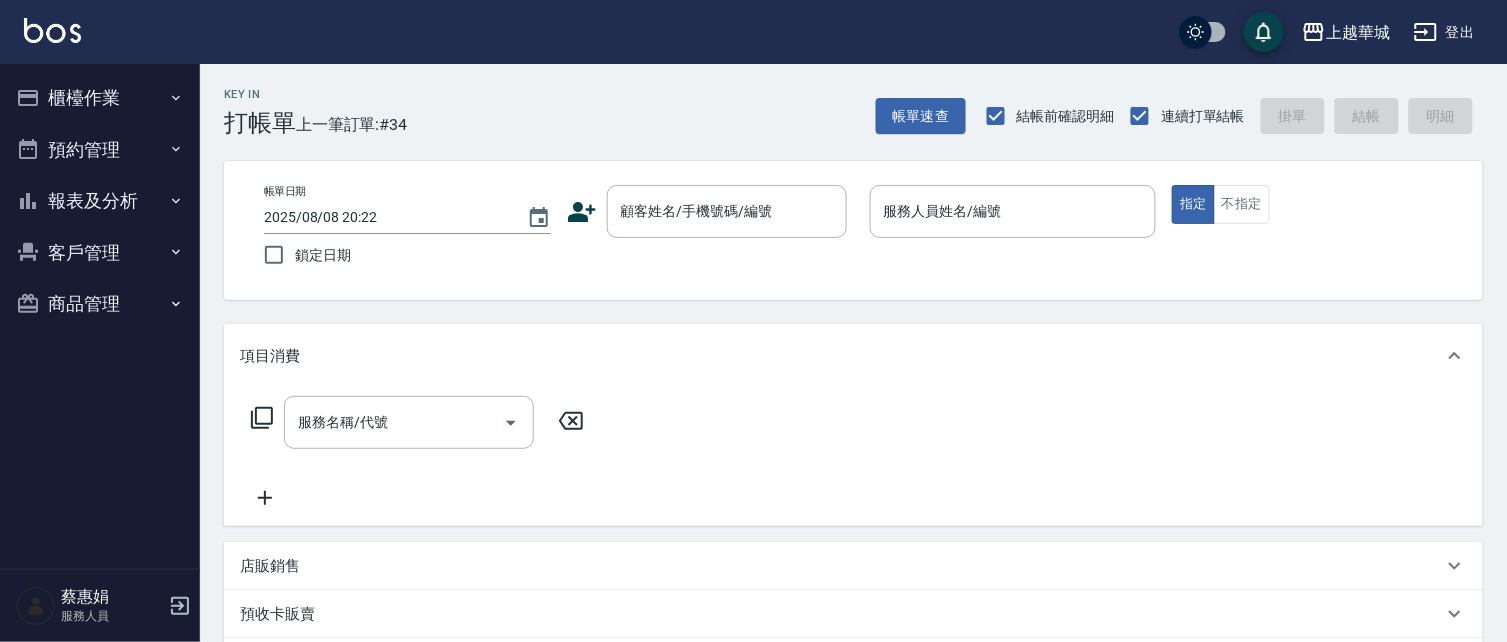 click on "報表及分析" at bounding box center [100, 201] 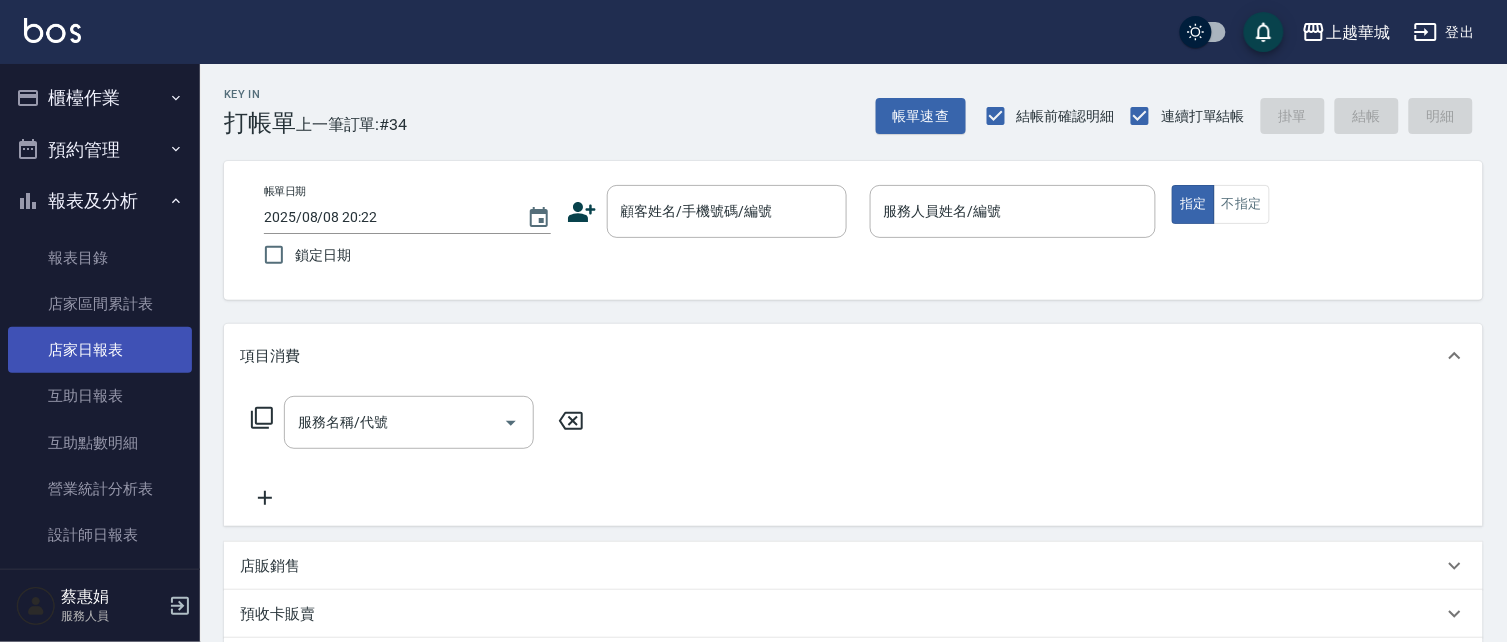drag, startPoint x: 114, startPoint y: 347, endPoint x: 118, endPoint y: 326, distance: 21.377558 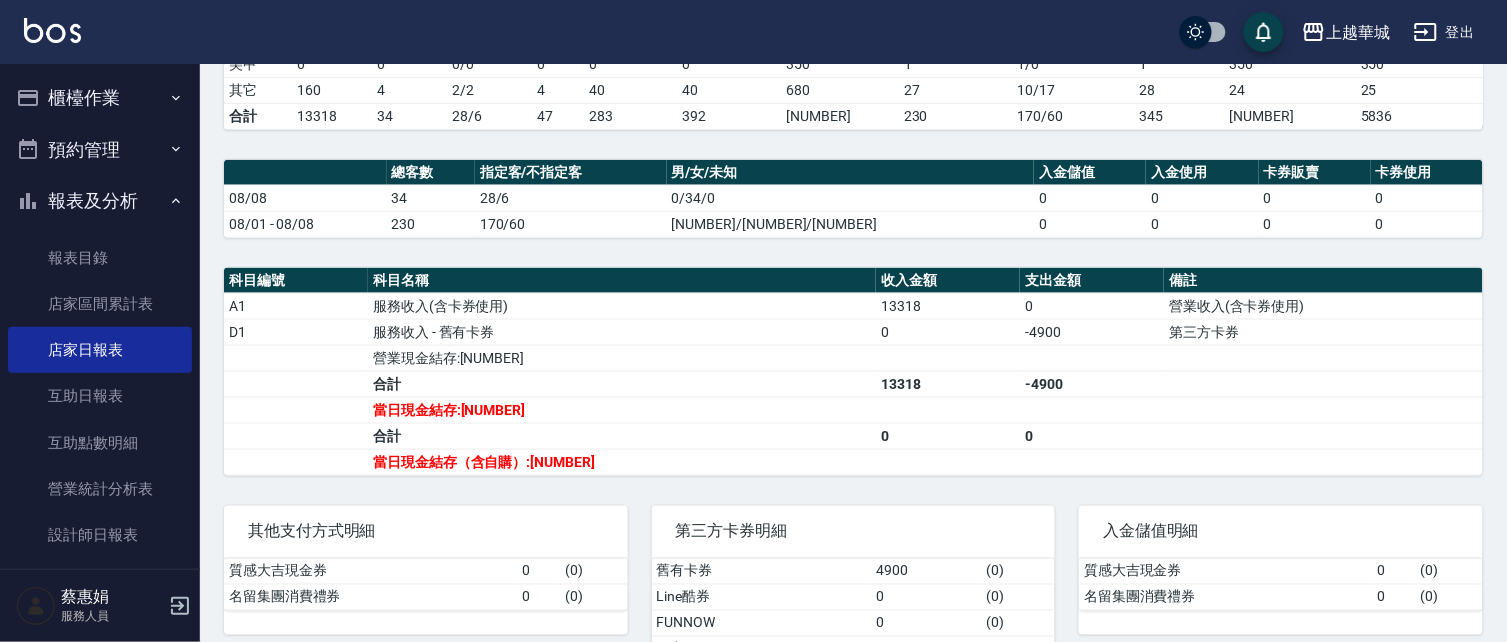 scroll, scrollTop: 481, scrollLeft: 0, axis: vertical 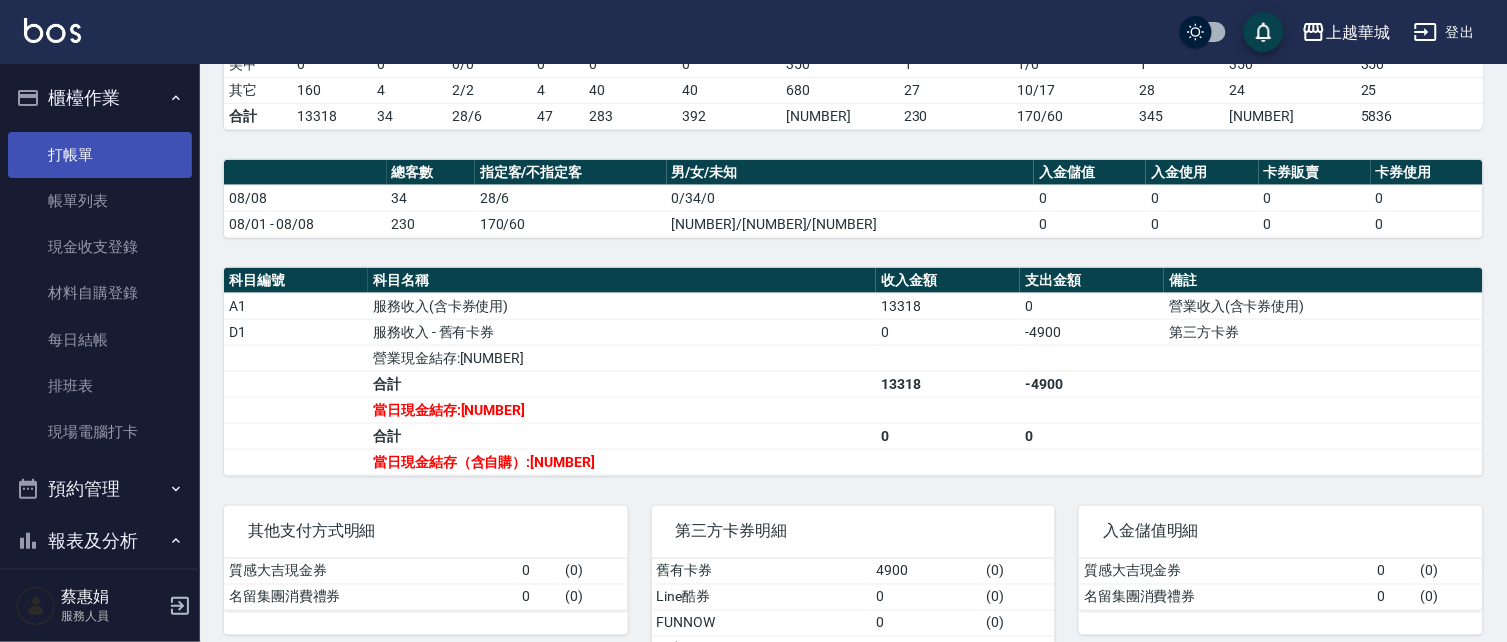 click on "打帳單" at bounding box center [100, 155] 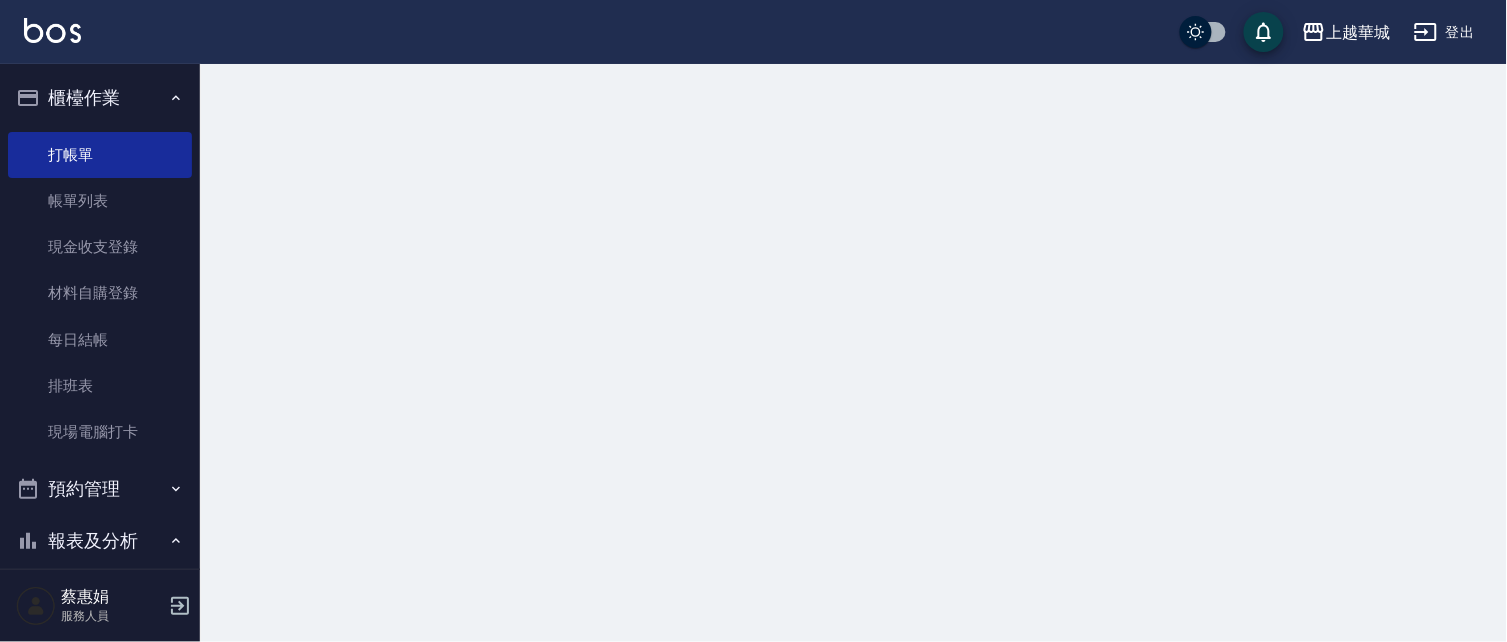 scroll, scrollTop: 0, scrollLeft: 0, axis: both 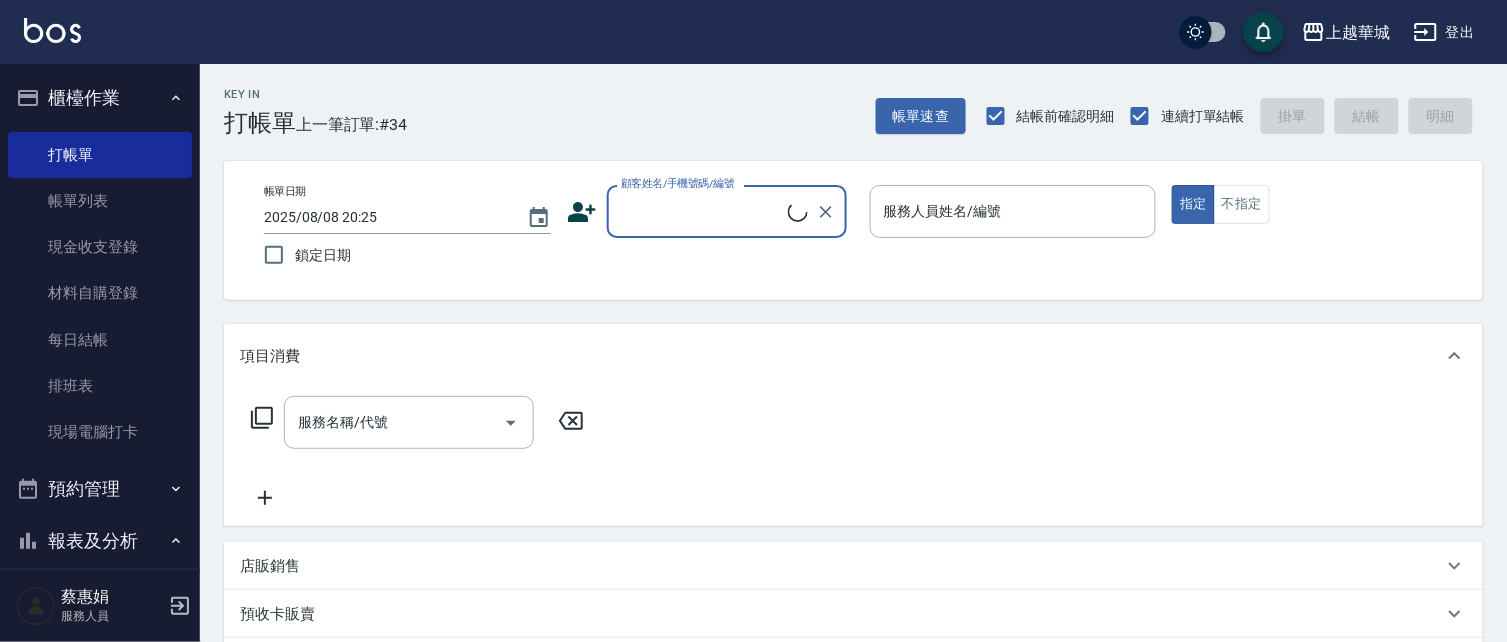 click on "顧客姓名/手機號碼/編號" at bounding box center (727, 211) 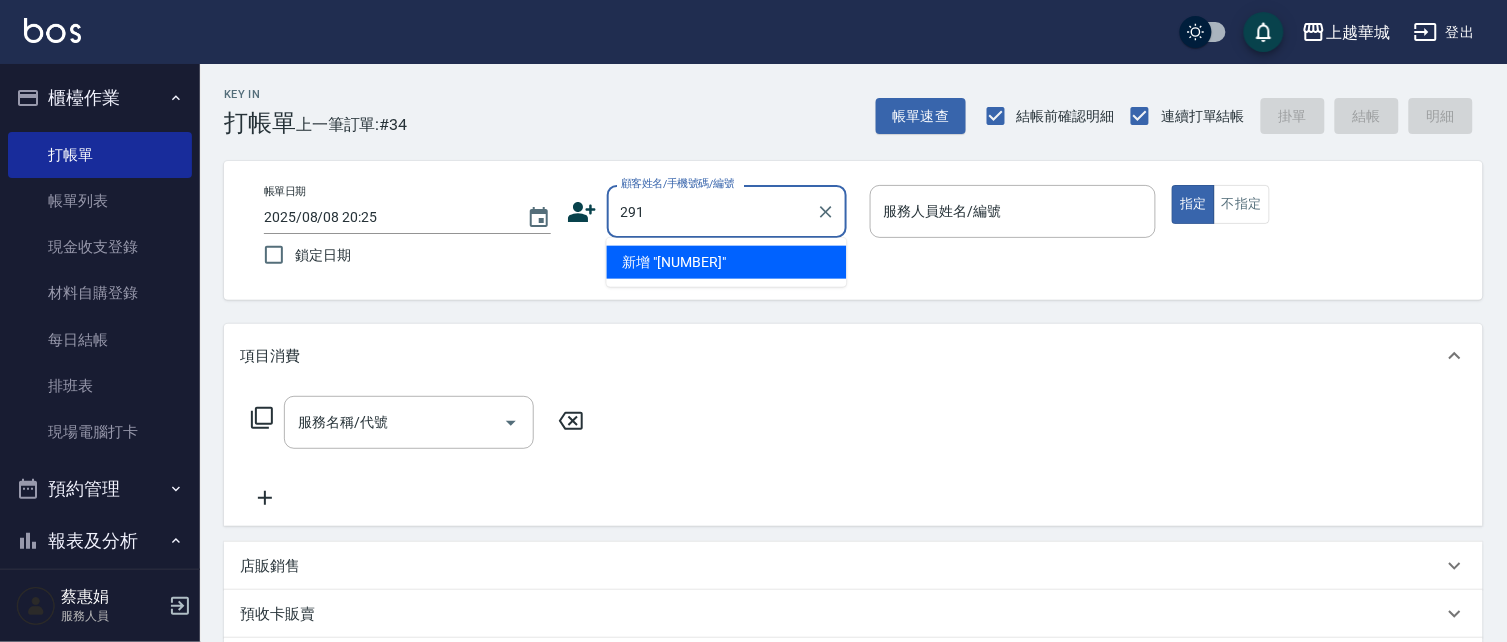 type on "291" 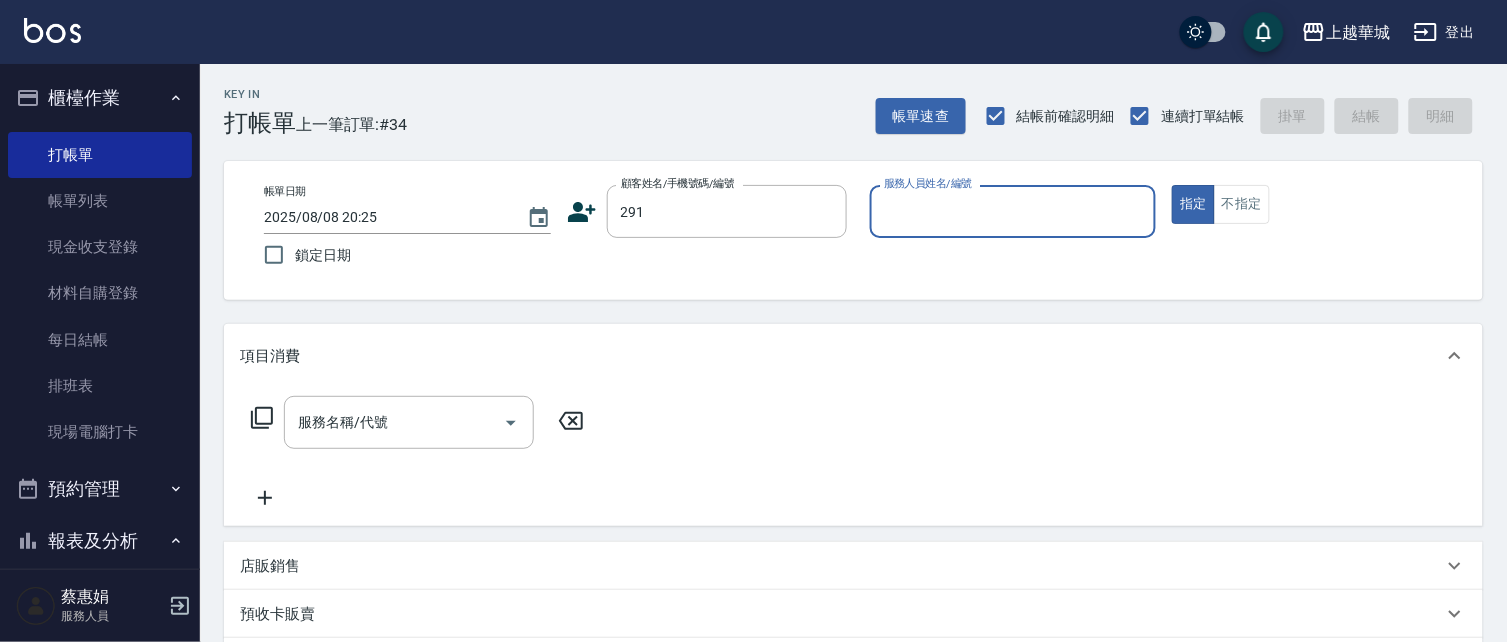 type on "4" 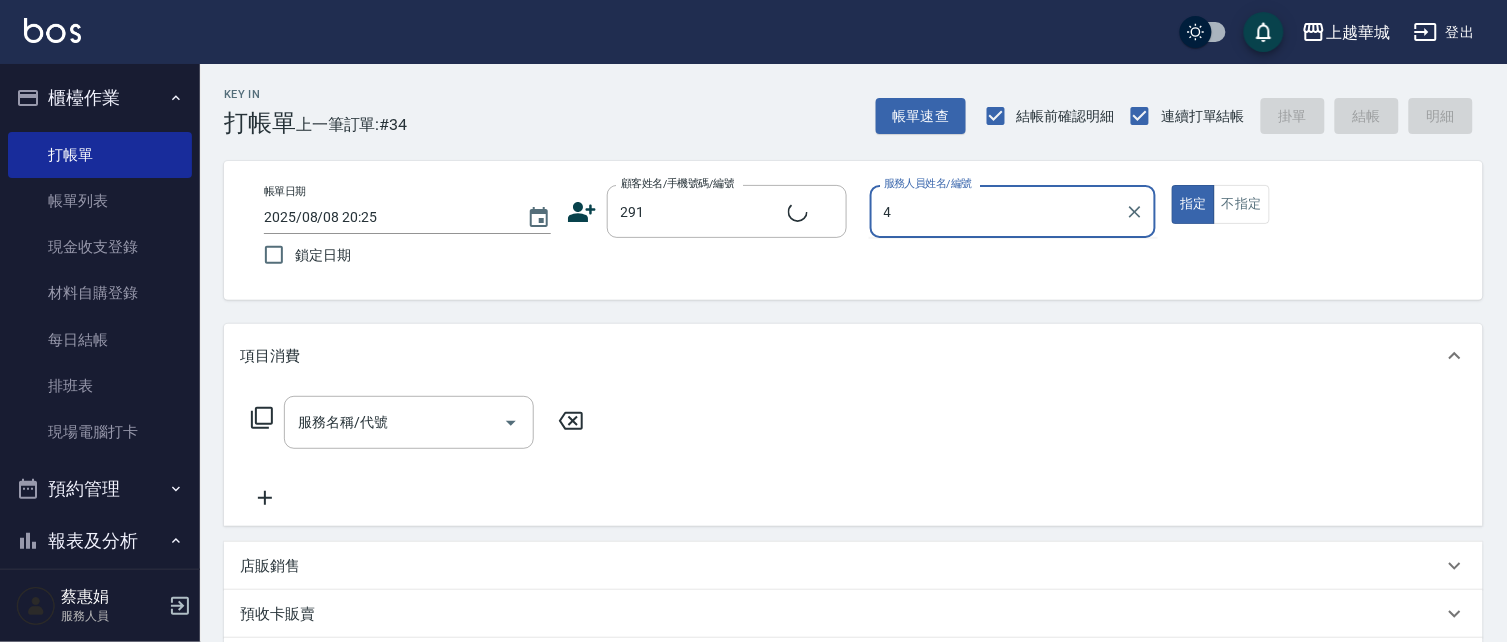 type 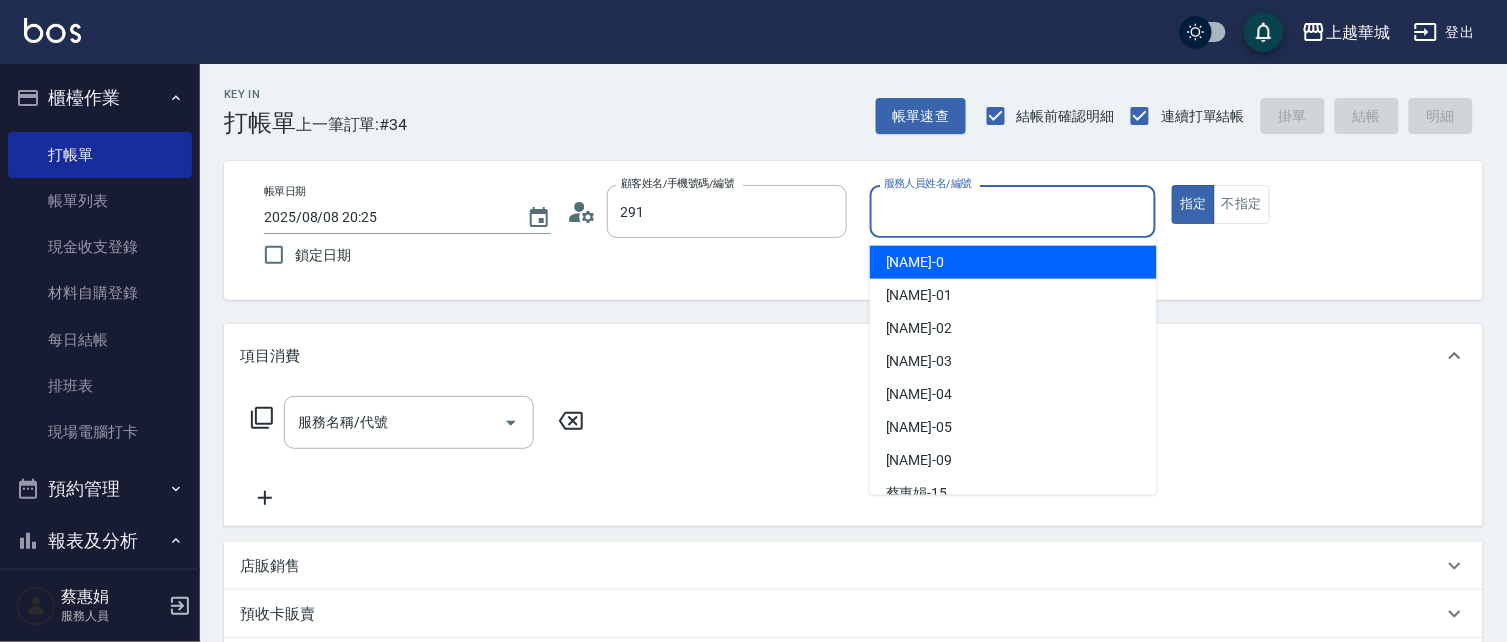 type on "[NAME]/[NUMBER]/[NUMBER]" 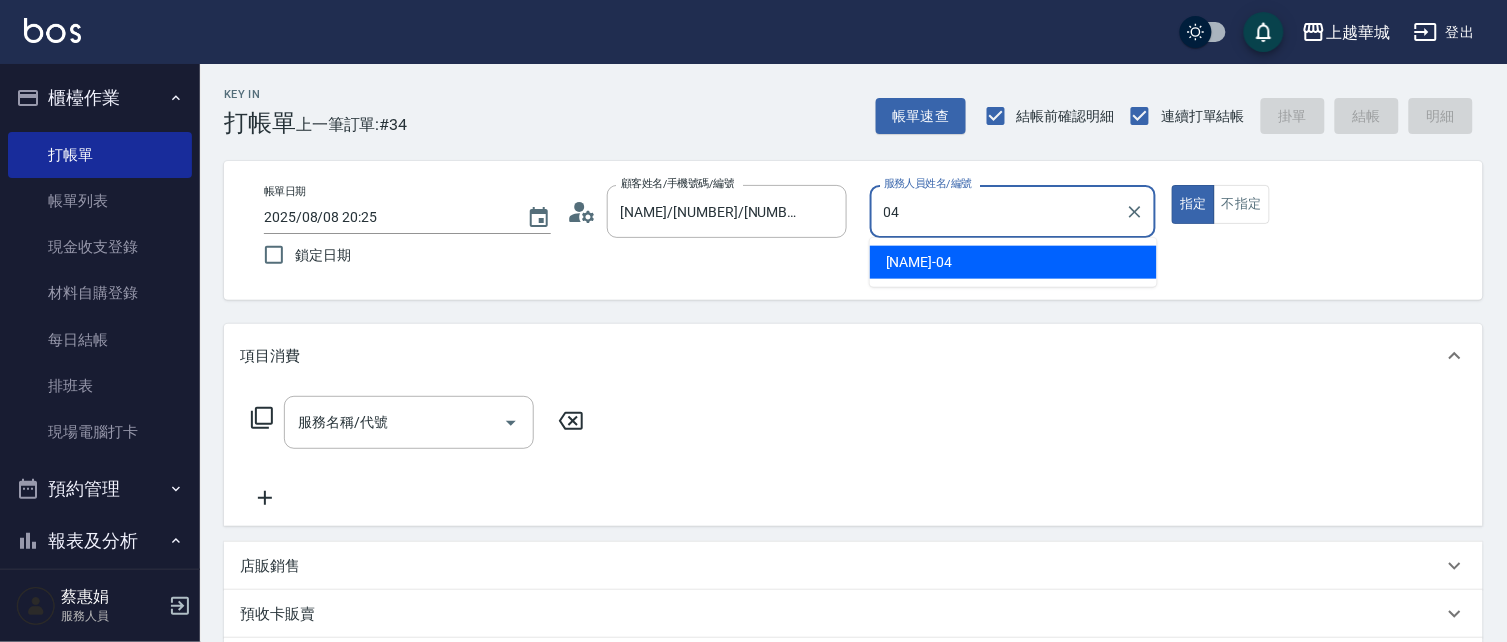 type on "[NAME]-[NUMBER]" 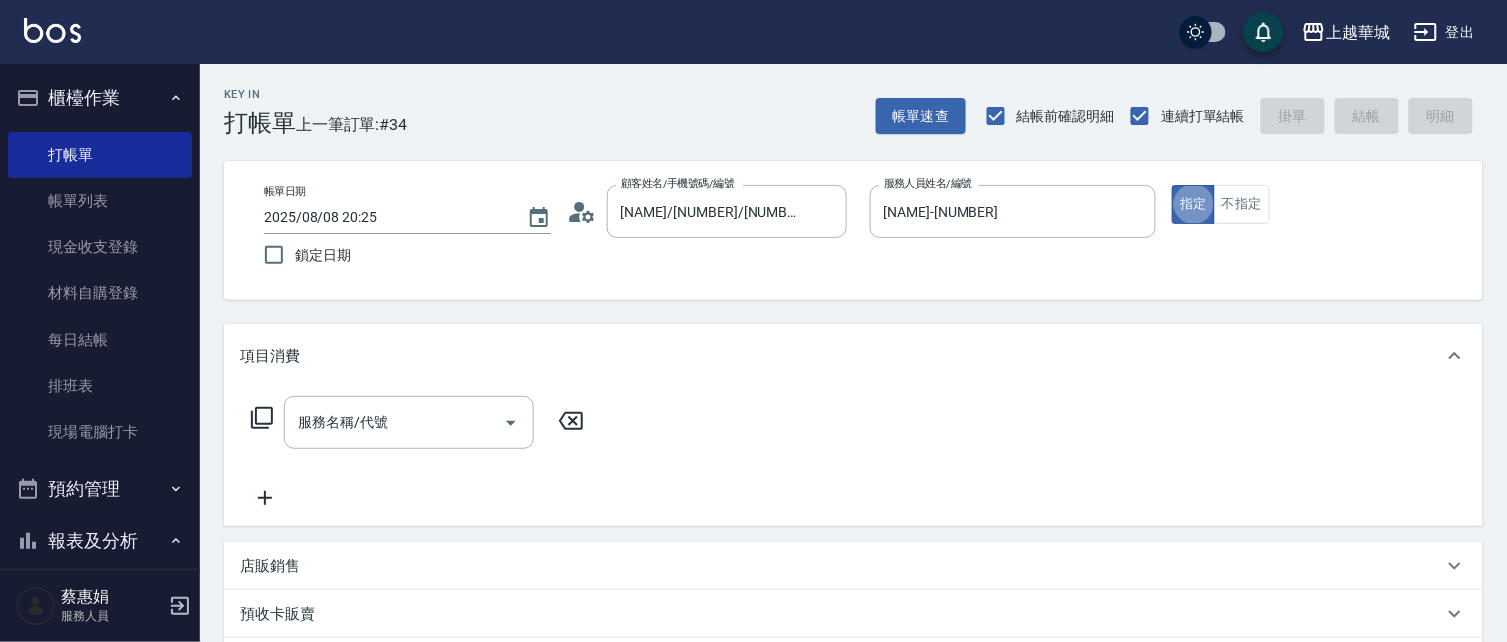 type on "true" 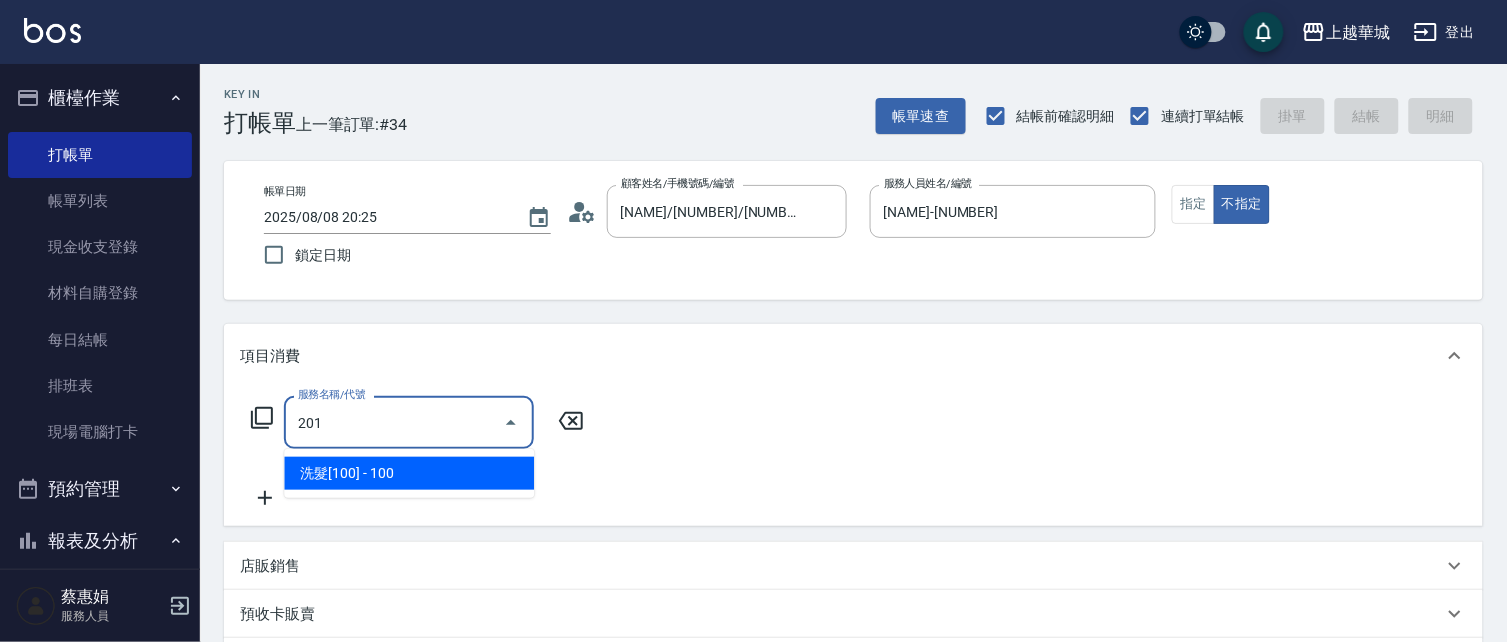 type on "[PHONE]([NUMBER])" 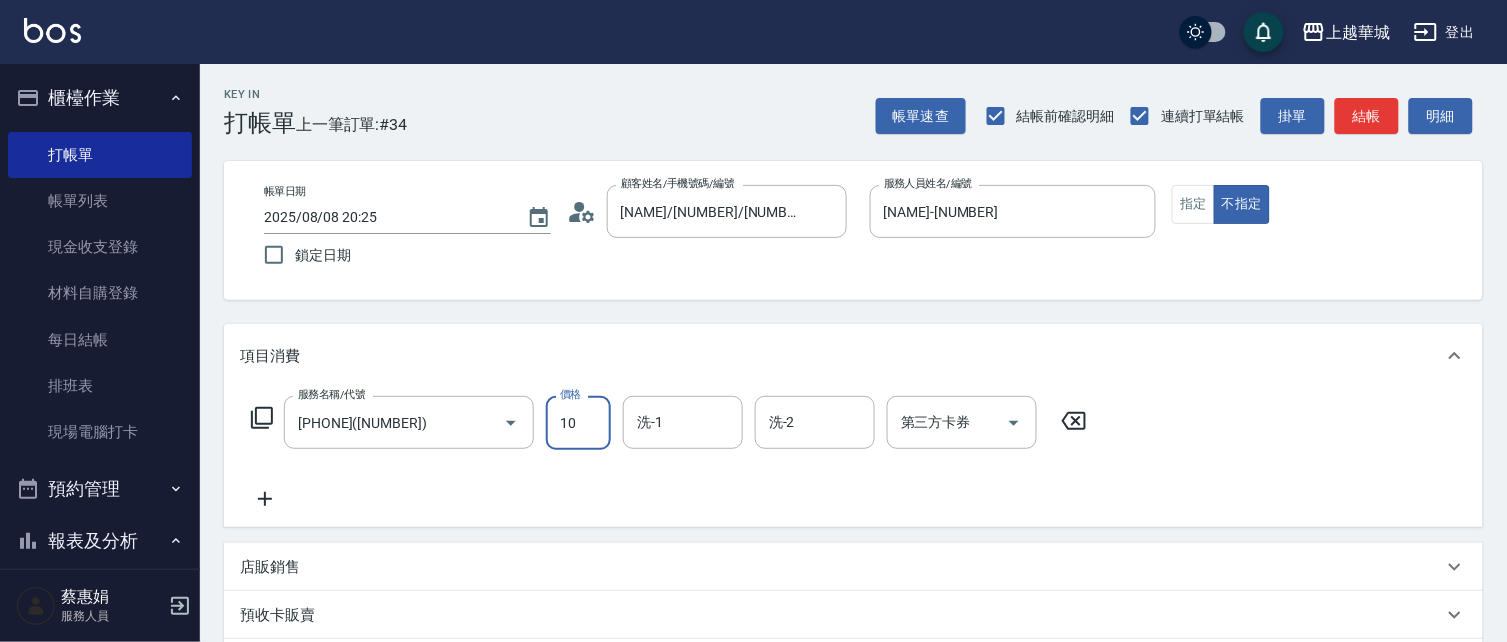type on "100" 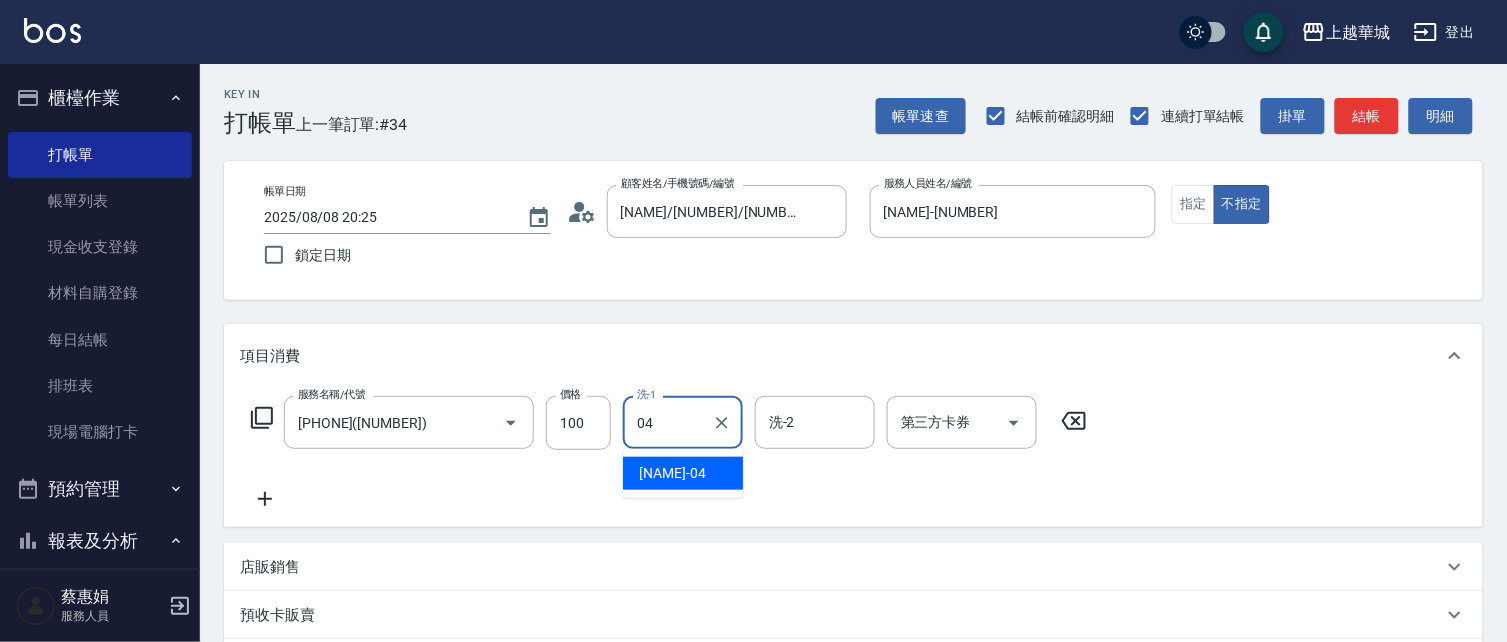type on "[NAME]-[NUMBER]" 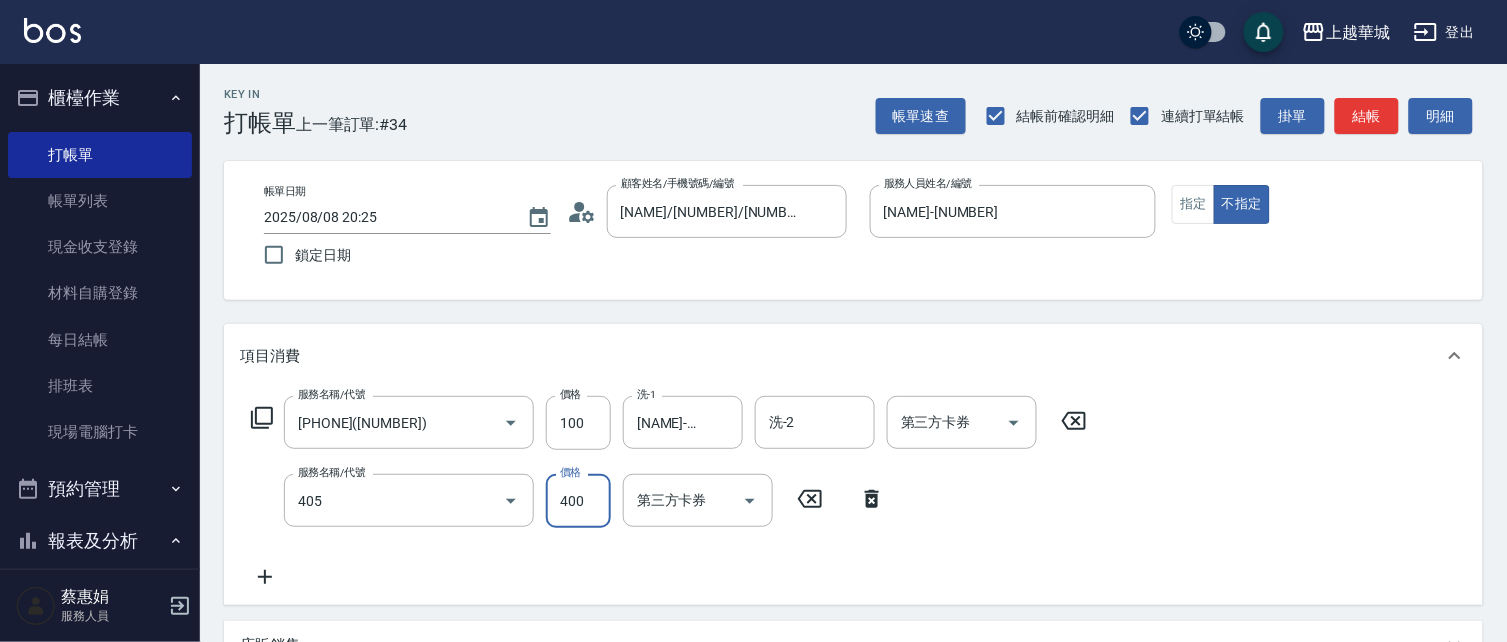 type on "[PHONE]([NUMBER])" 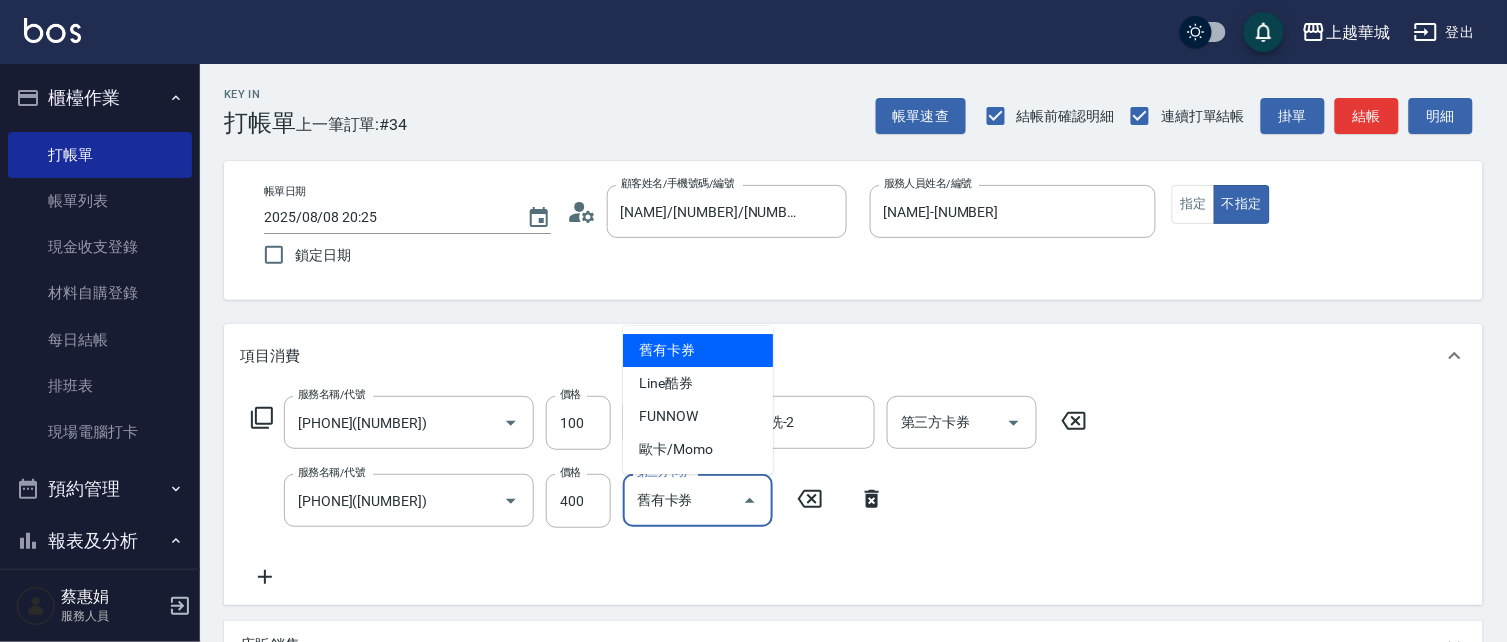 type on "舊有卡券" 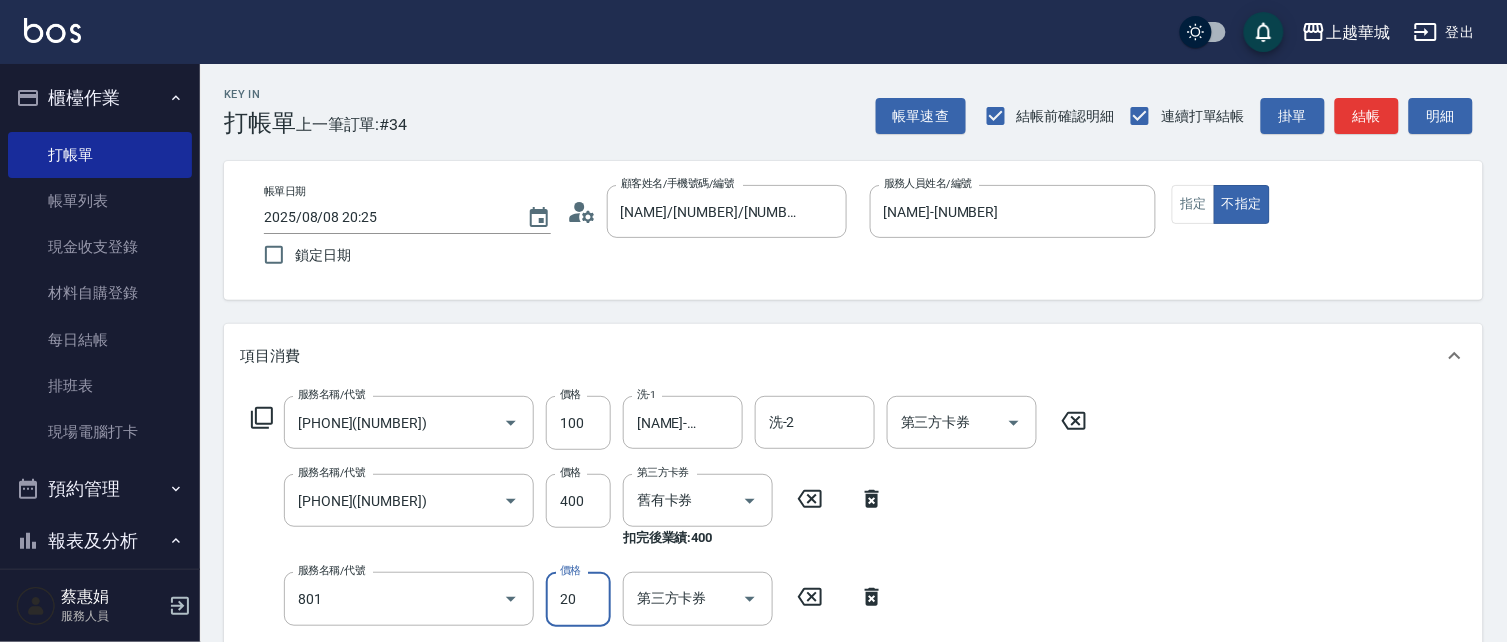 type on "潤絲(801)" 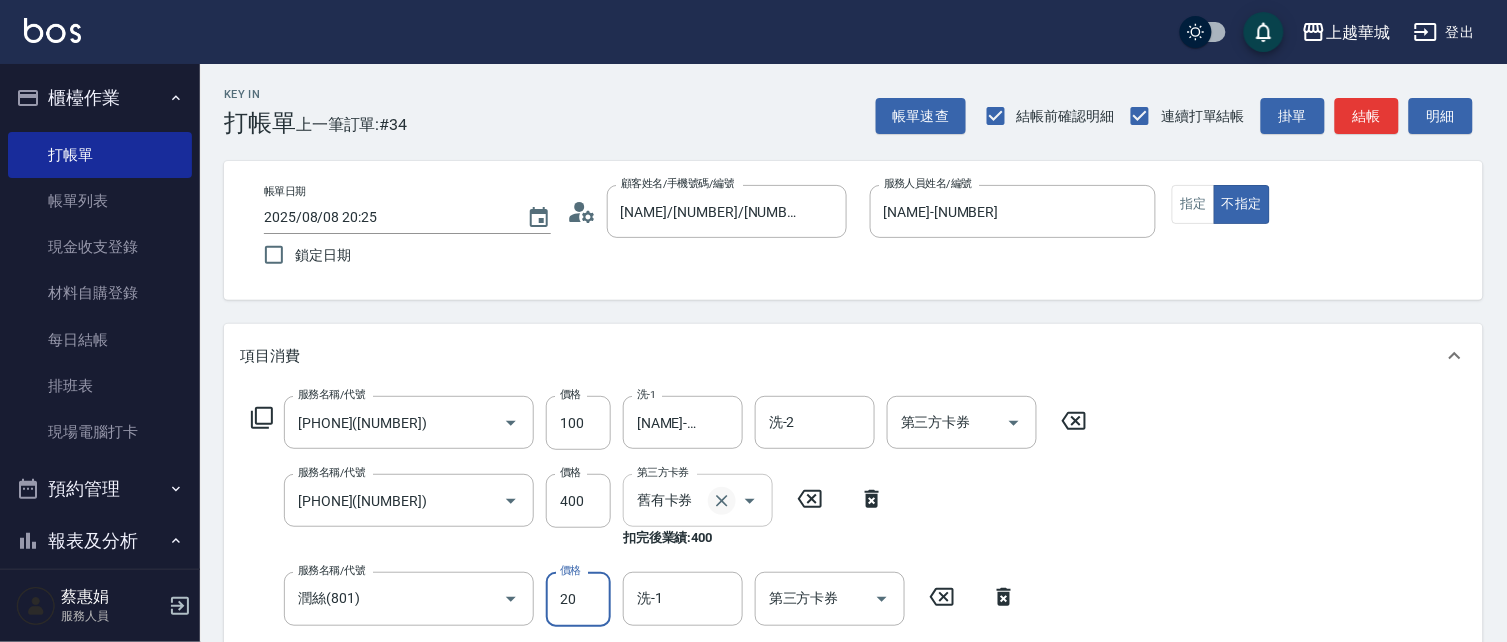 click 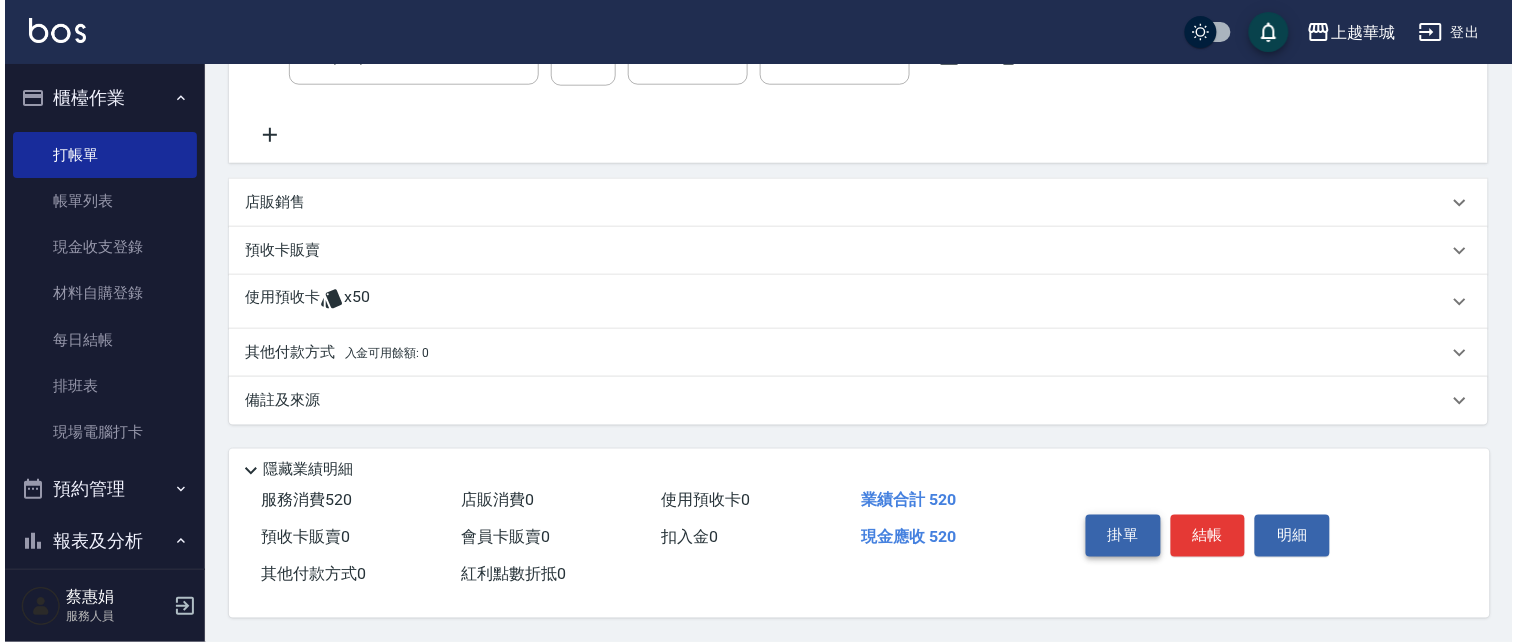 scroll, scrollTop: 526, scrollLeft: 0, axis: vertical 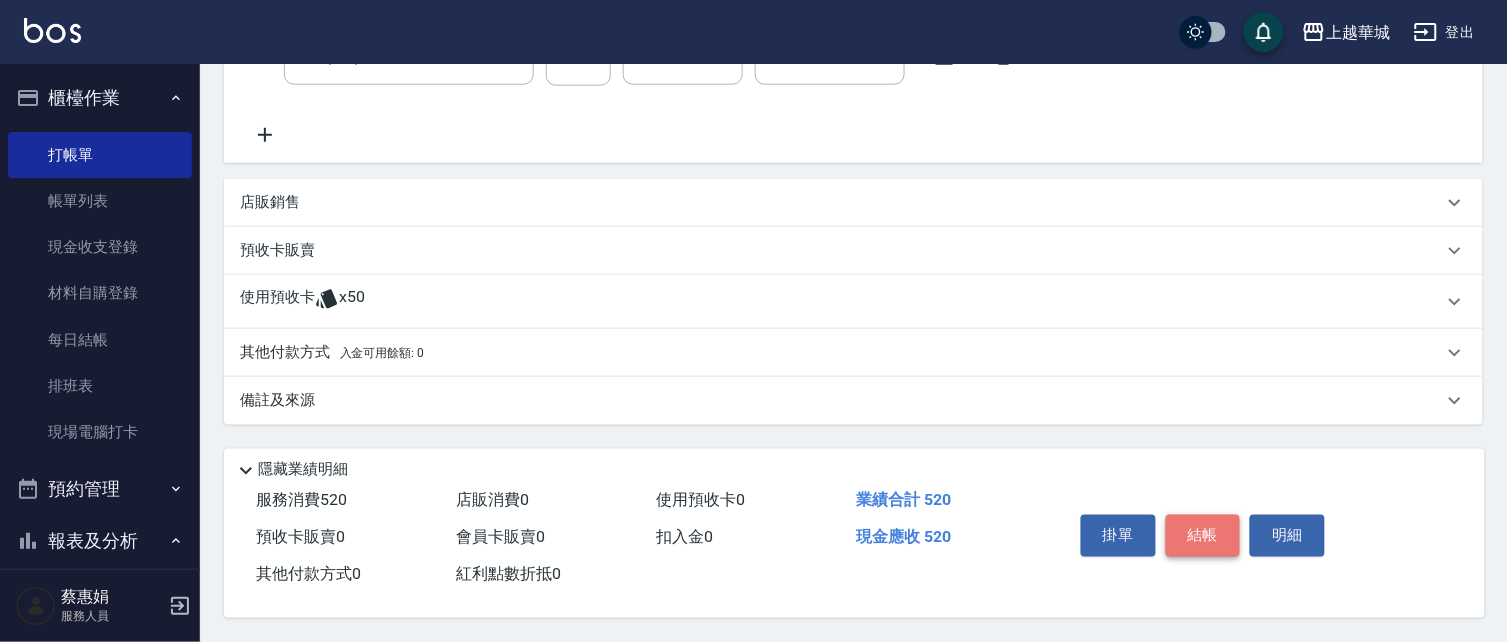 click on "結帳" at bounding box center [1203, 536] 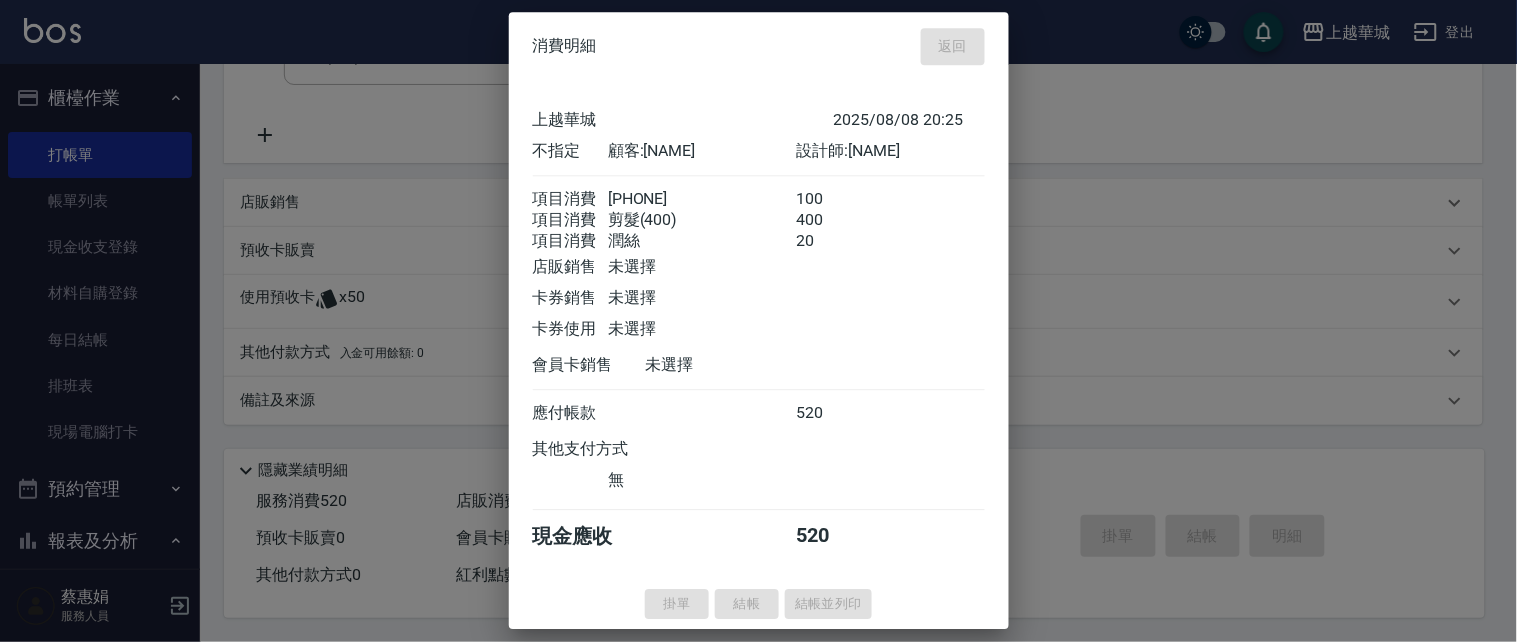 type 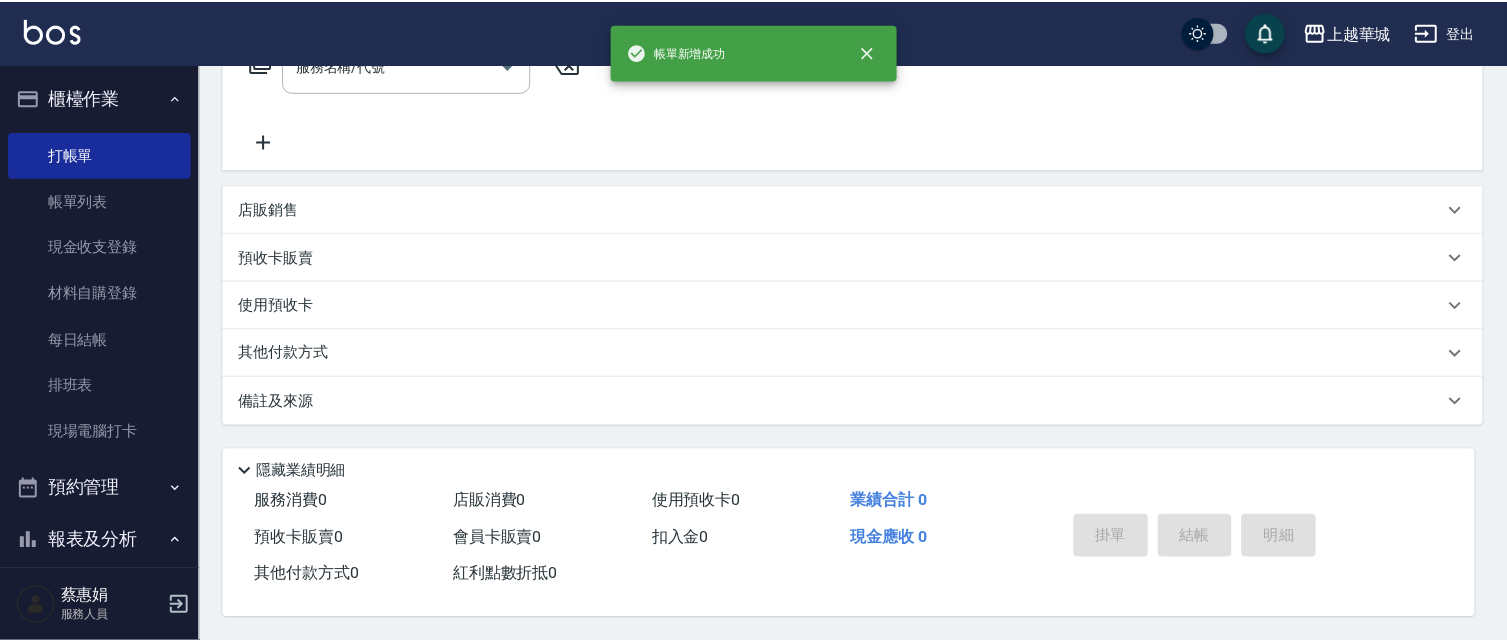 scroll, scrollTop: 0, scrollLeft: 0, axis: both 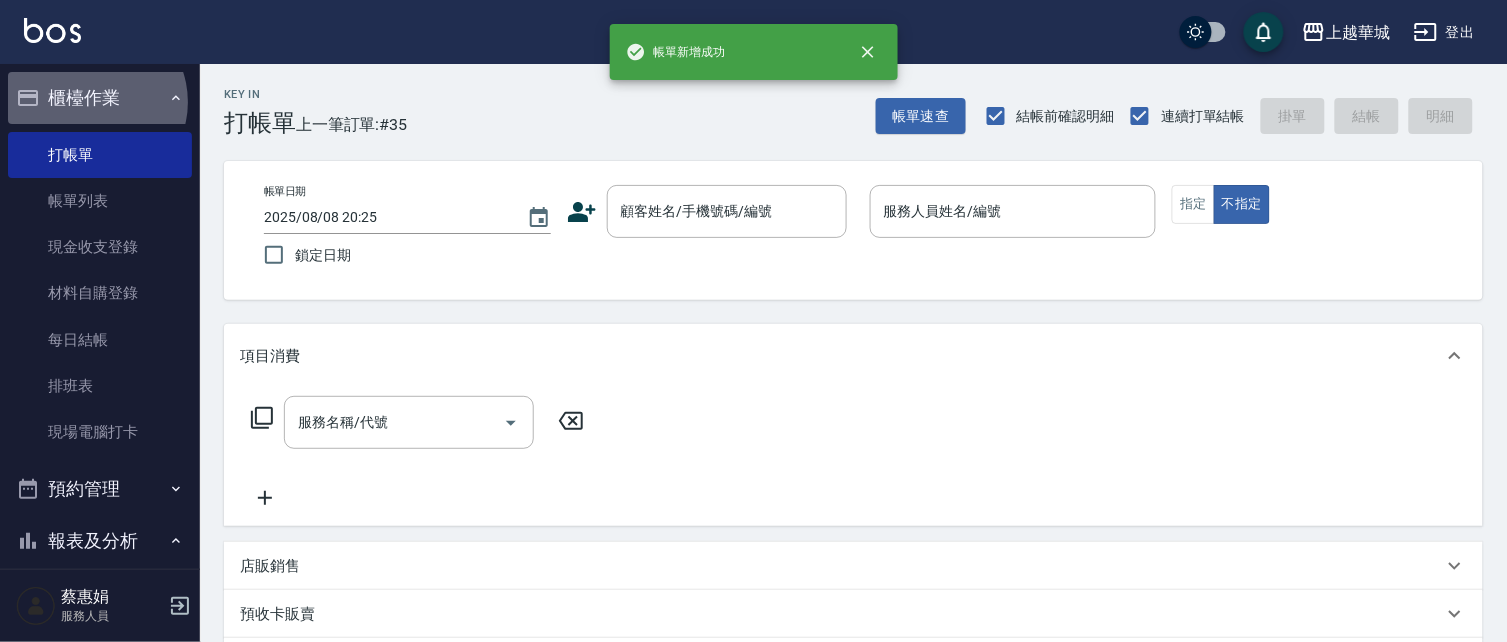 click on "櫃檯作業" at bounding box center (100, 98) 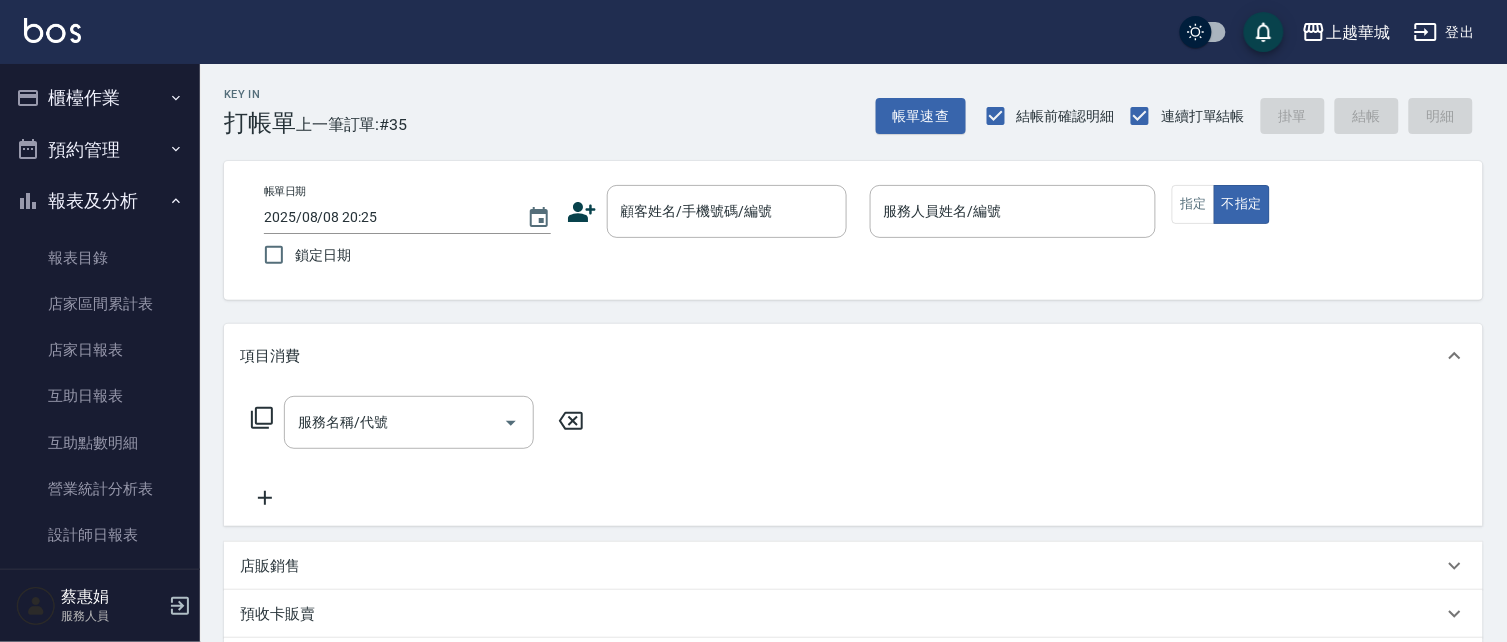 click on "報表及分析" at bounding box center (100, 201) 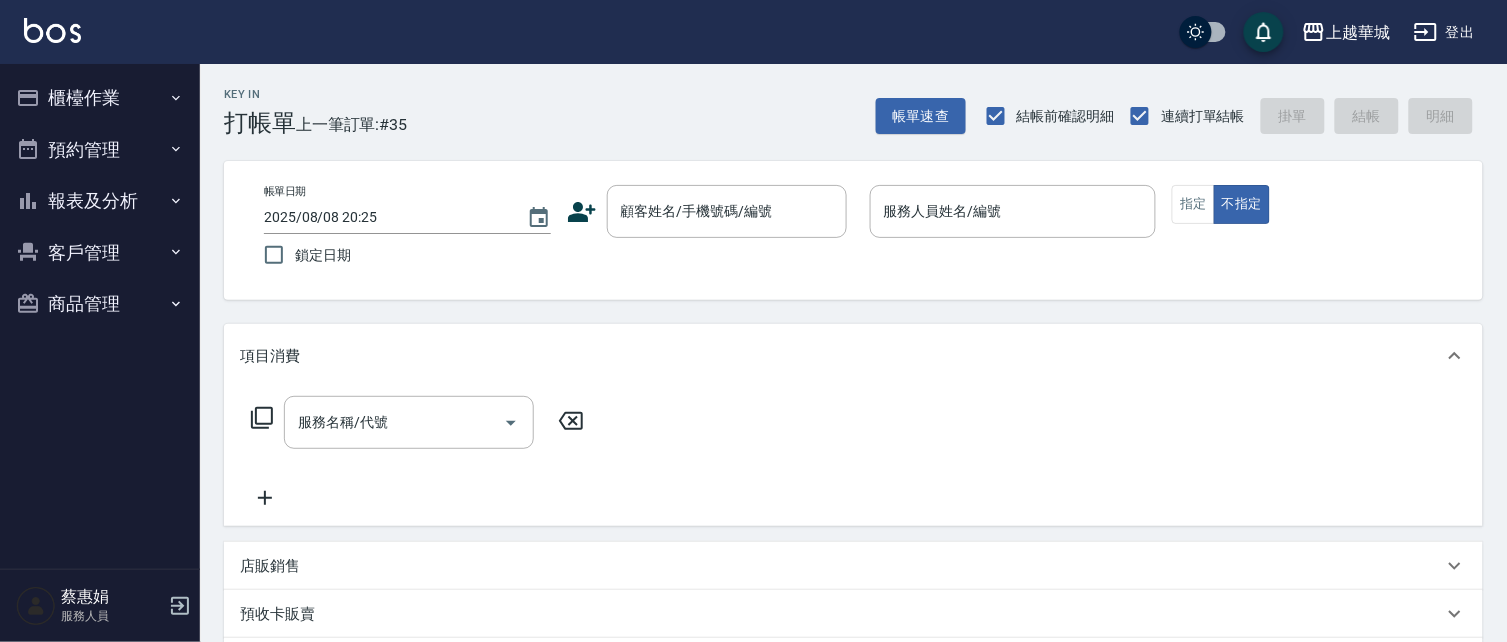 click on "報表及分析" at bounding box center [100, 201] 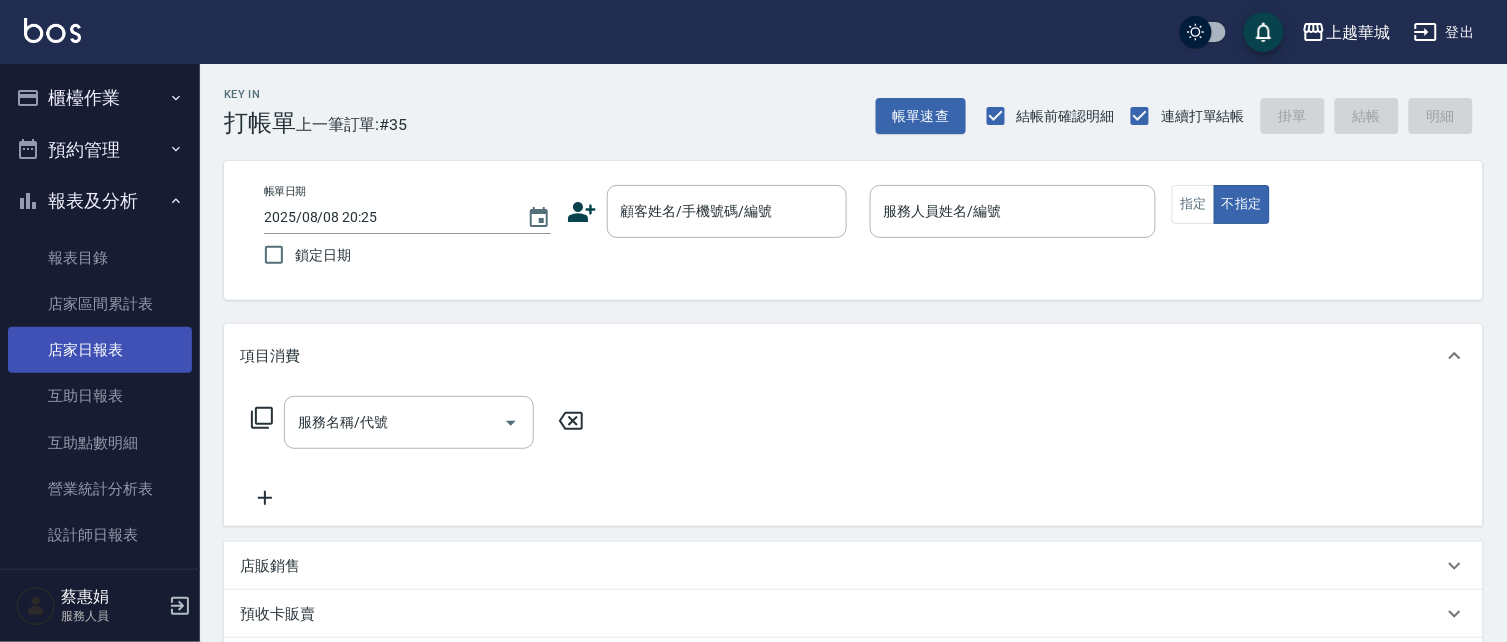 drag, startPoint x: 100, startPoint y: 352, endPoint x: 88, endPoint y: 335, distance: 20.808653 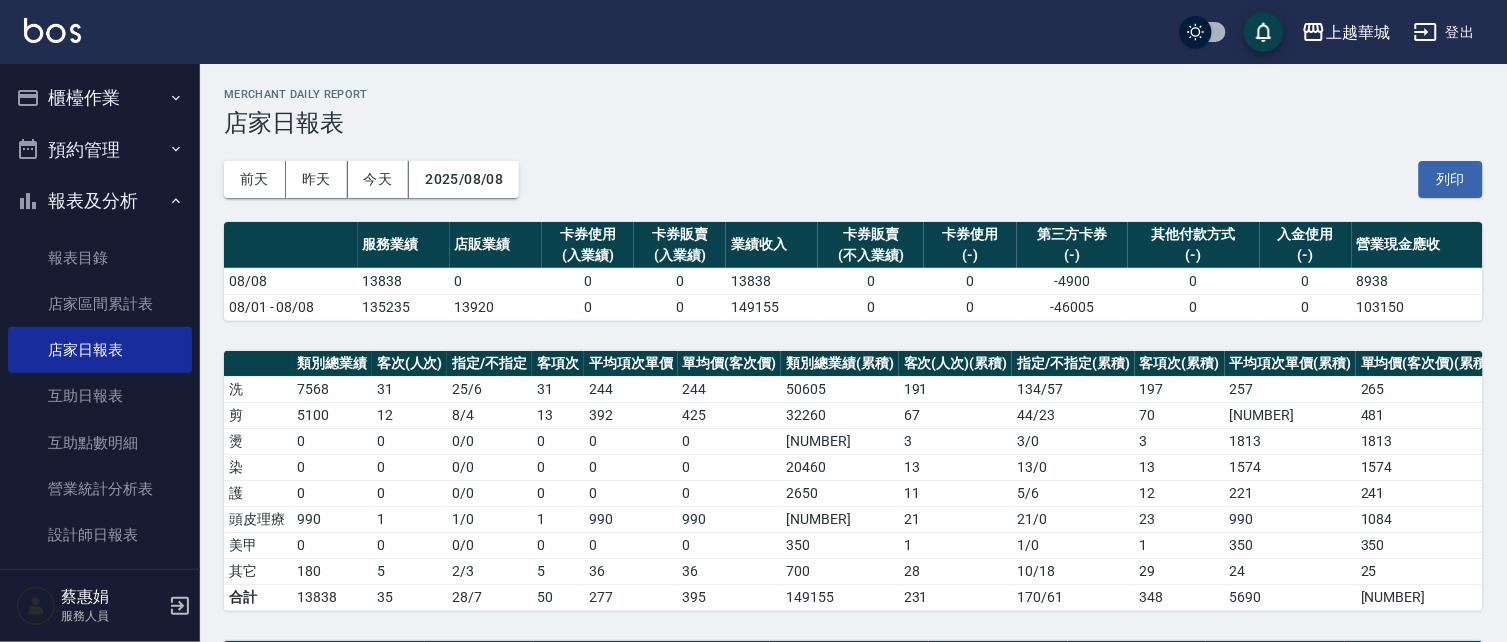click on "櫃檯作業" at bounding box center [100, 98] 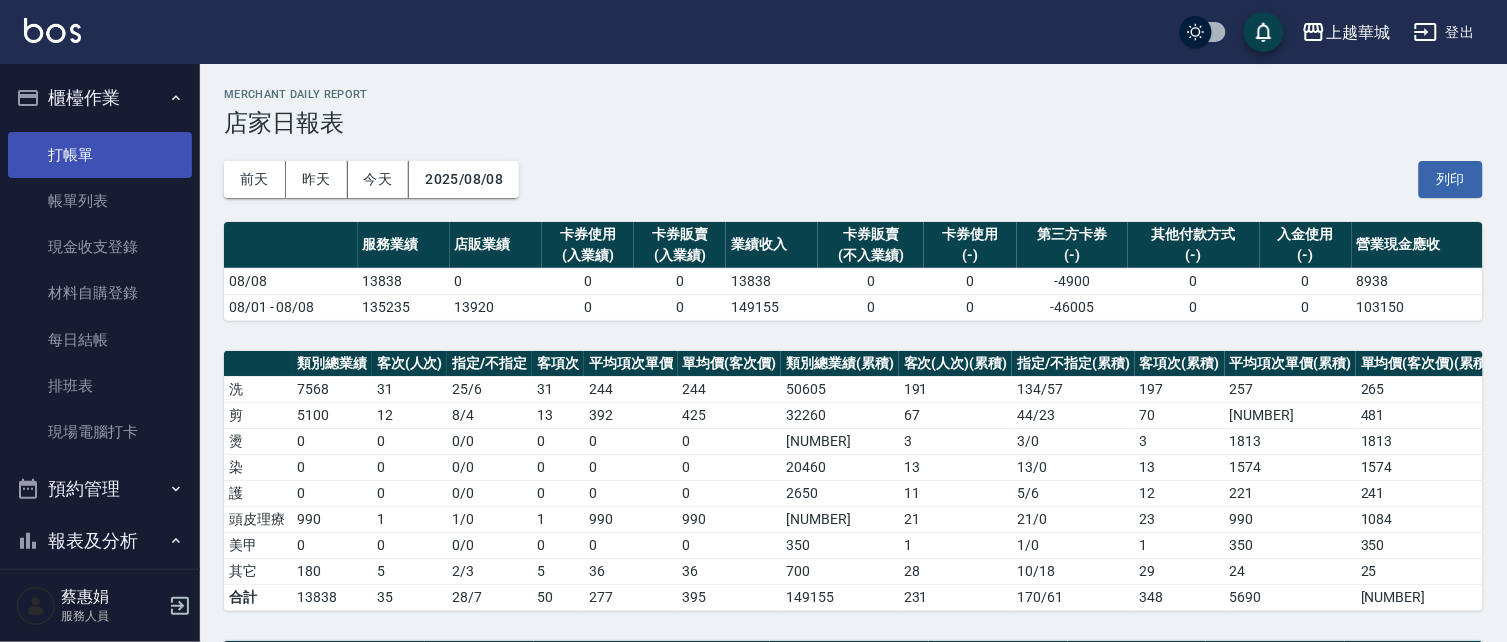 click on "打帳單" at bounding box center (100, 155) 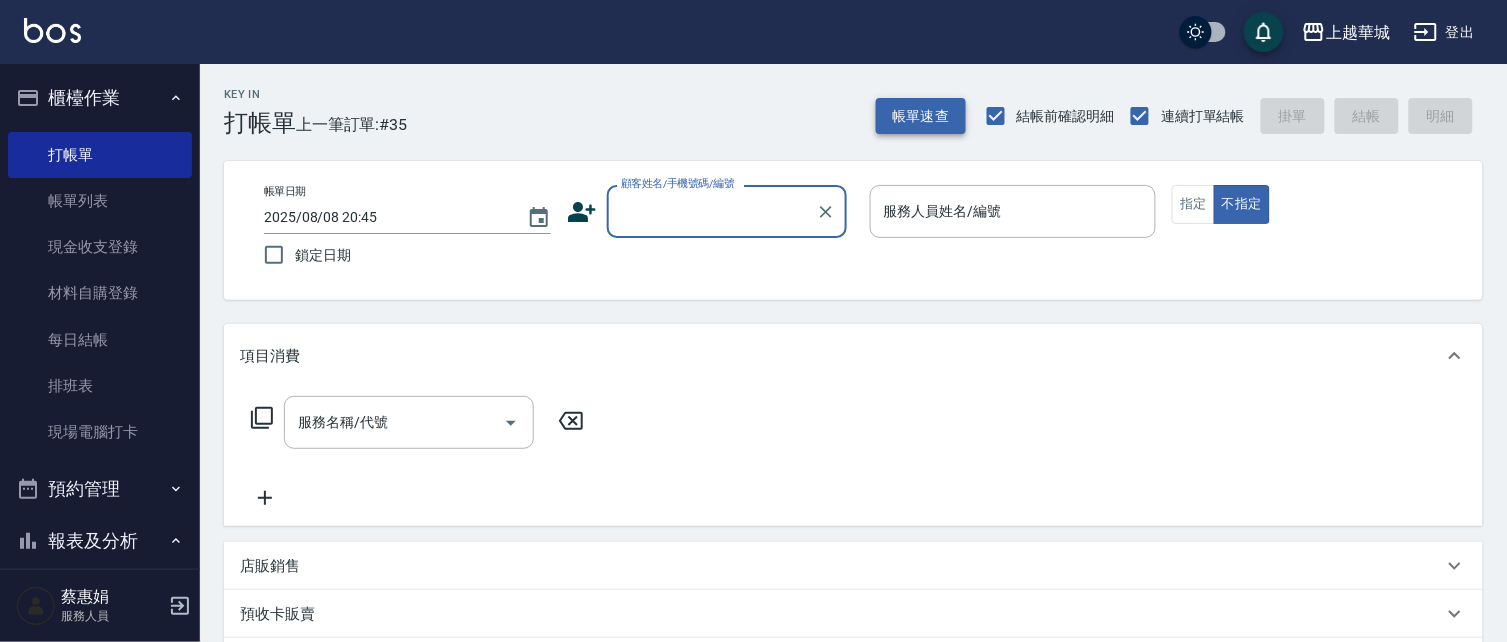 click on "帳單速查" at bounding box center (921, 116) 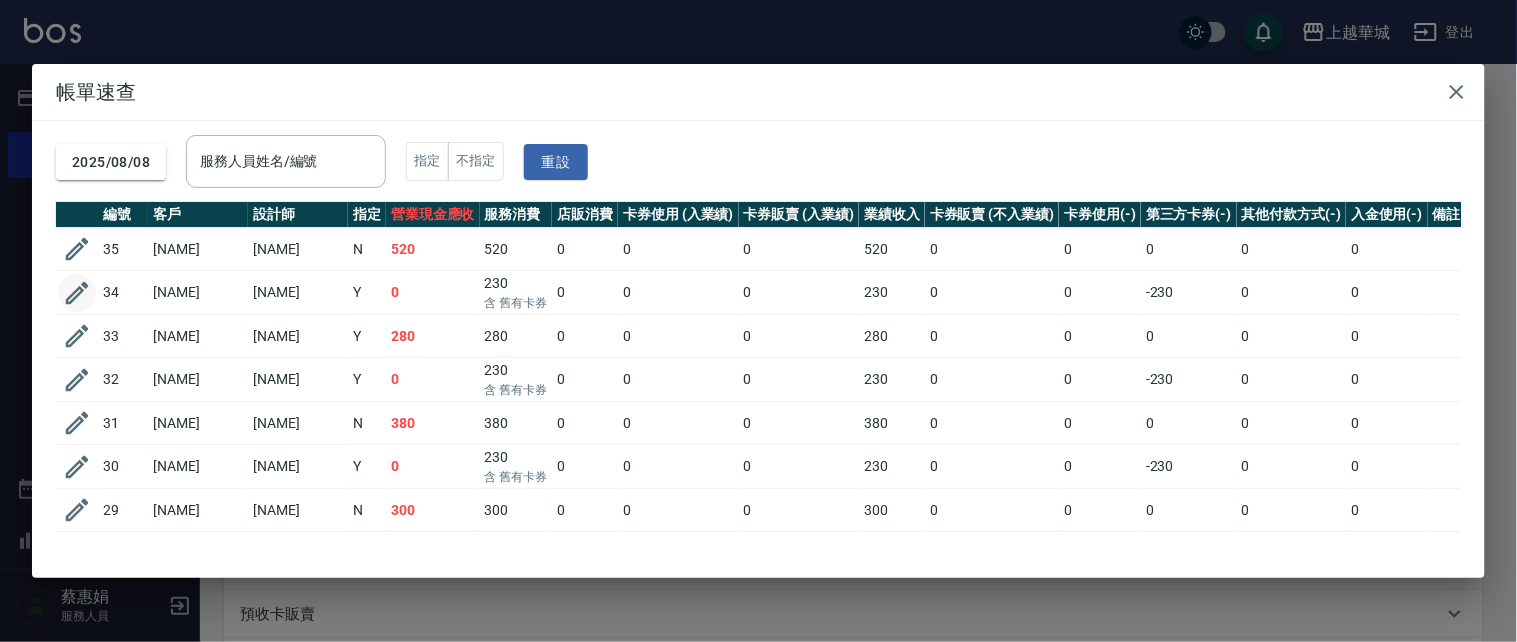 click 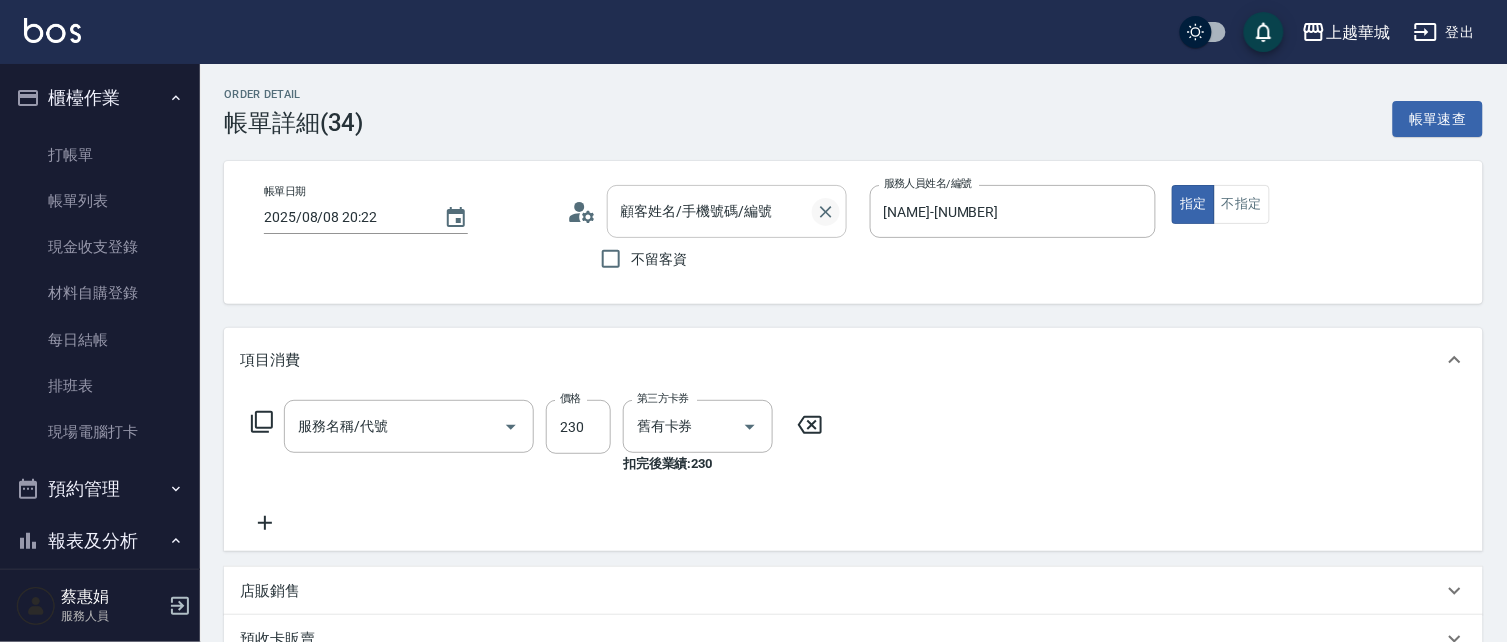 type on "2025/08/08 20:22" 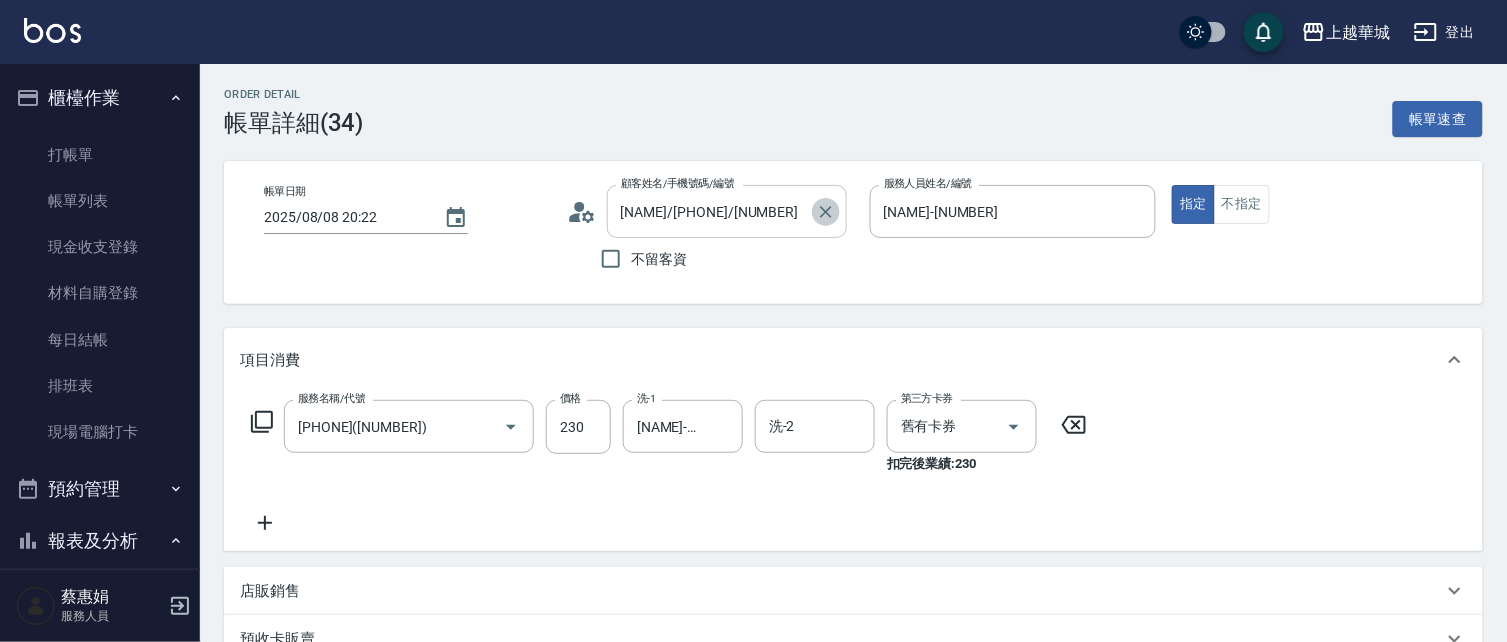 click 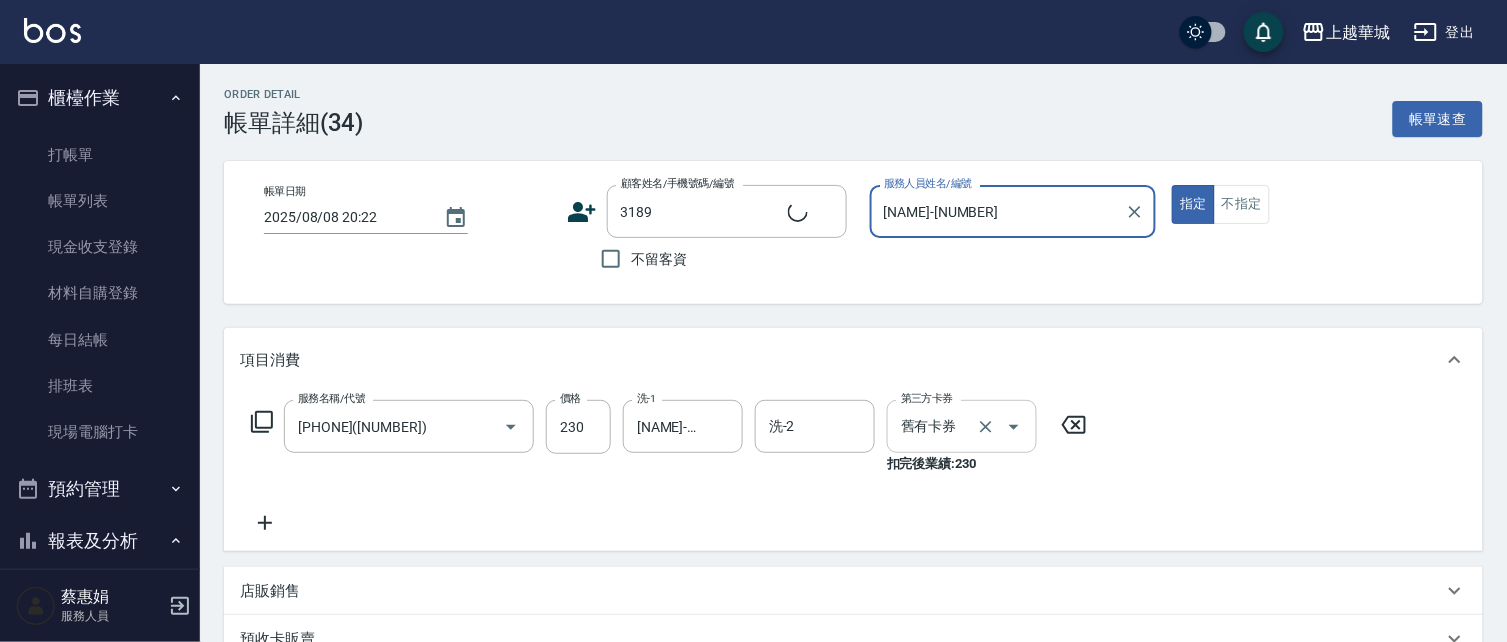 type on "[NAME]/[PHONE]/[NUMBER]" 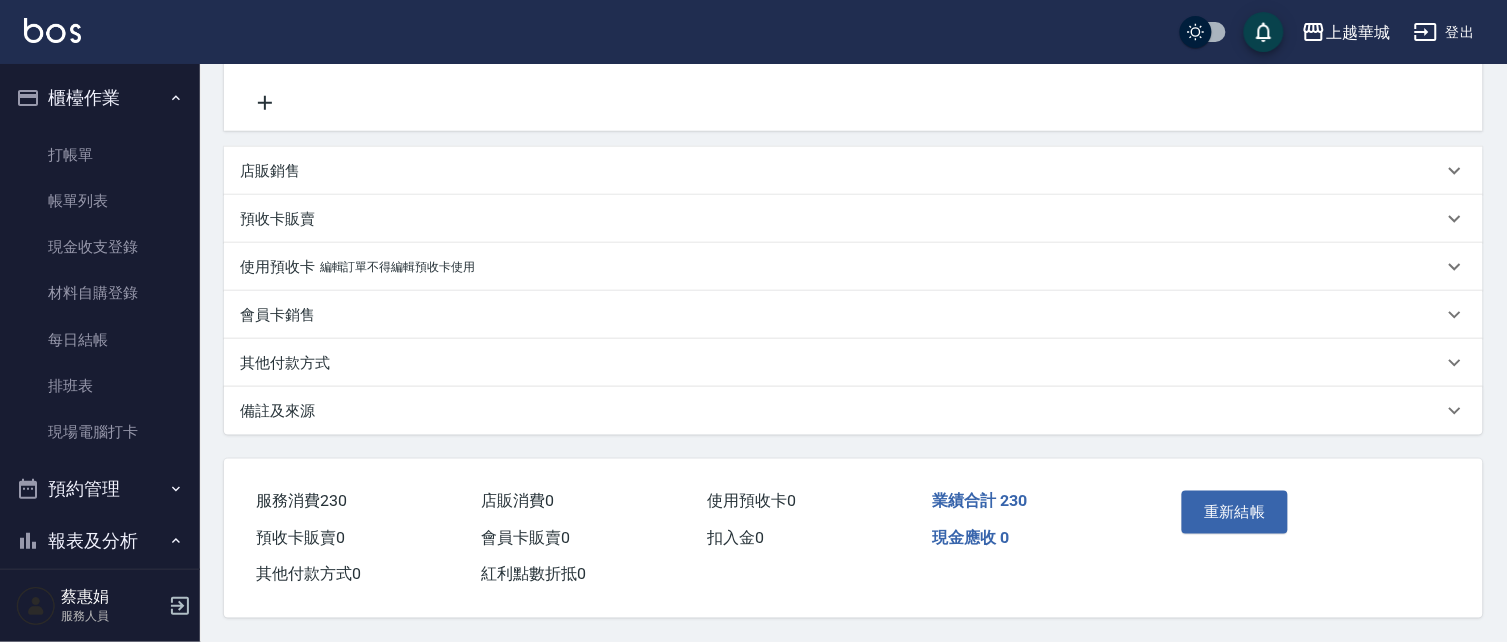 scroll, scrollTop: 426, scrollLeft: 0, axis: vertical 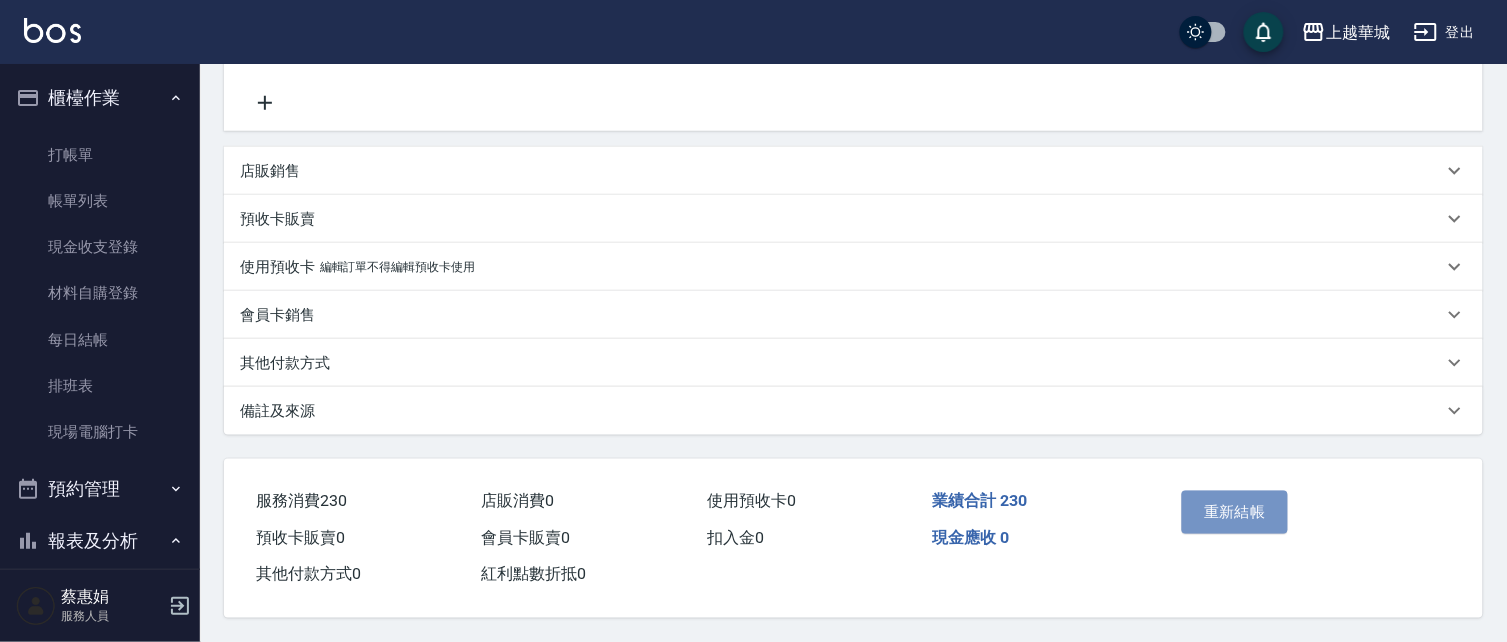 drag, startPoint x: 1236, startPoint y: 504, endPoint x: 1224, endPoint y: 495, distance: 15 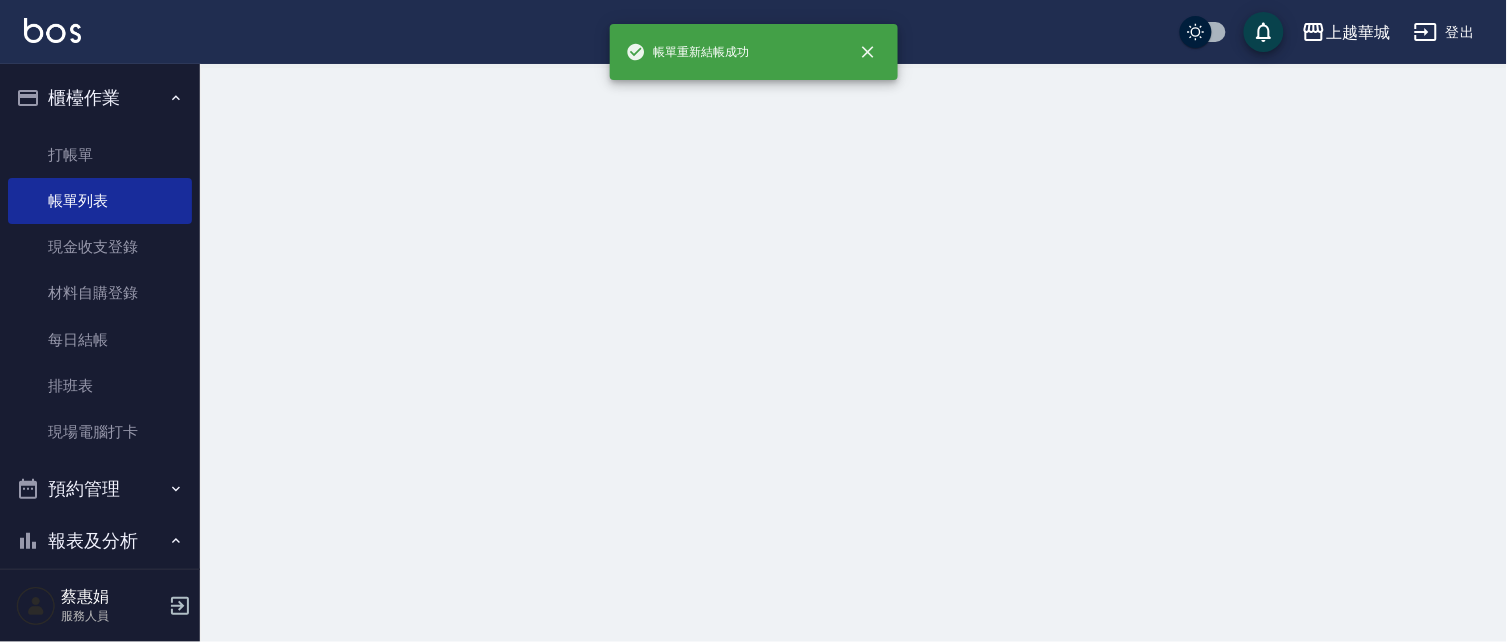 scroll, scrollTop: 0, scrollLeft: 0, axis: both 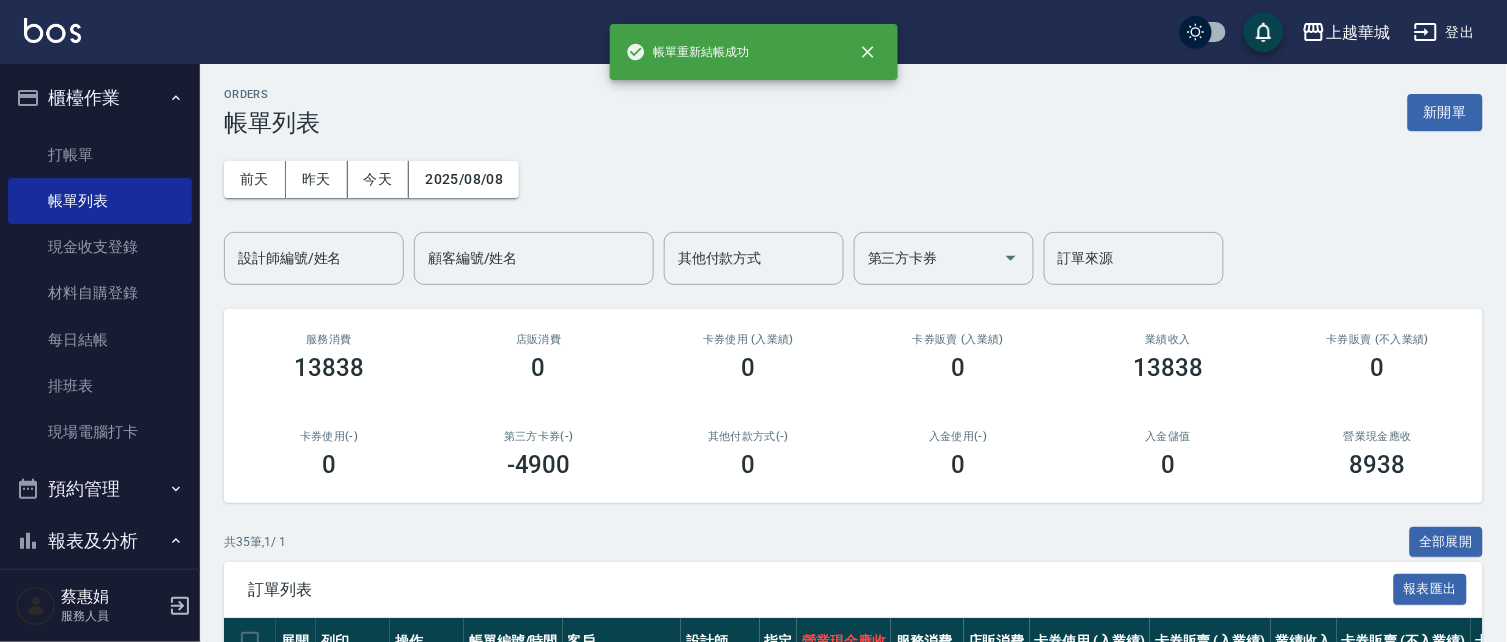 click on "櫃檯作業" at bounding box center (100, 98) 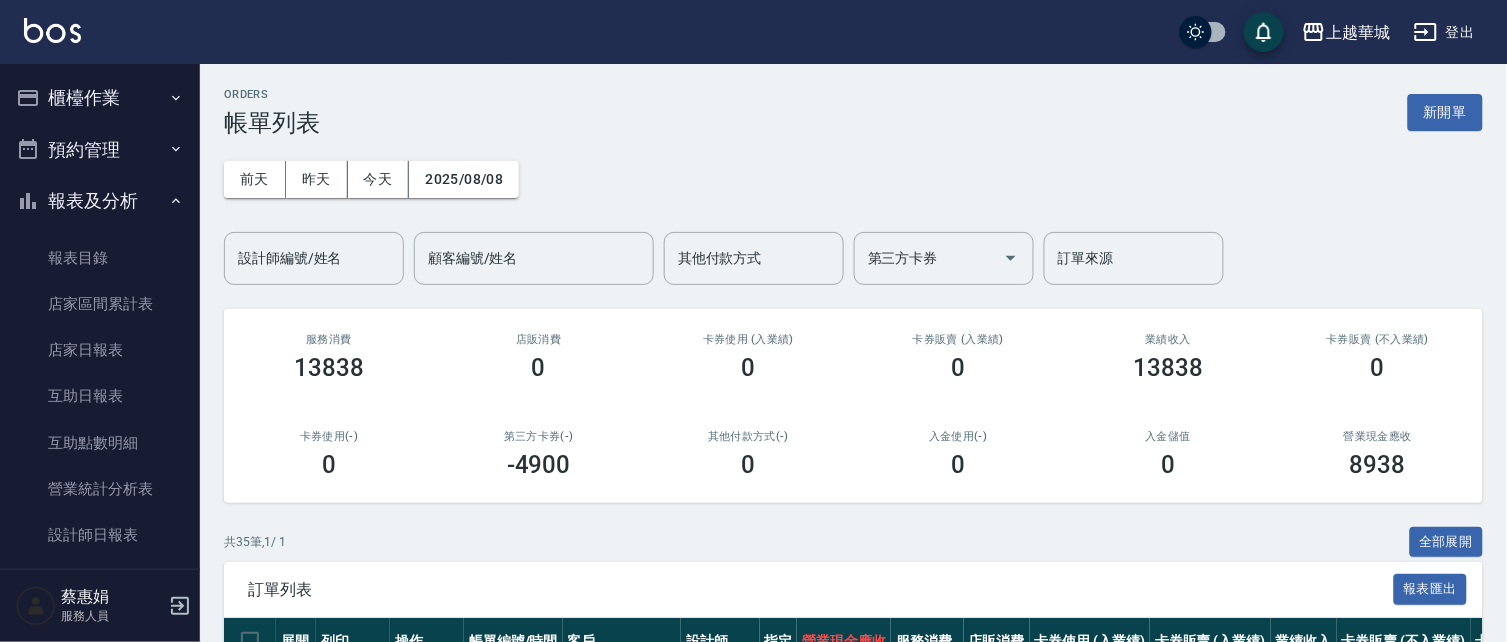 click on "報表及分析" at bounding box center [100, 201] 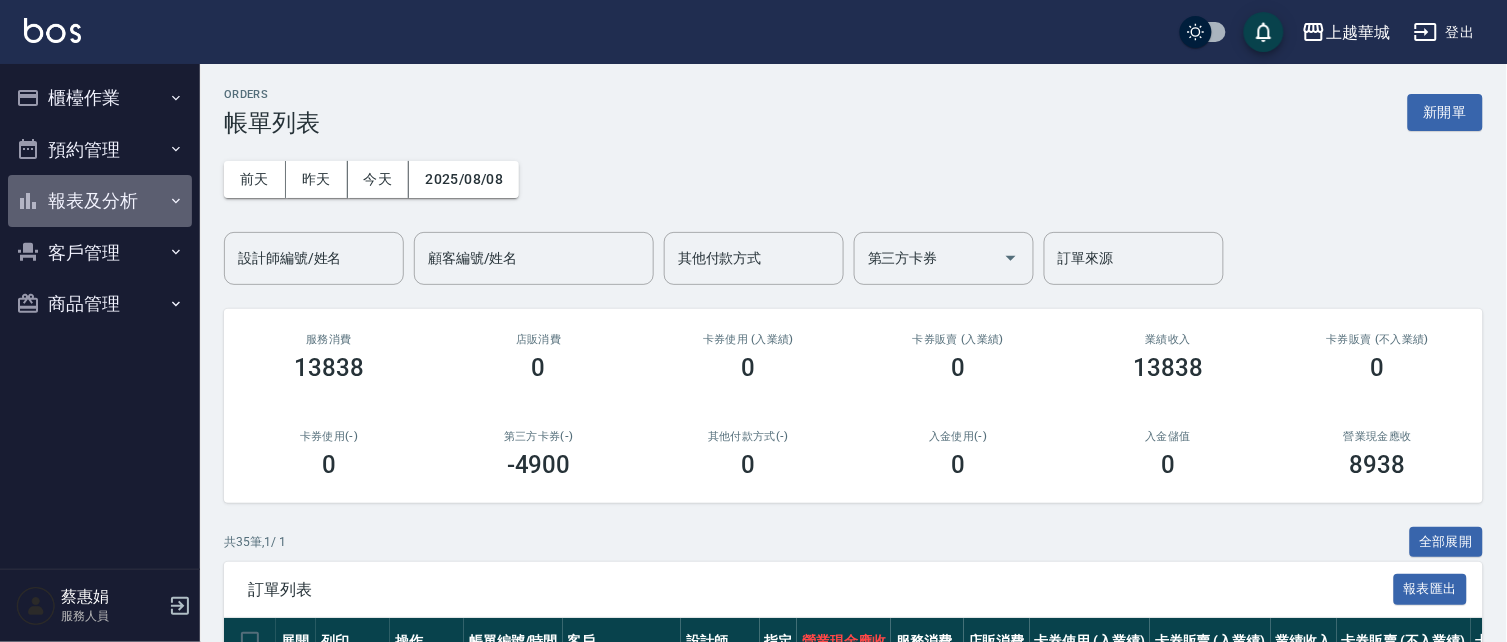 click on "報表及分析" at bounding box center [100, 201] 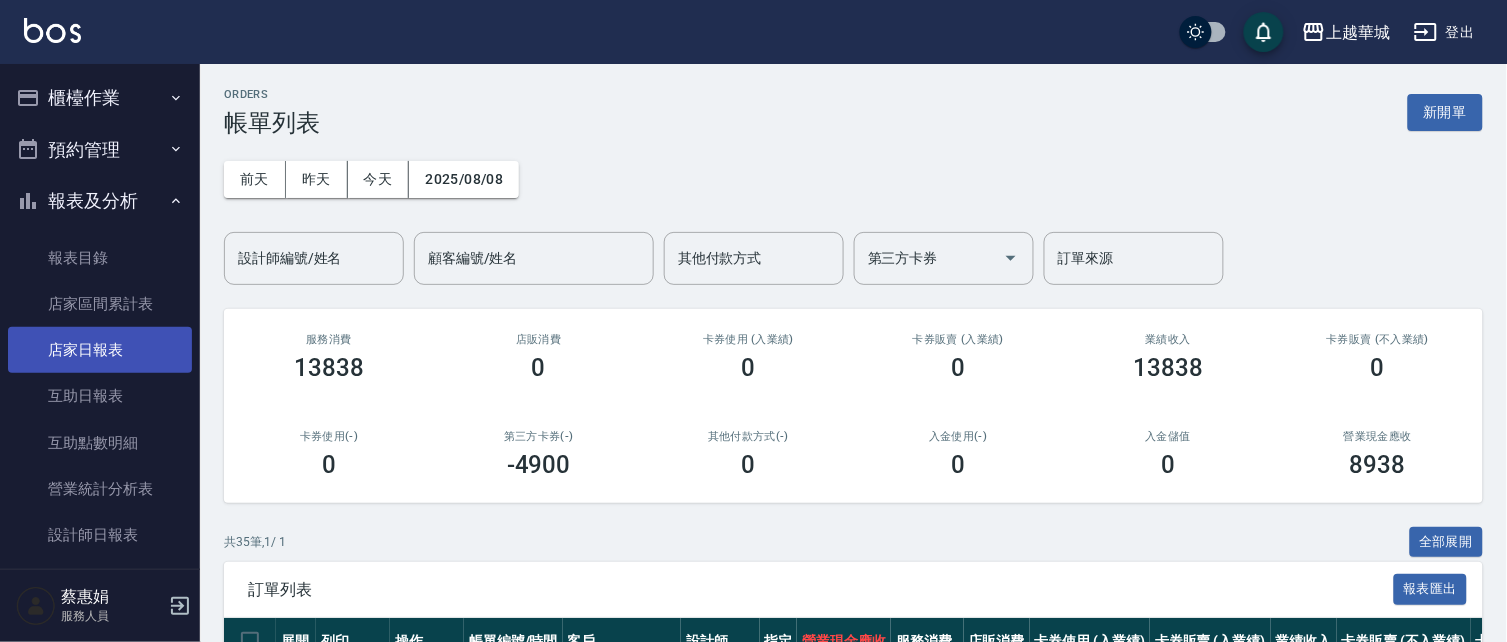 click on "店家日報表" at bounding box center [100, 350] 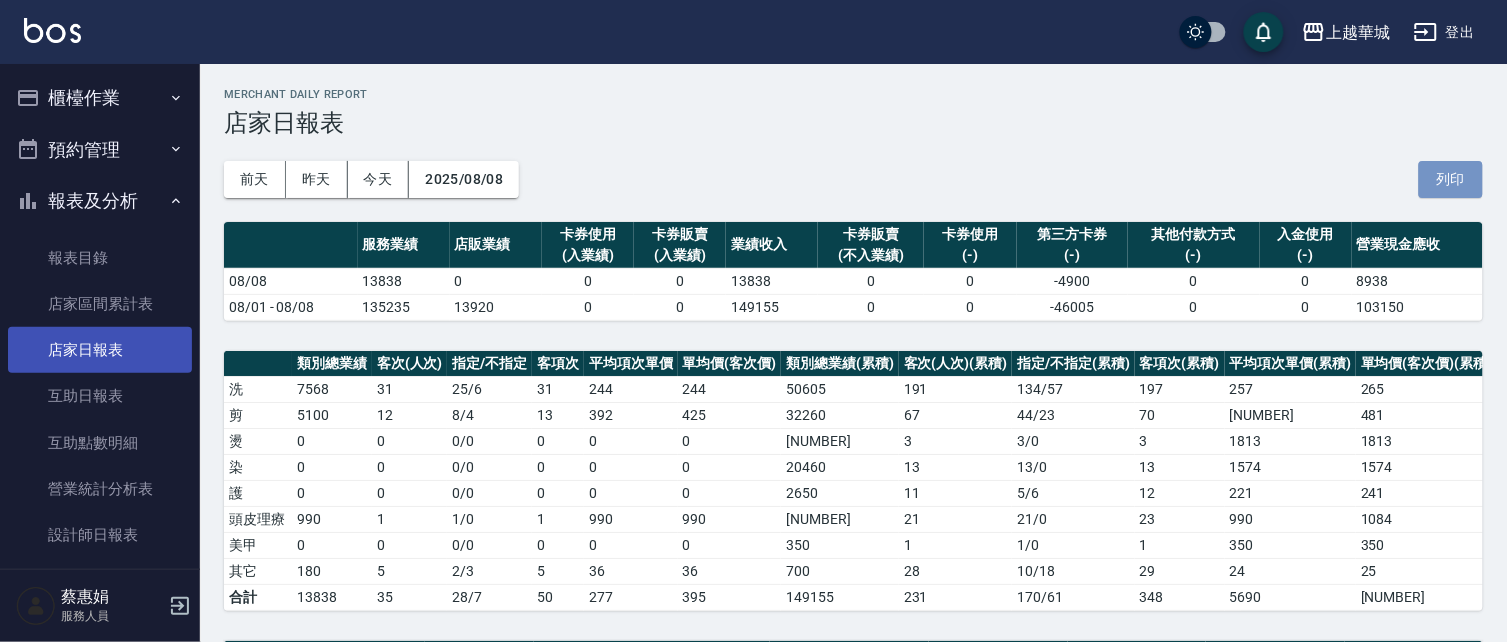 drag, startPoint x: 1444, startPoint y: 184, endPoint x: 141, endPoint y: 327, distance: 1310.8234 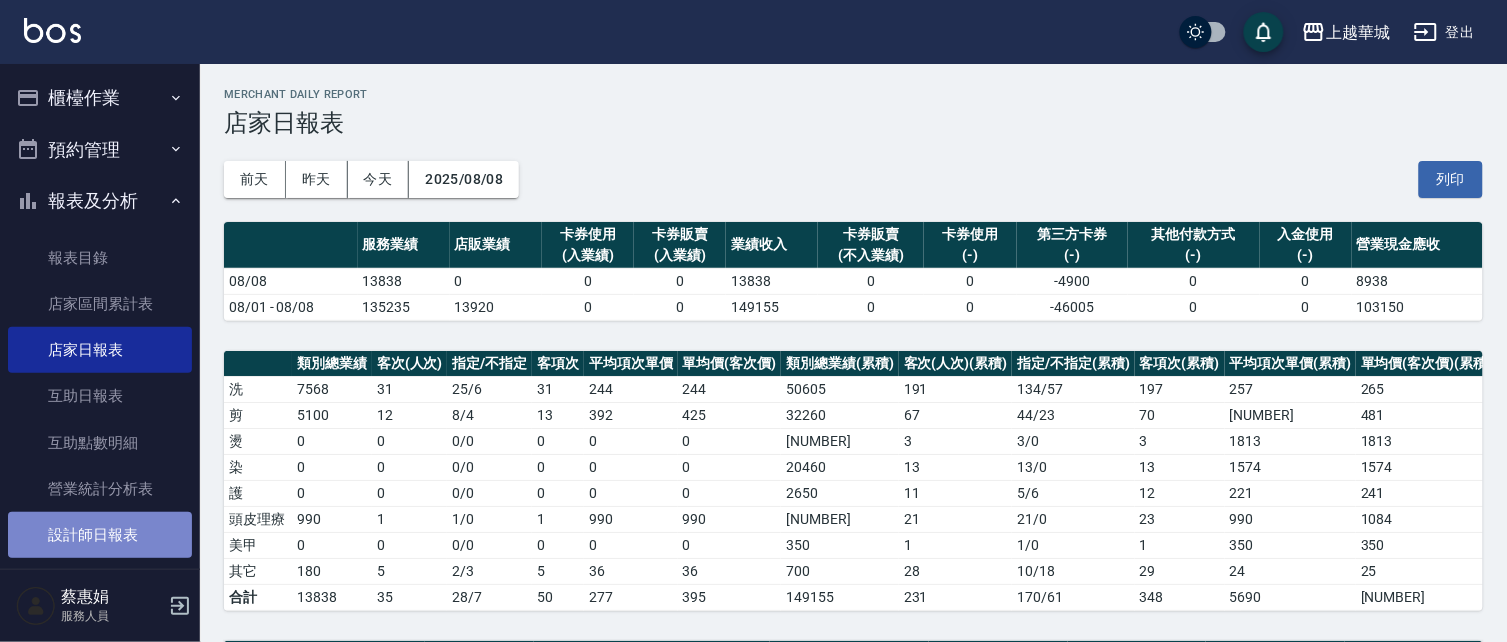 click on "設計師日報表" at bounding box center (100, 535) 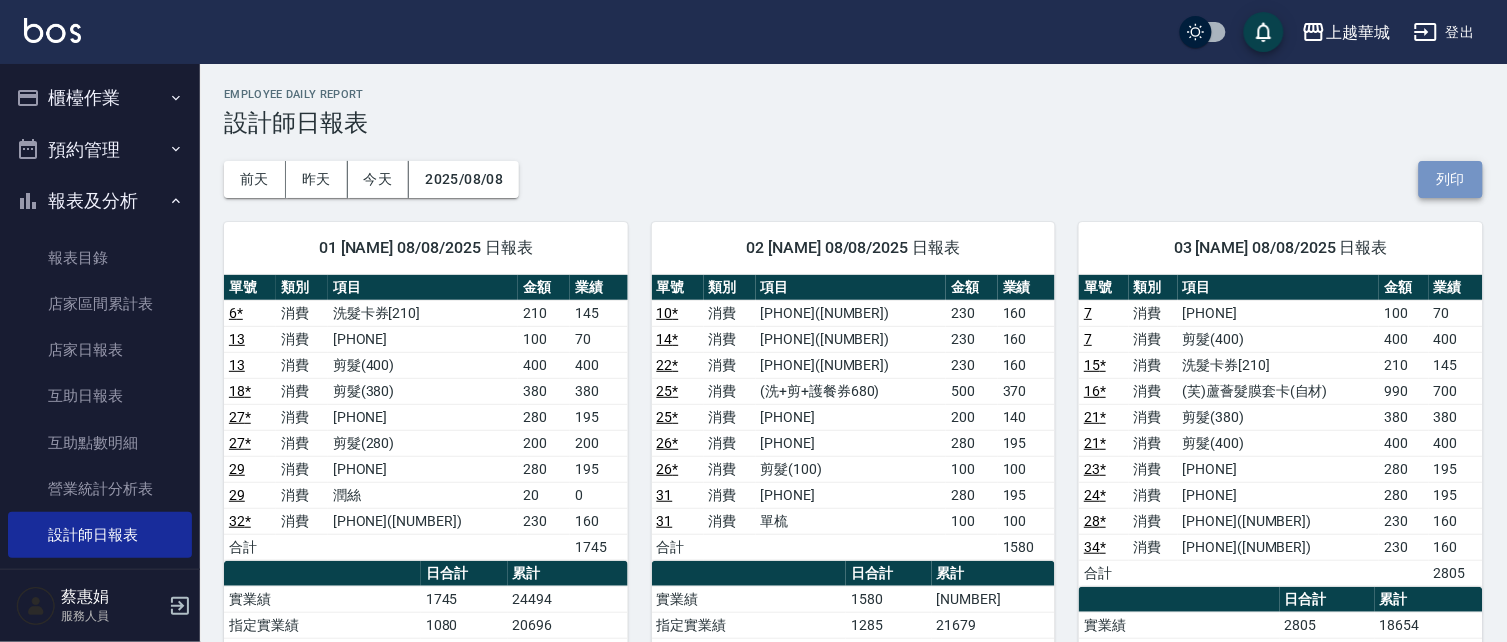 click on "列印" at bounding box center (1451, 179) 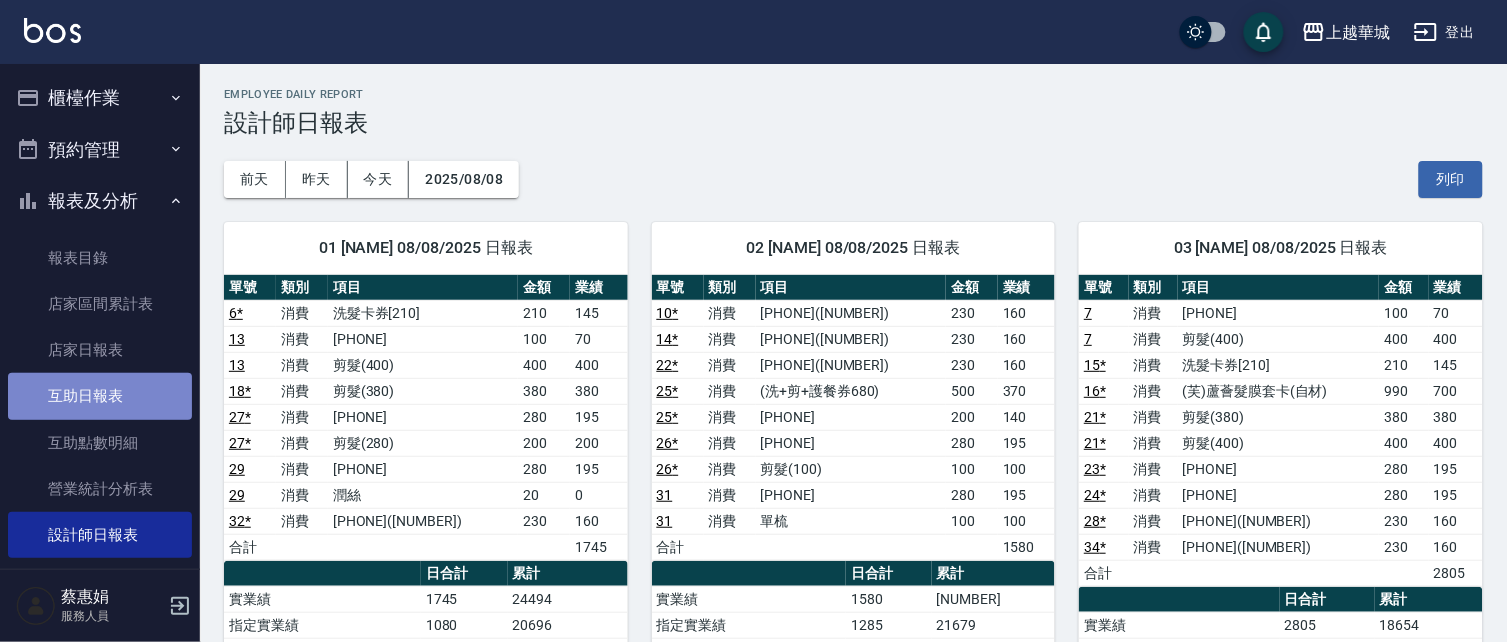 click on "互助日報表" at bounding box center [100, 396] 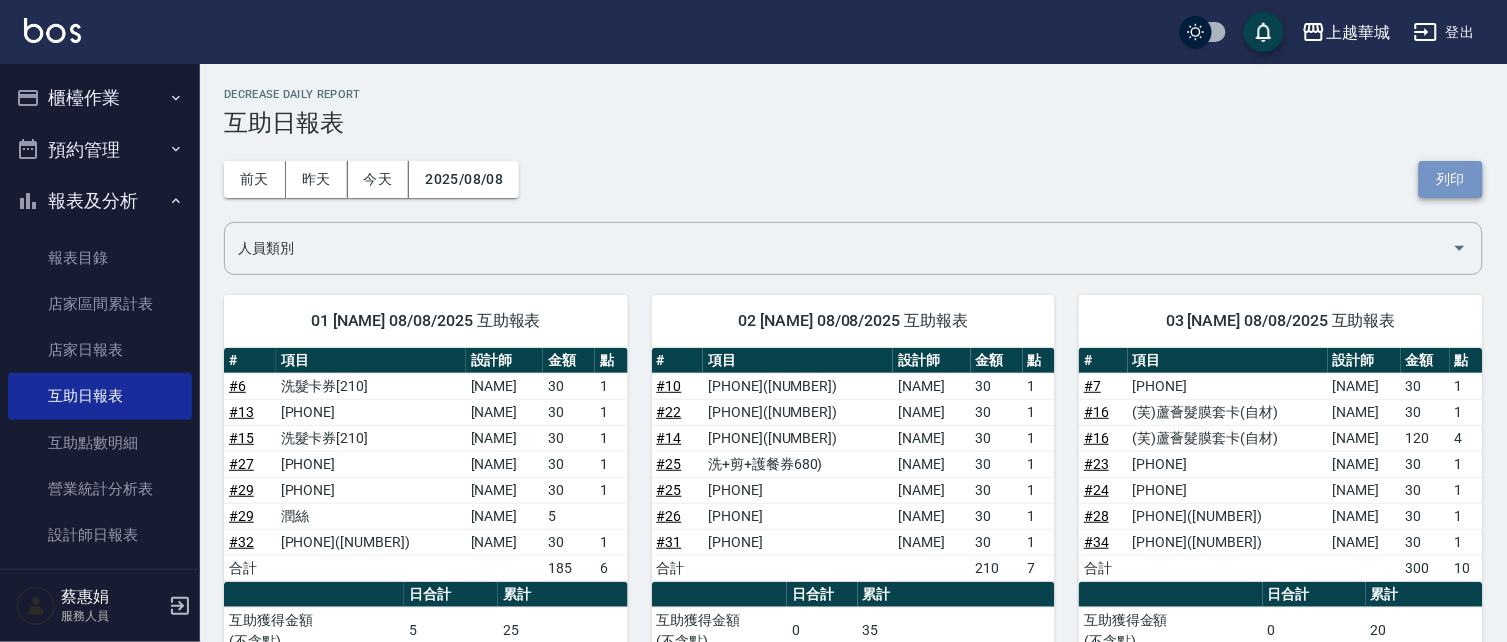 click on "列印" at bounding box center [1451, 179] 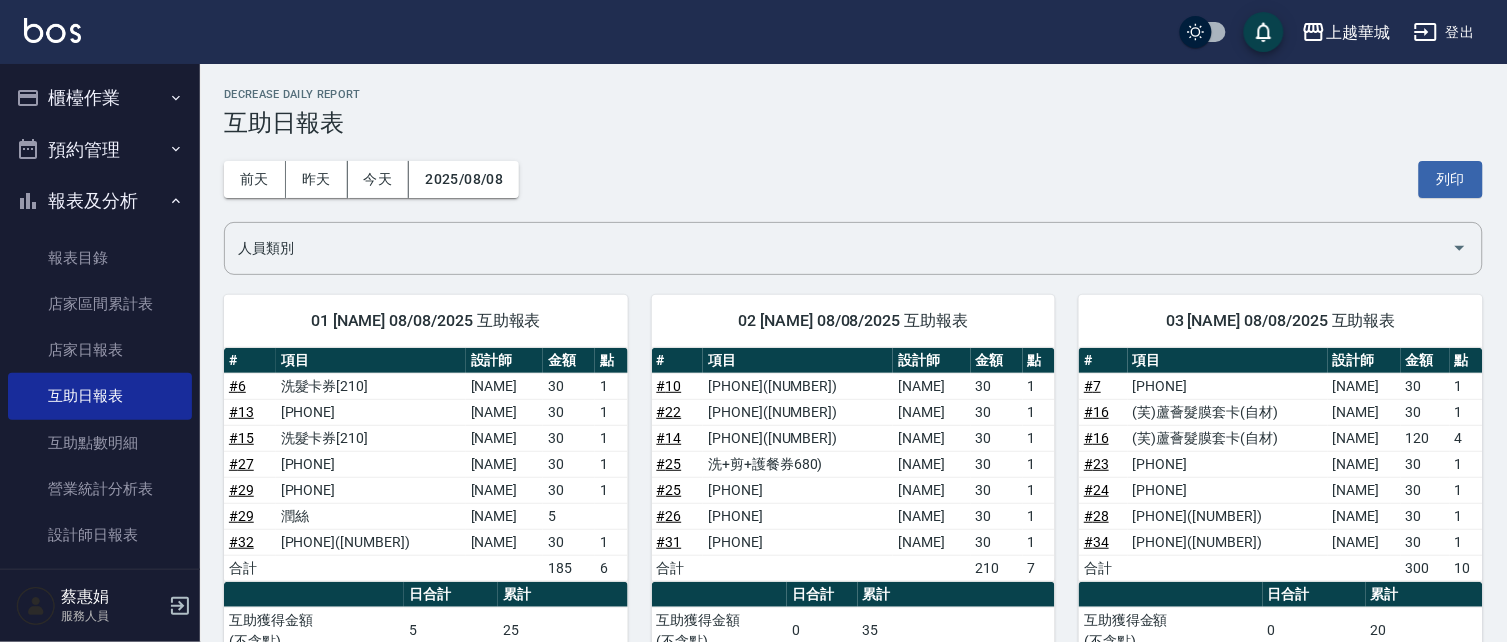 drag, startPoint x: 92, startPoint y: 206, endPoint x: 94, endPoint y: 185, distance: 21.095022 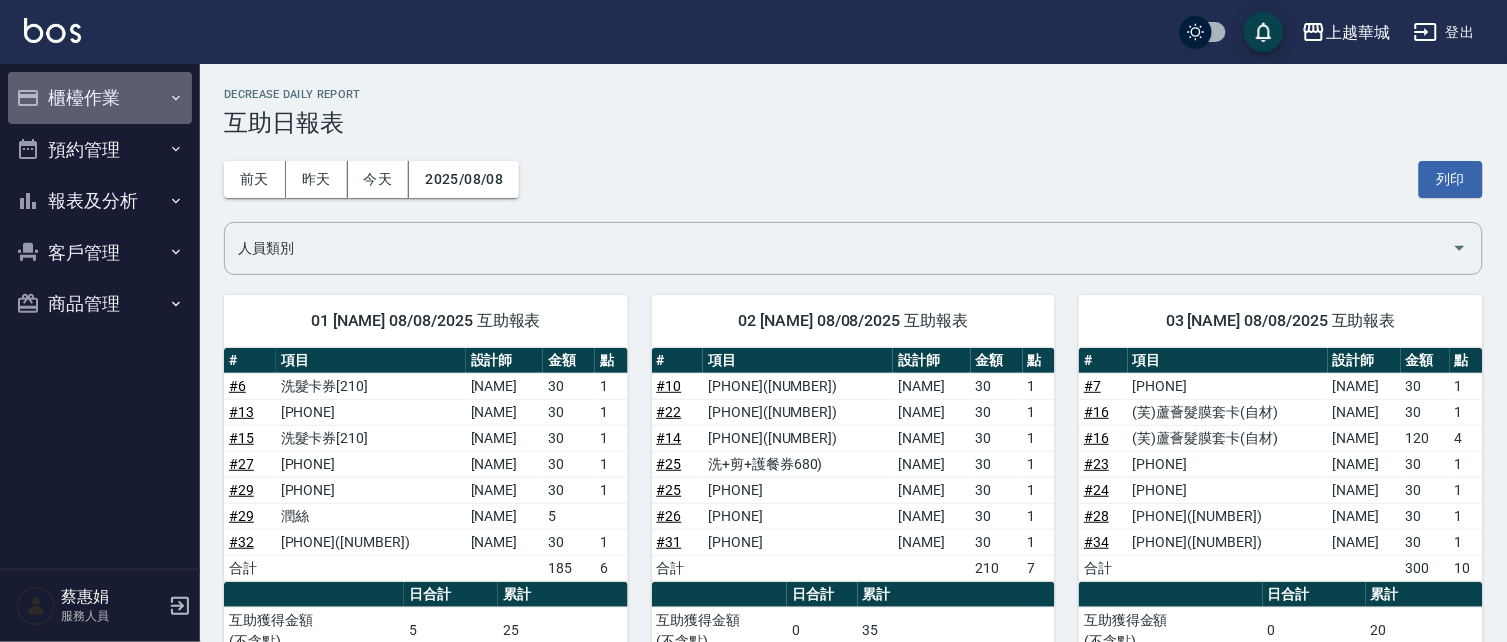 click on "櫃檯作業" at bounding box center (100, 98) 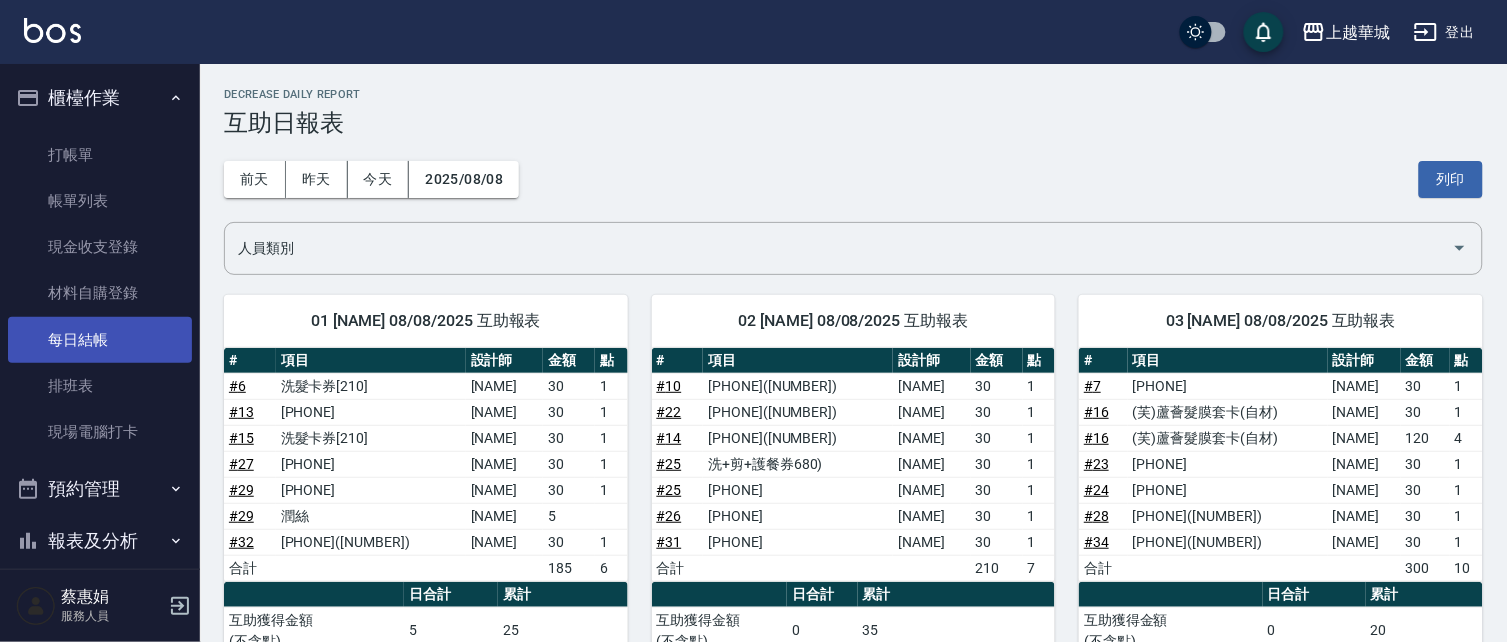 click on "每日結帳" at bounding box center [100, 340] 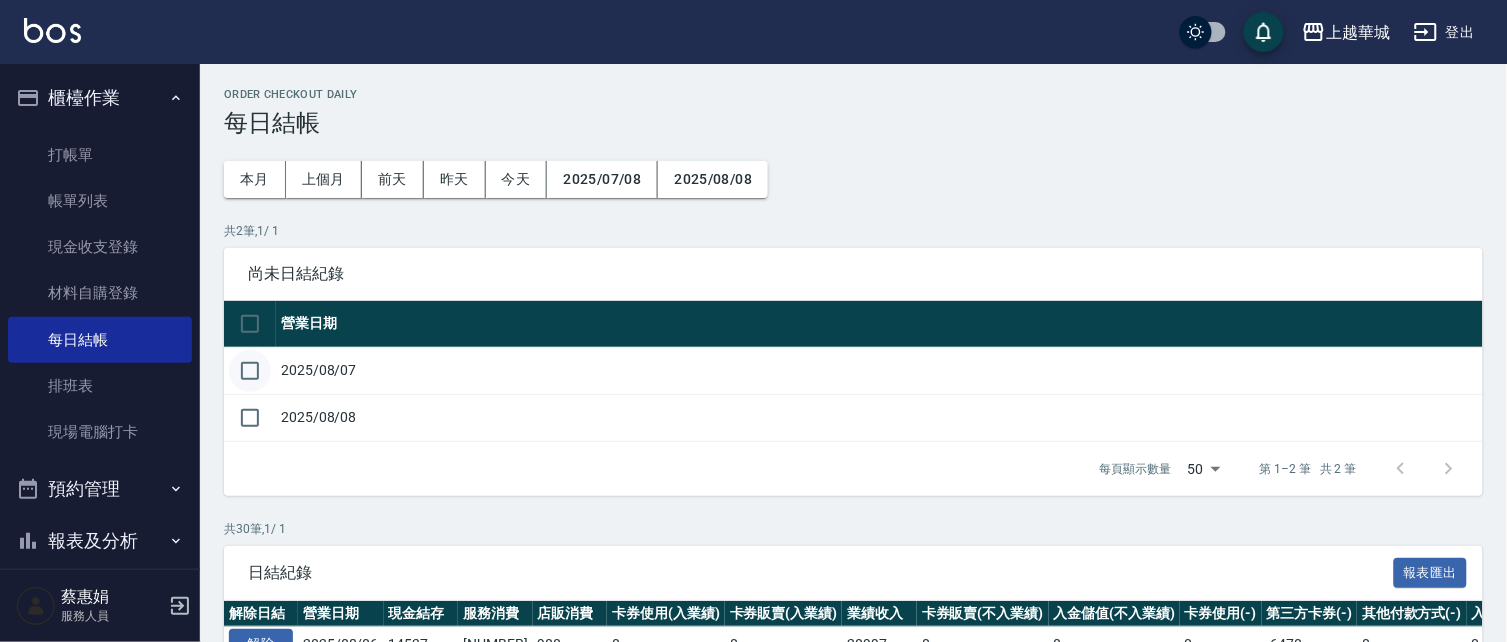 click at bounding box center [250, 371] 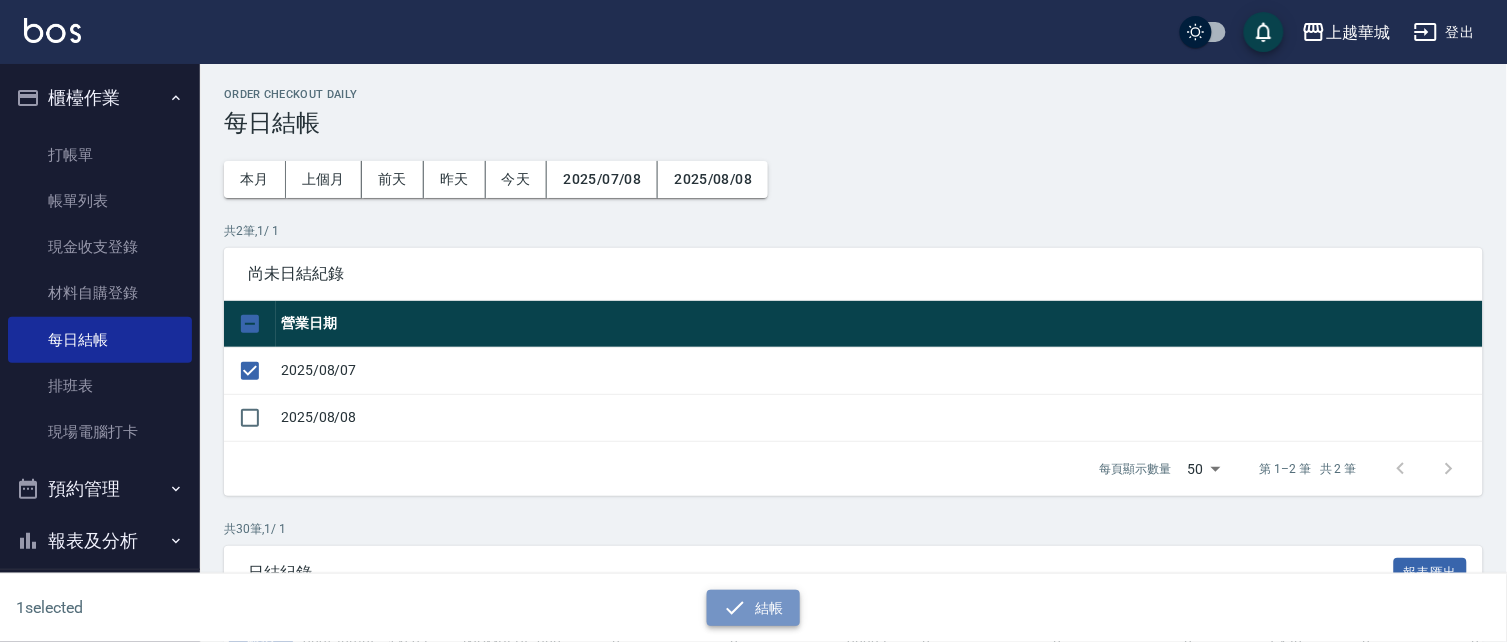 click 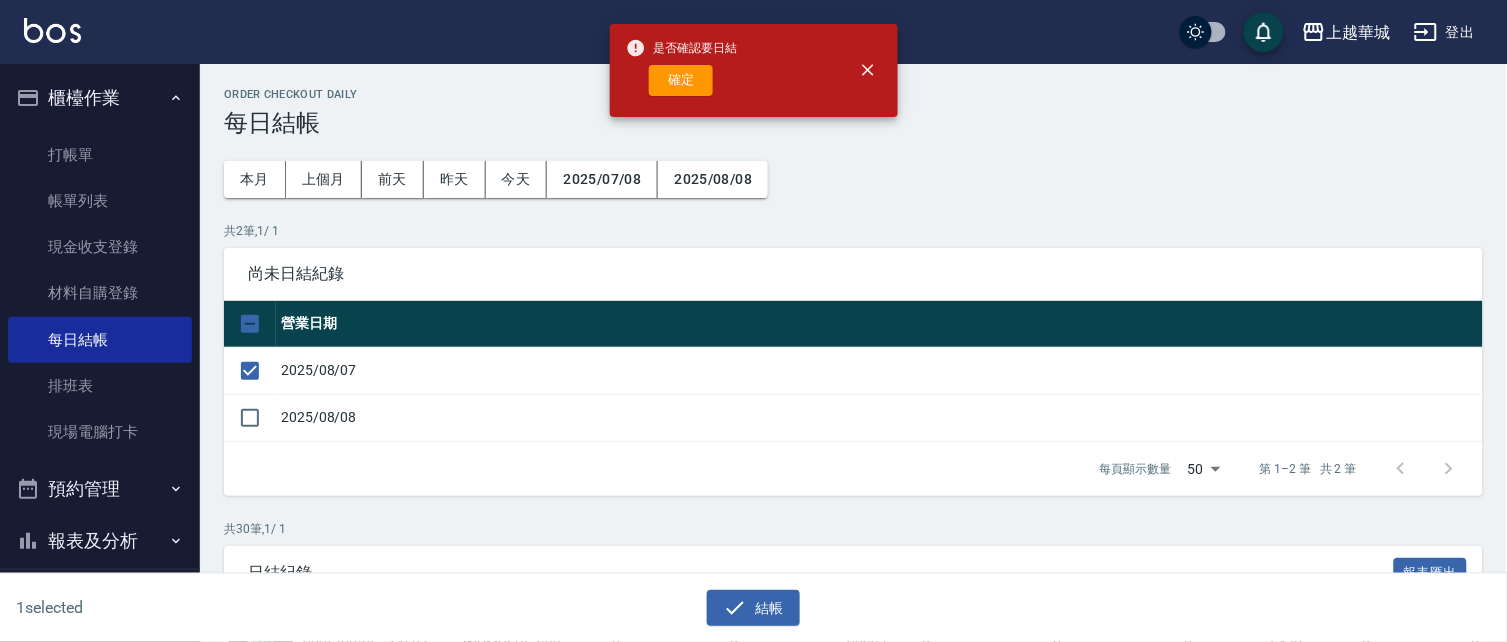 click on "確定" at bounding box center (682, 80) 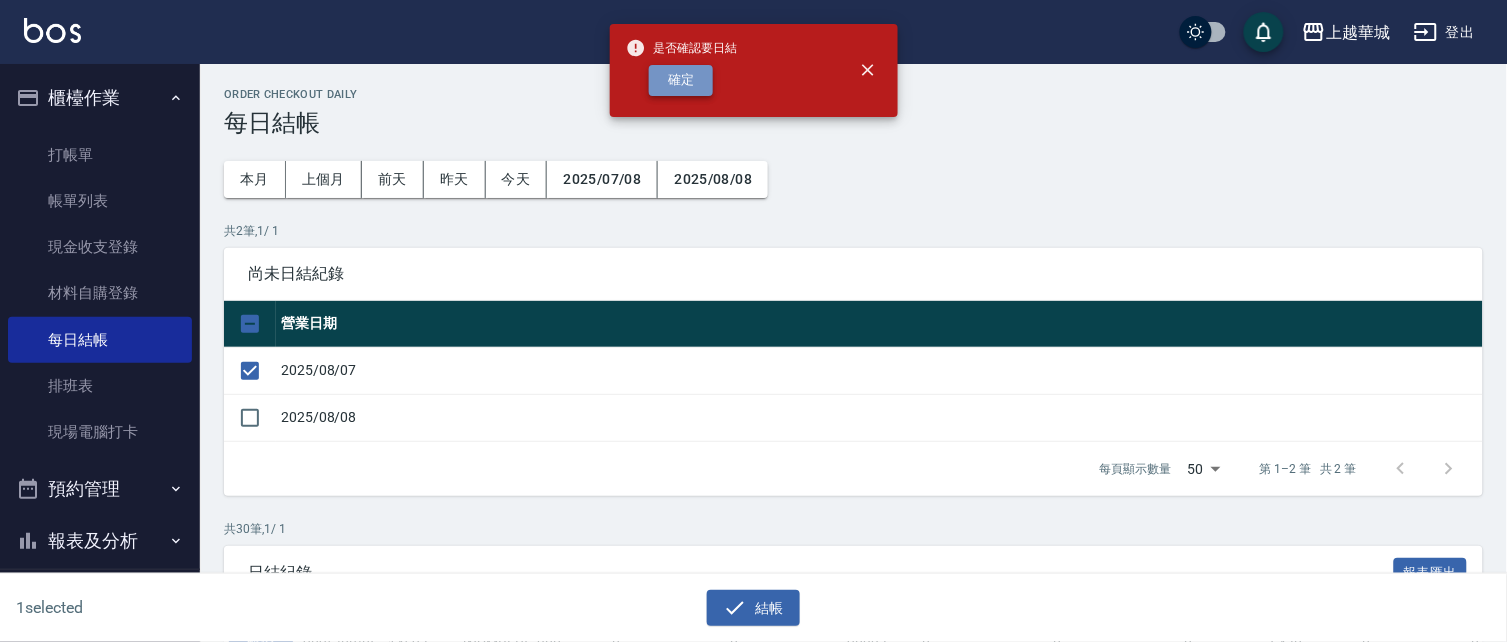 click on "確定" at bounding box center [681, 80] 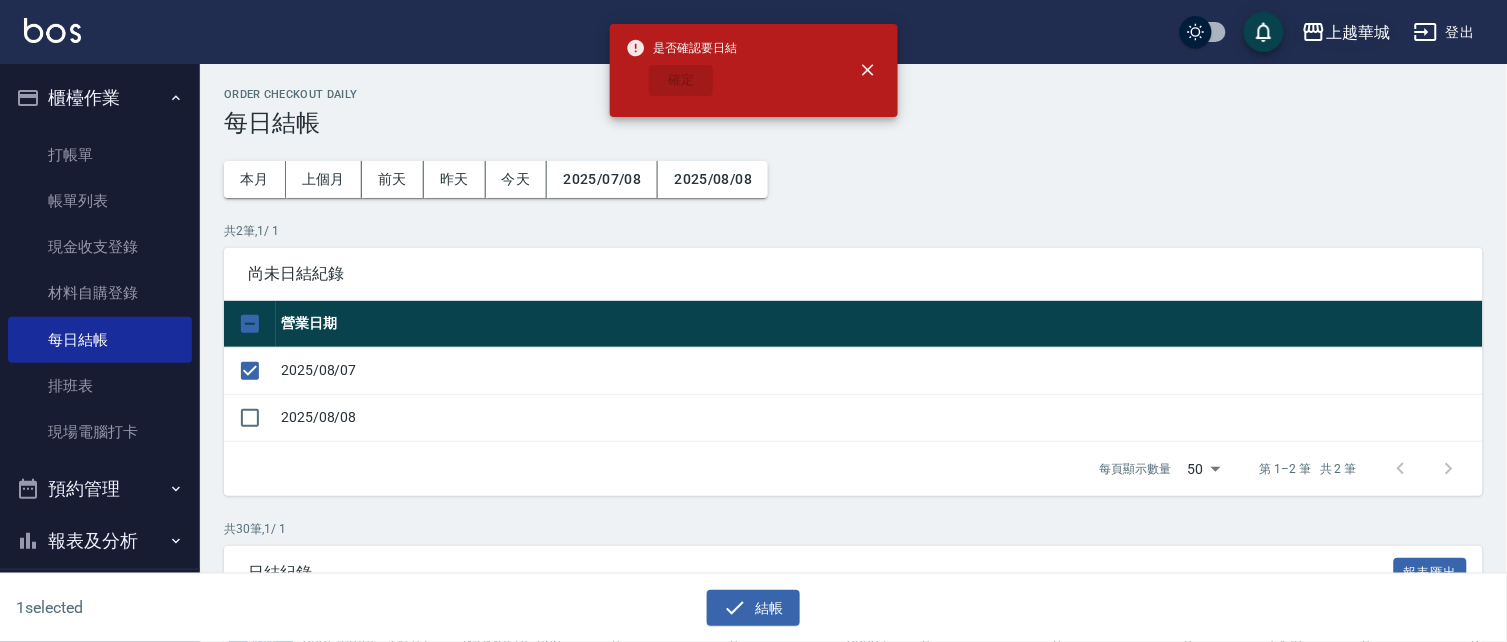 checkbox on "false" 